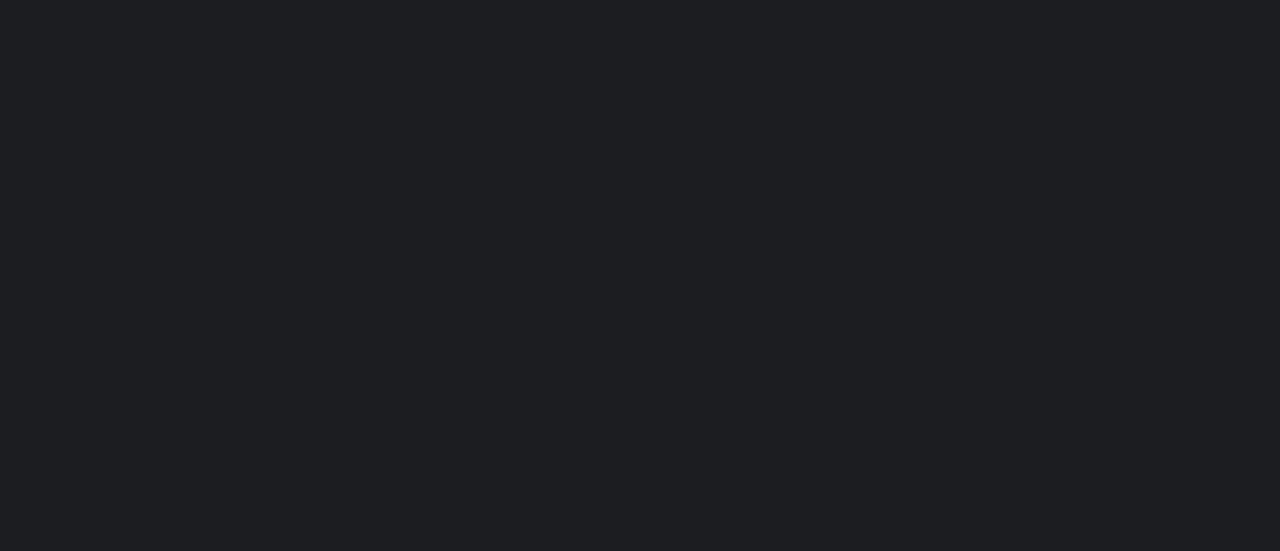 scroll, scrollTop: 0, scrollLeft: 0, axis: both 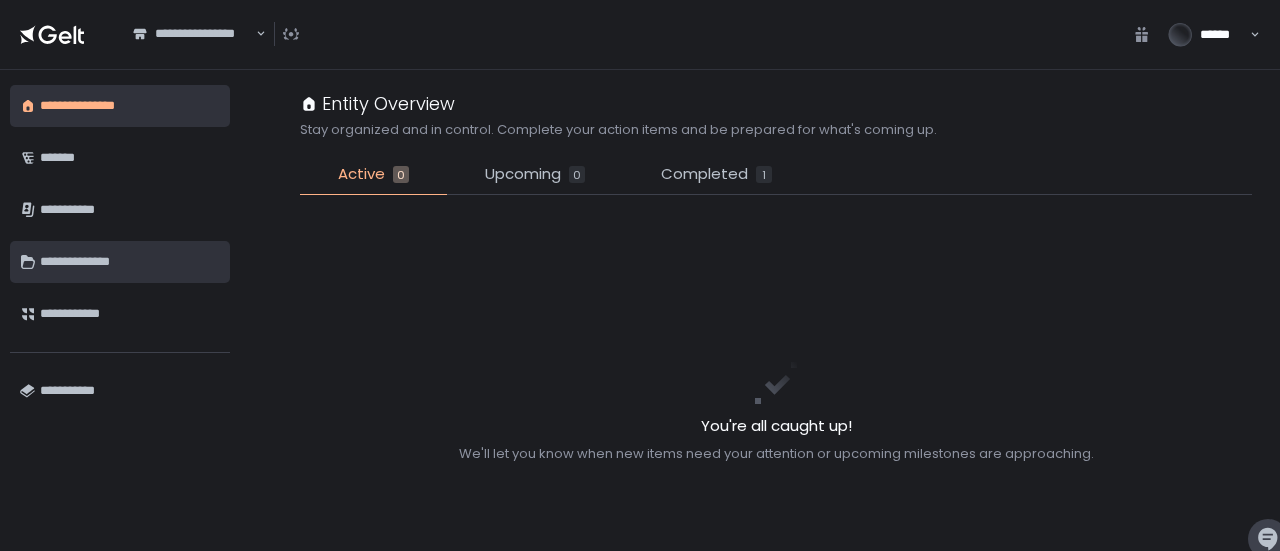 click on "**********" at bounding box center (130, 262) 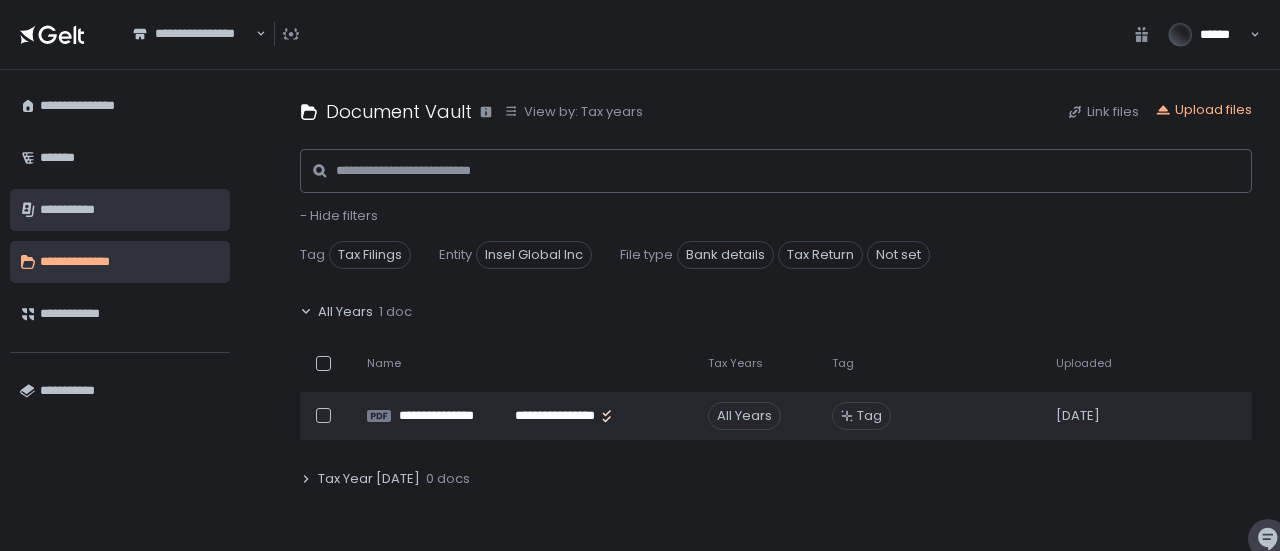click on "**********" at bounding box center (130, 210) 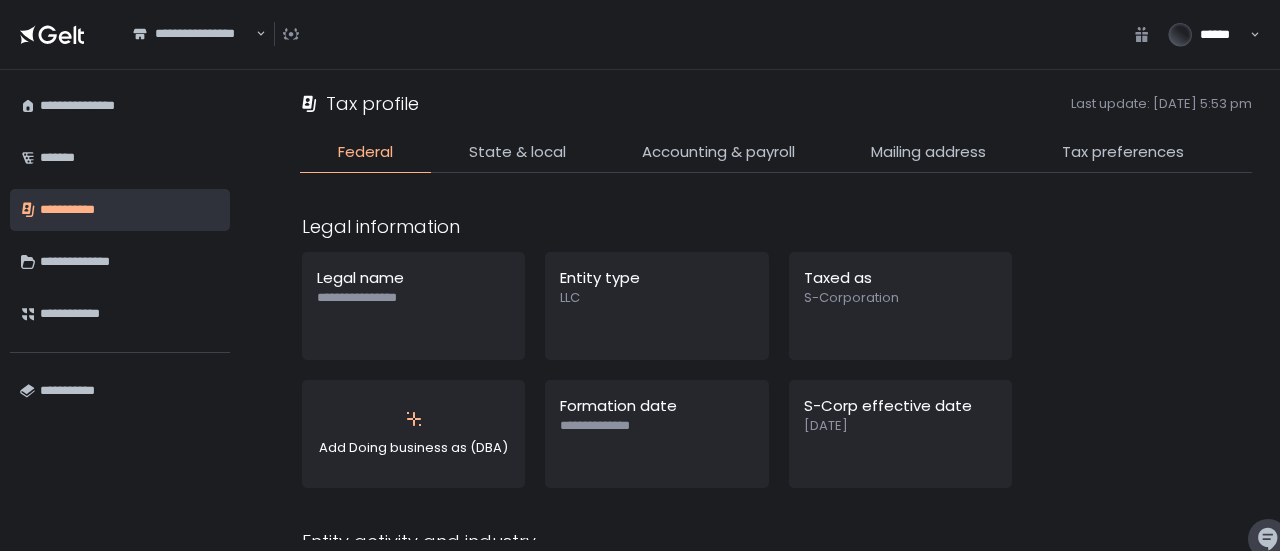 click on "**********" at bounding box center (193, 34) 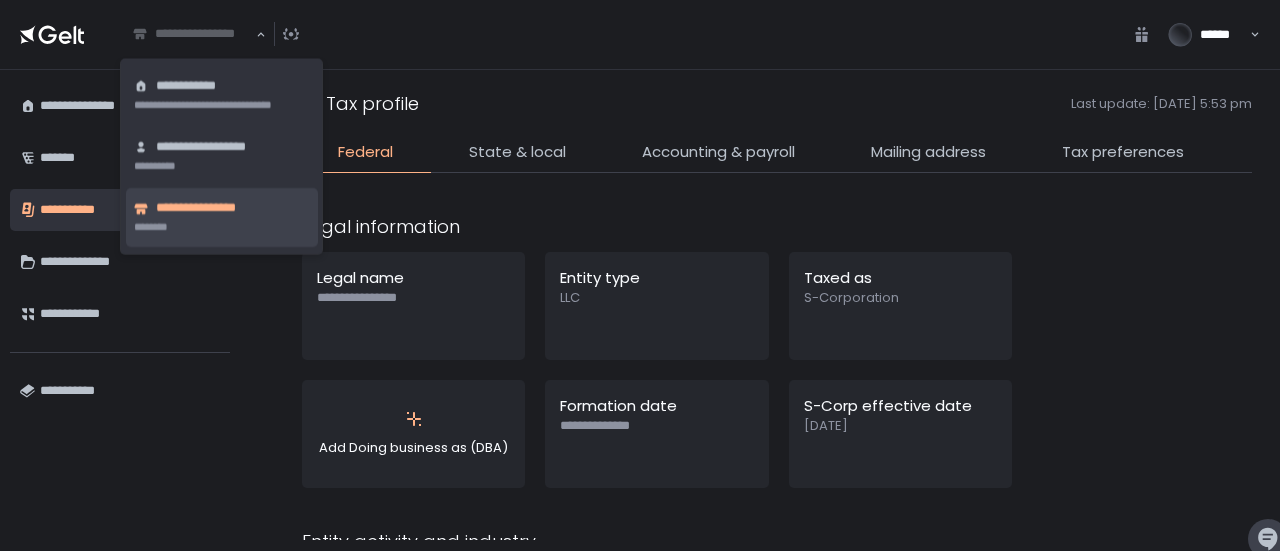 click on "**********" at bounding box center (216, 147) 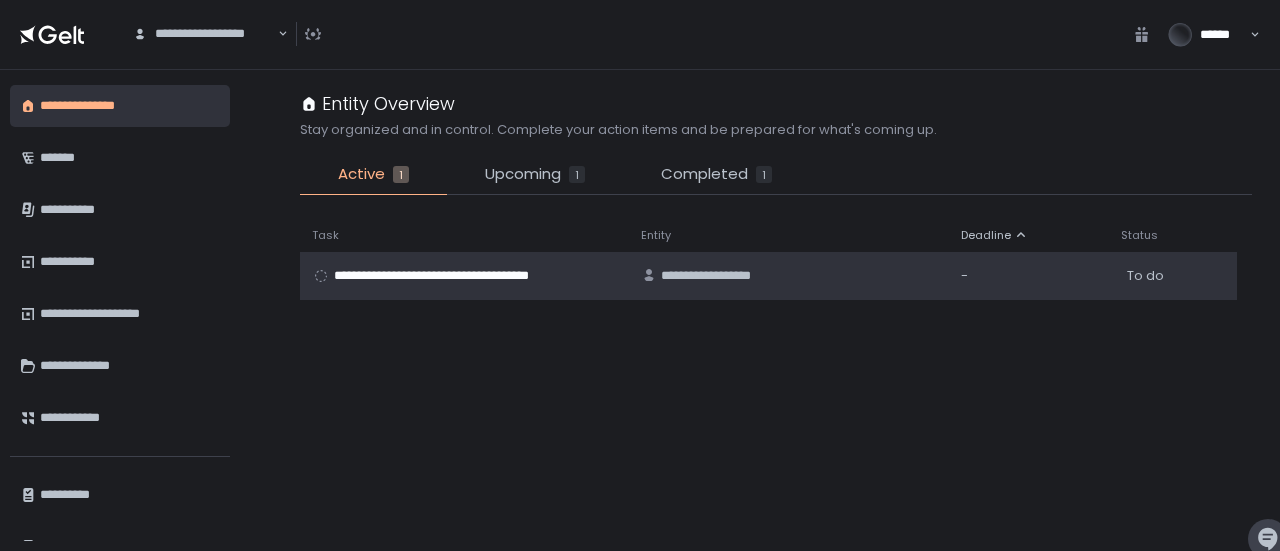 click on "**********" 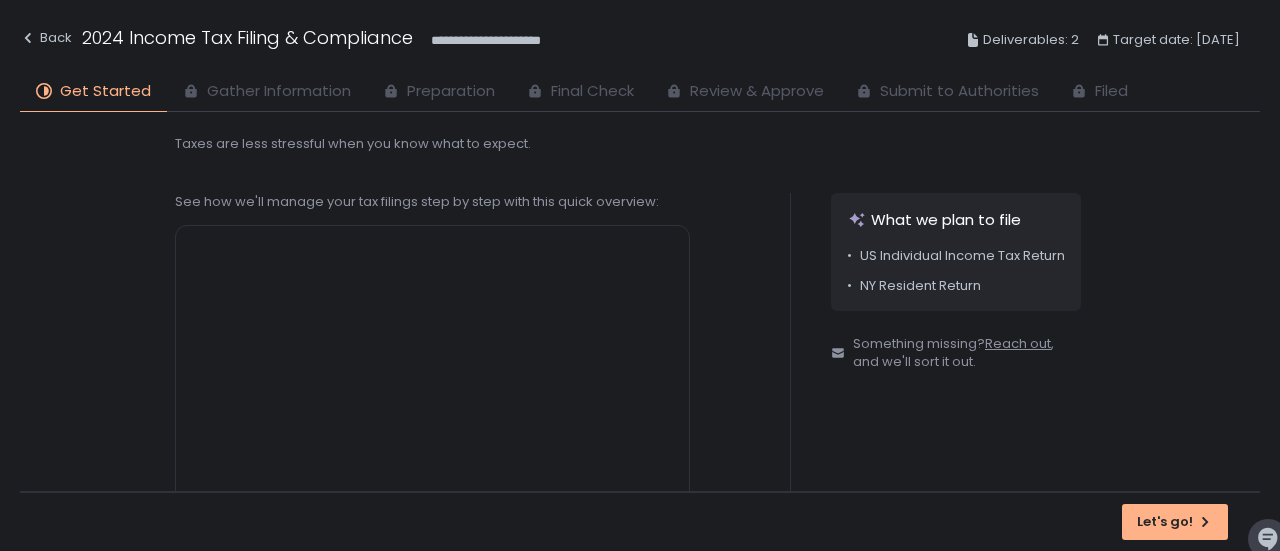 scroll, scrollTop: 75, scrollLeft: 0, axis: vertical 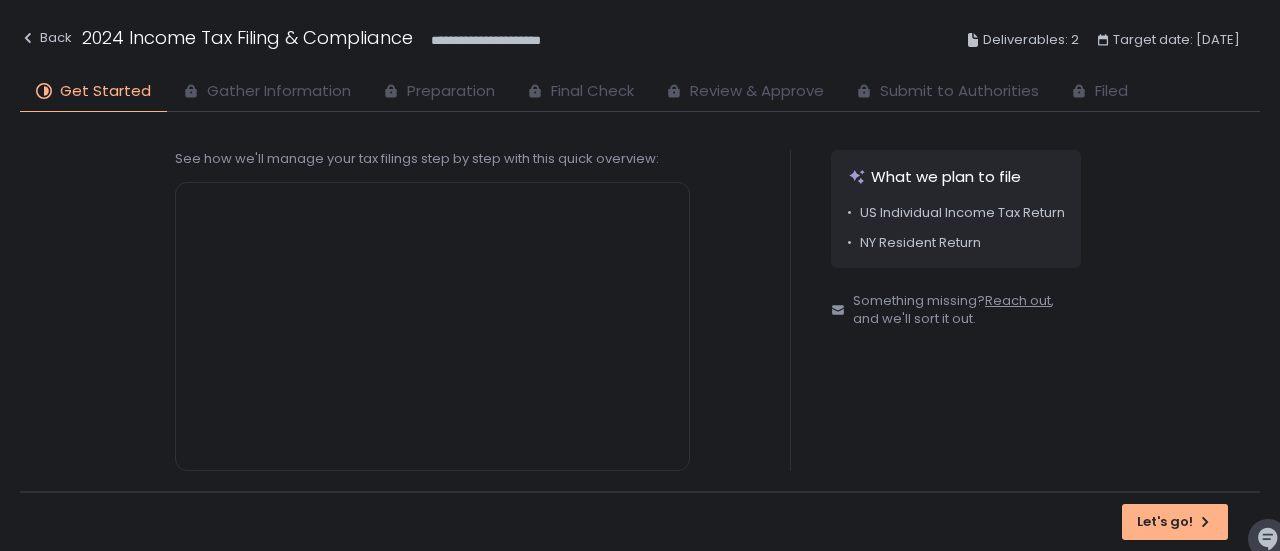click on "Let's go!" at bounding box center [1165, 522] 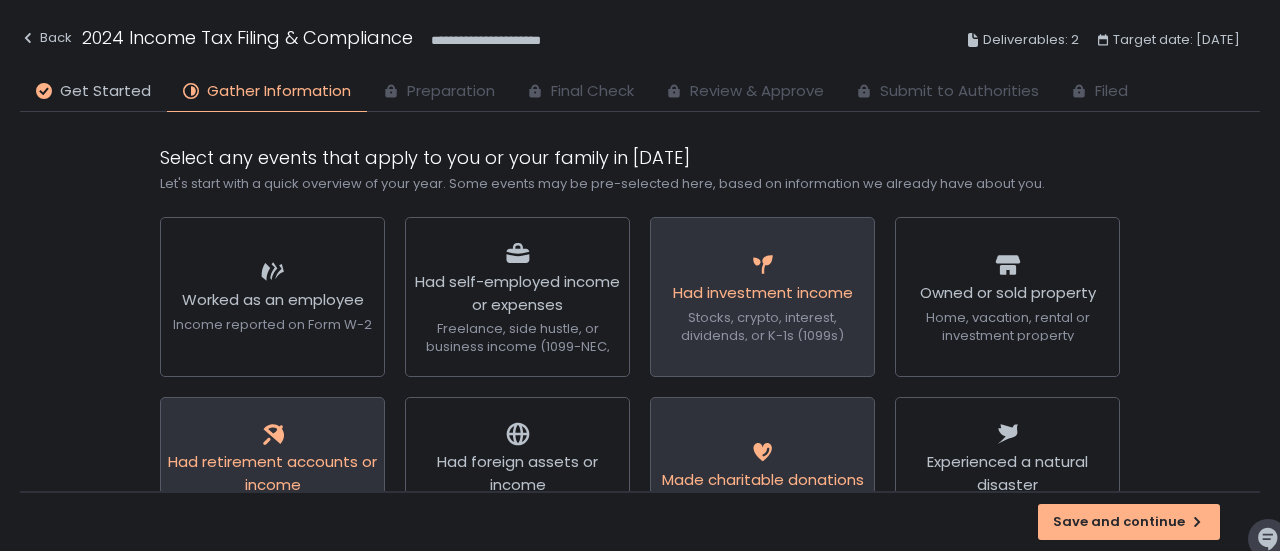 click on "Income reported on Form W-2" 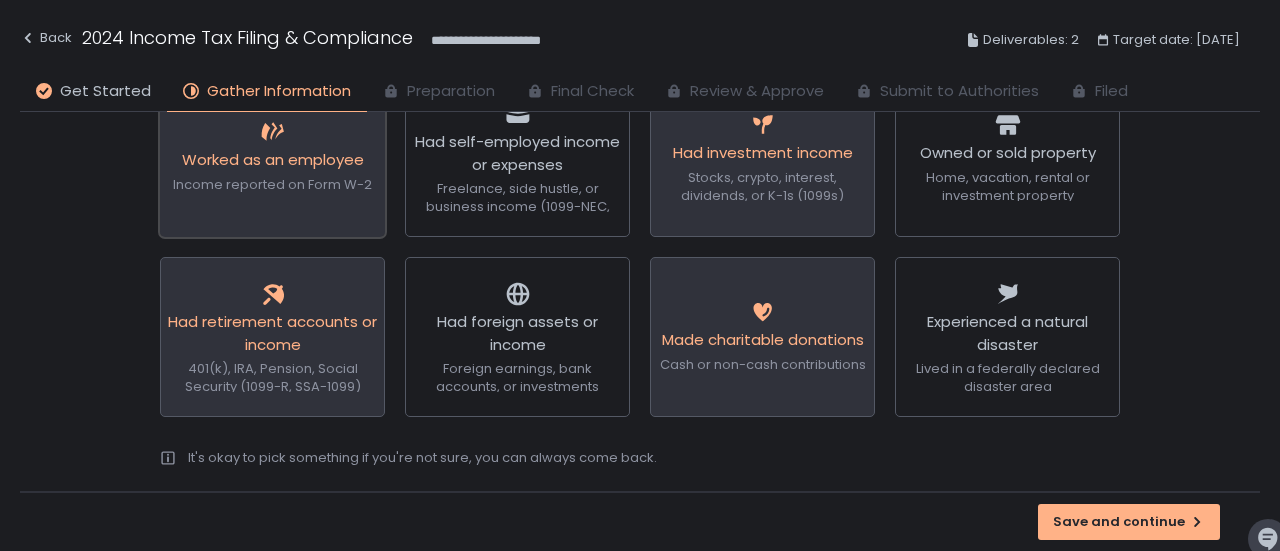 scroll, scrollTop: 154, scrollLeft: 0, axis: vertical 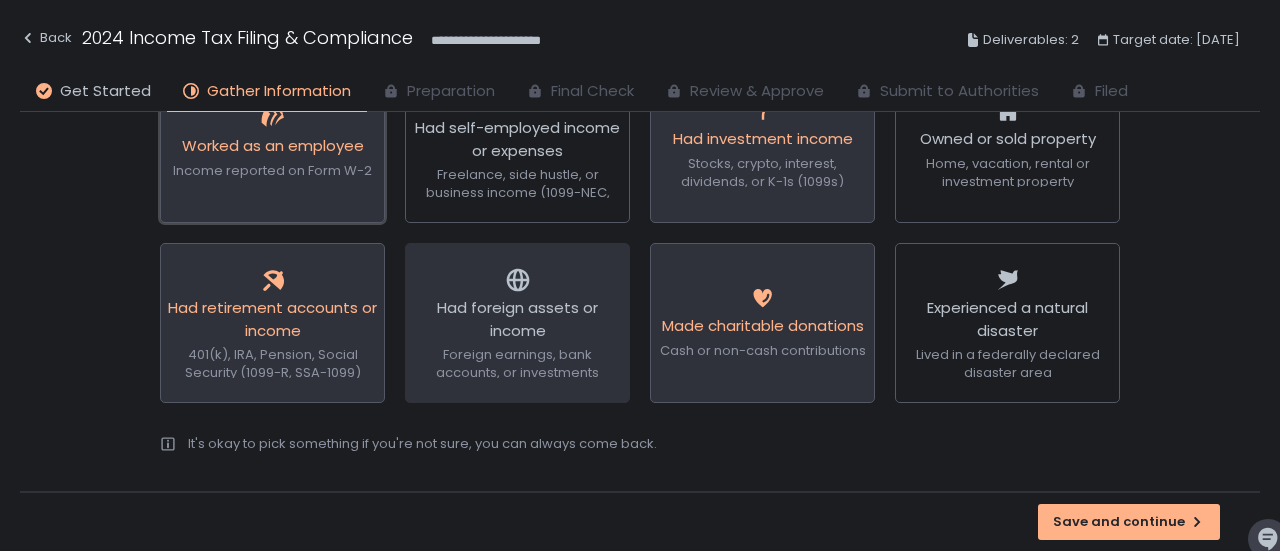 click 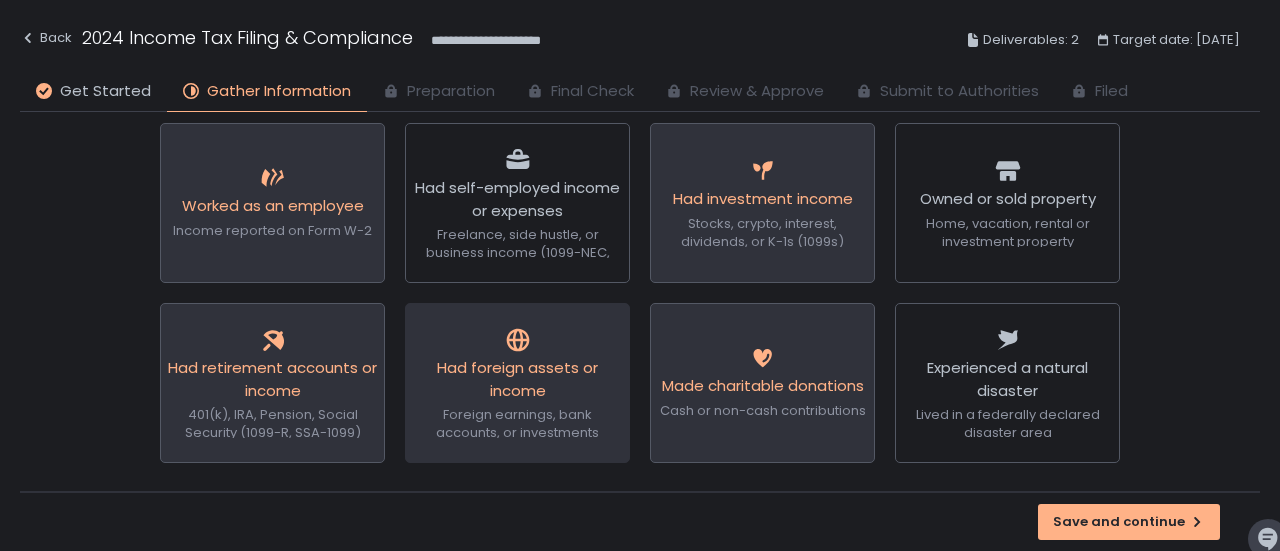 scroll, scrollTop: 89, scrollLeft: 0, axis: vertical 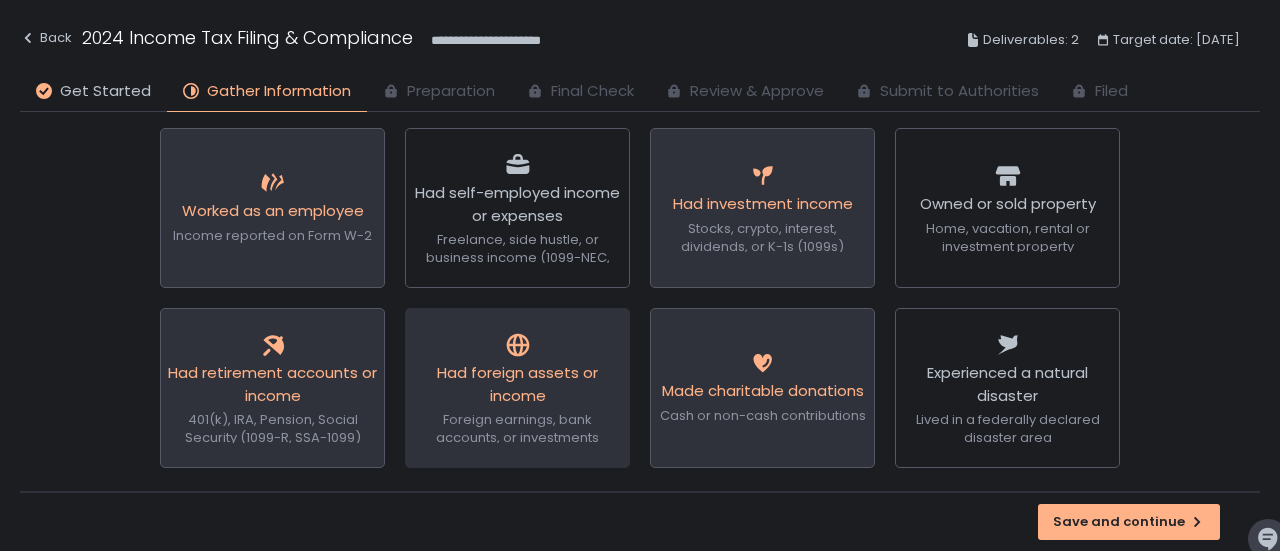 click on "Save and continue" 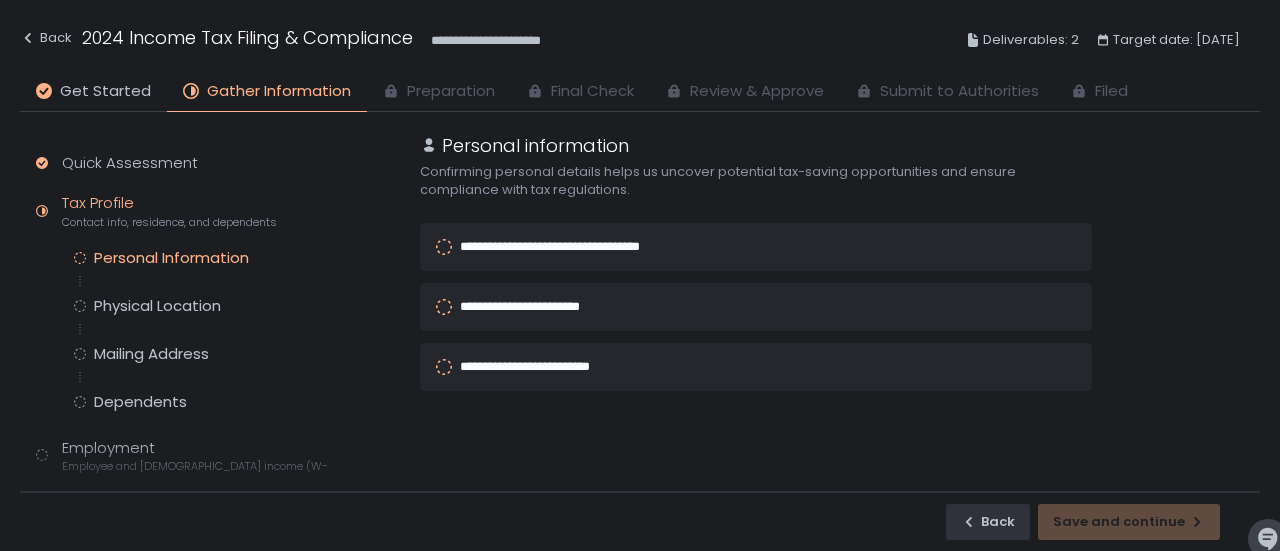 click on "**********" at bounding box center (728, 247) 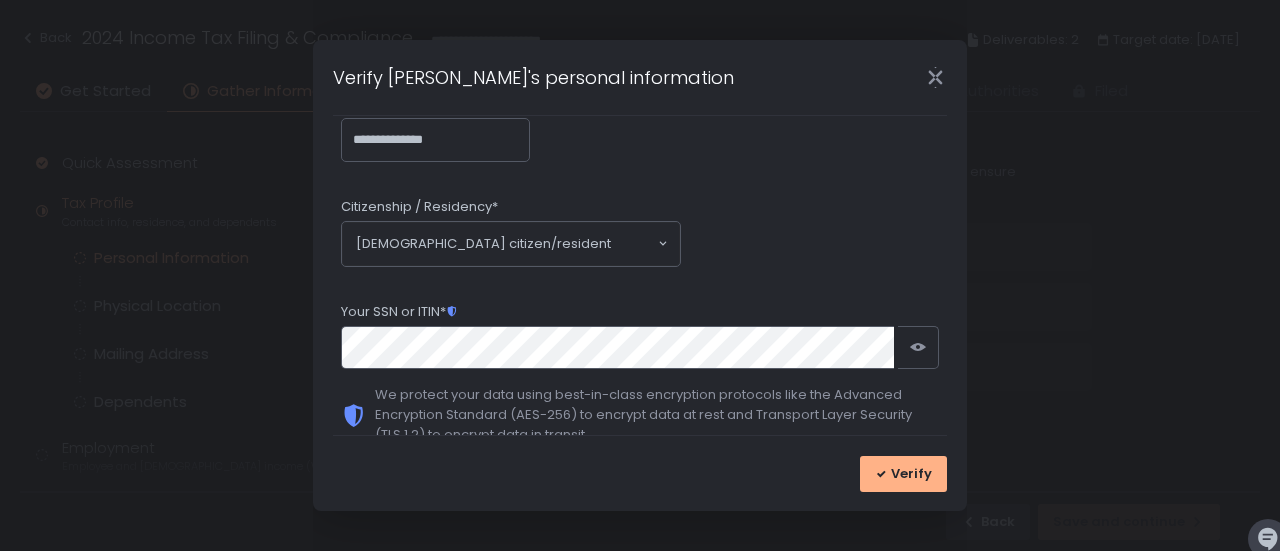 scroll, scrollTop: 416, scrollLeft: 0, axis: vertical 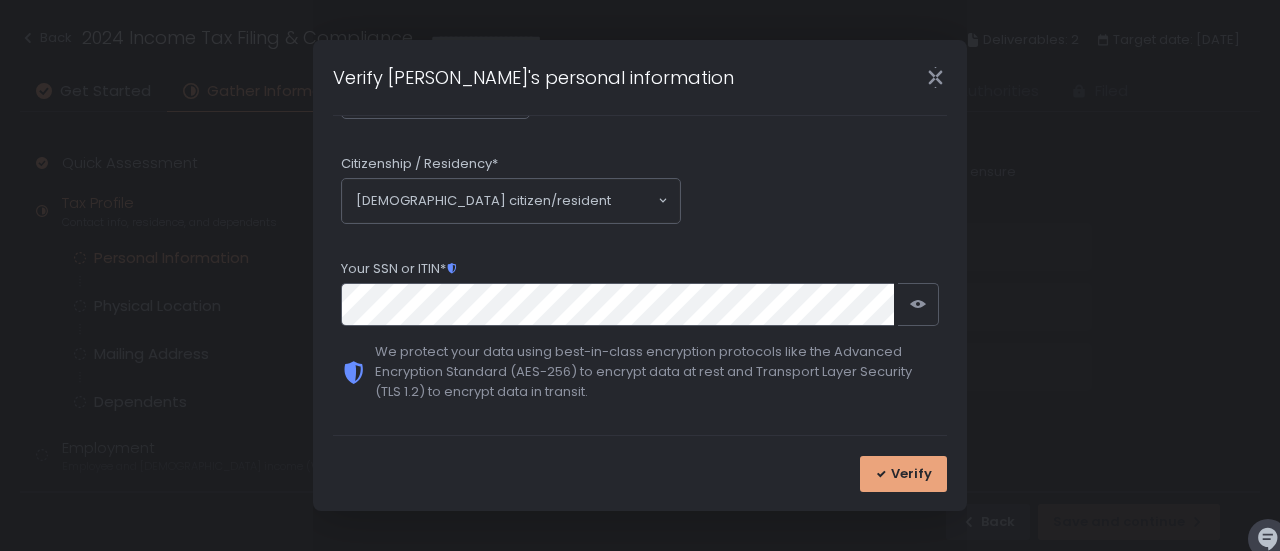 click on "Verify" at bounding box center (911, 474) 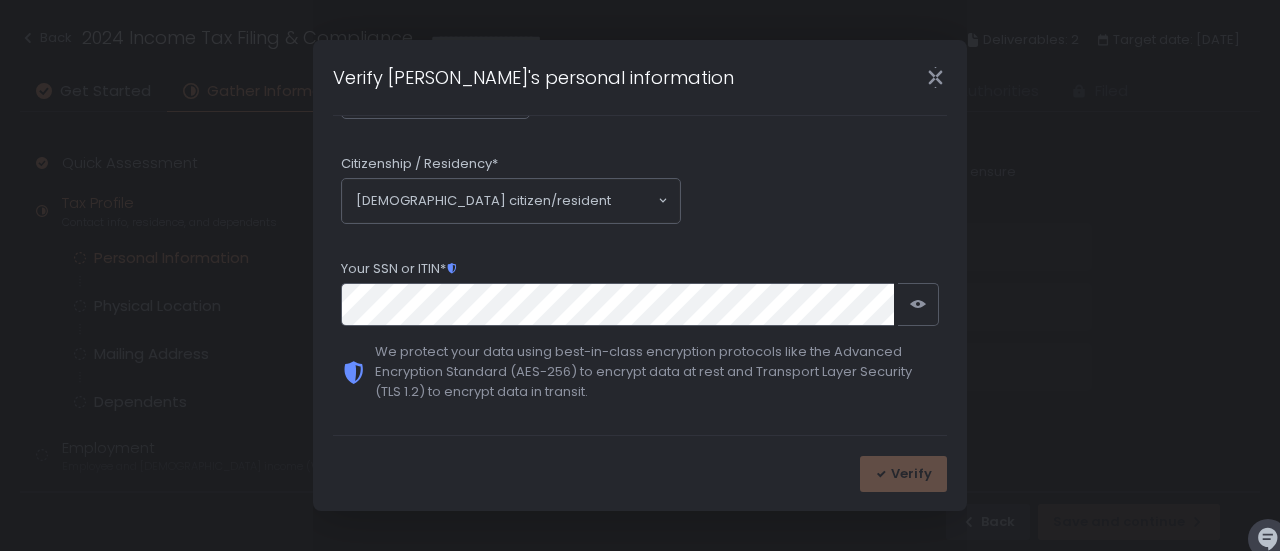 scroll, scrollTop: 0, scrollLeft: 0, axis: both 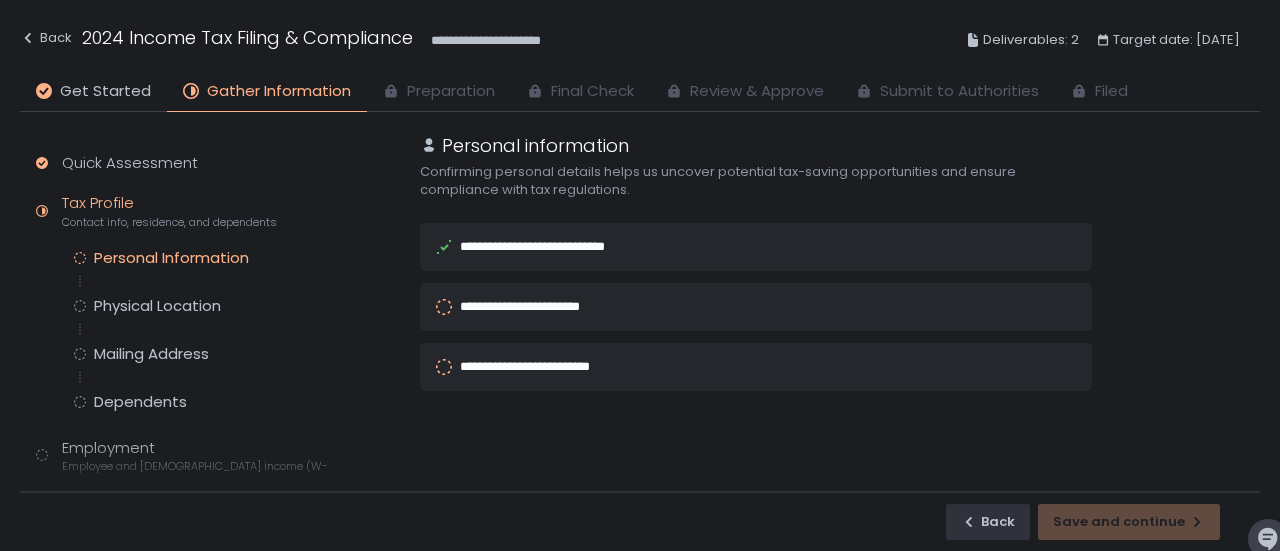 click on "**********" at bounding box center [728, 307] 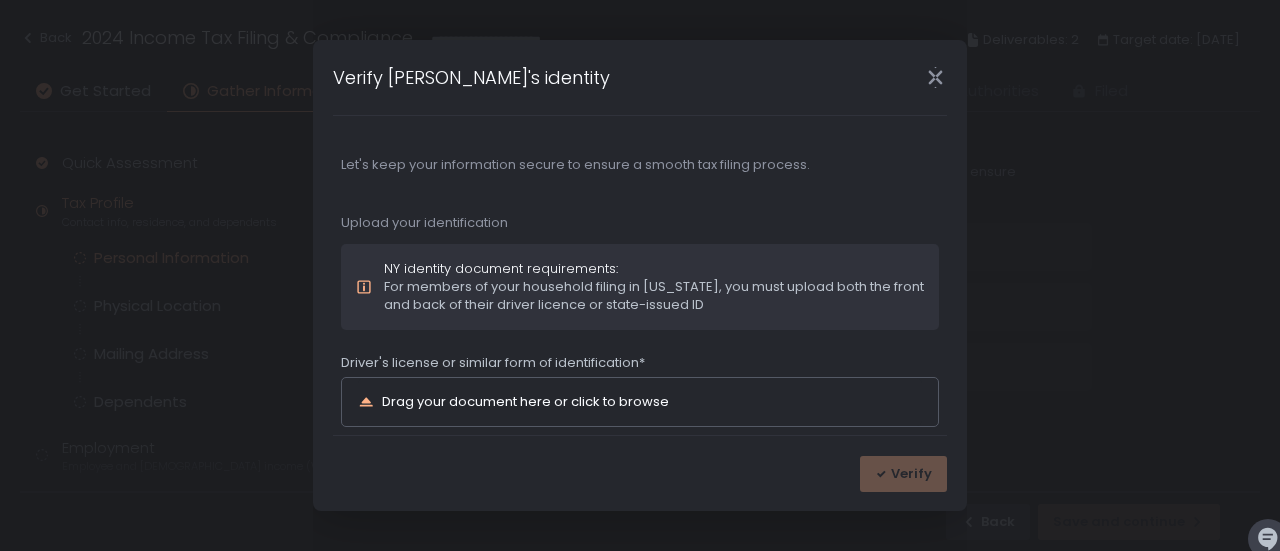 scroll, scrollTop: 219, scrollLeft: 0, axis: vertical 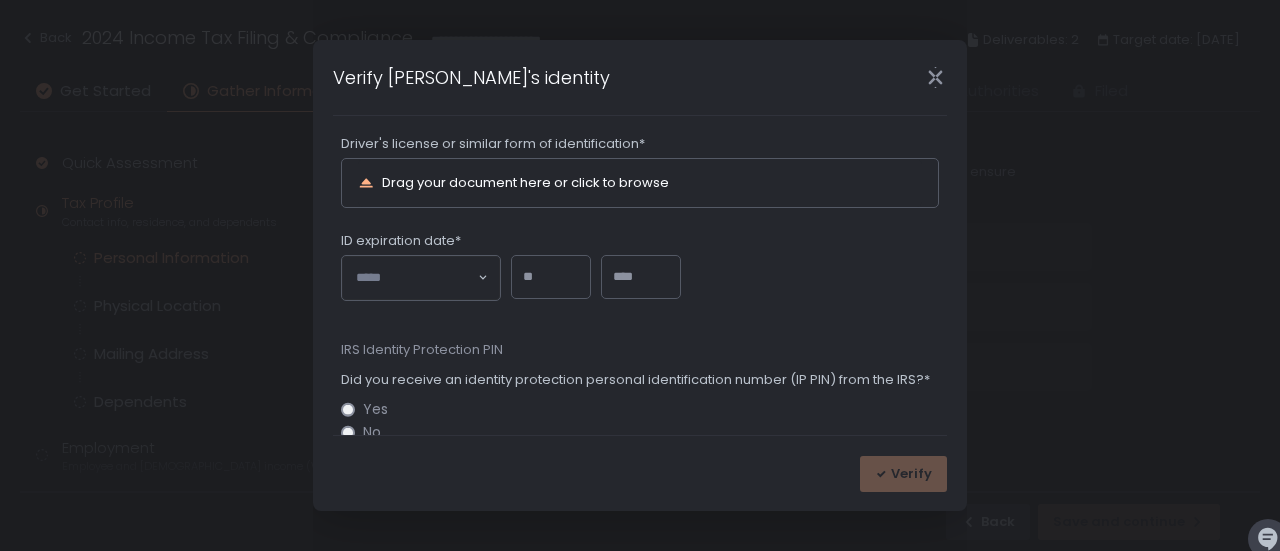 click on "Drag your document here or click to browse" 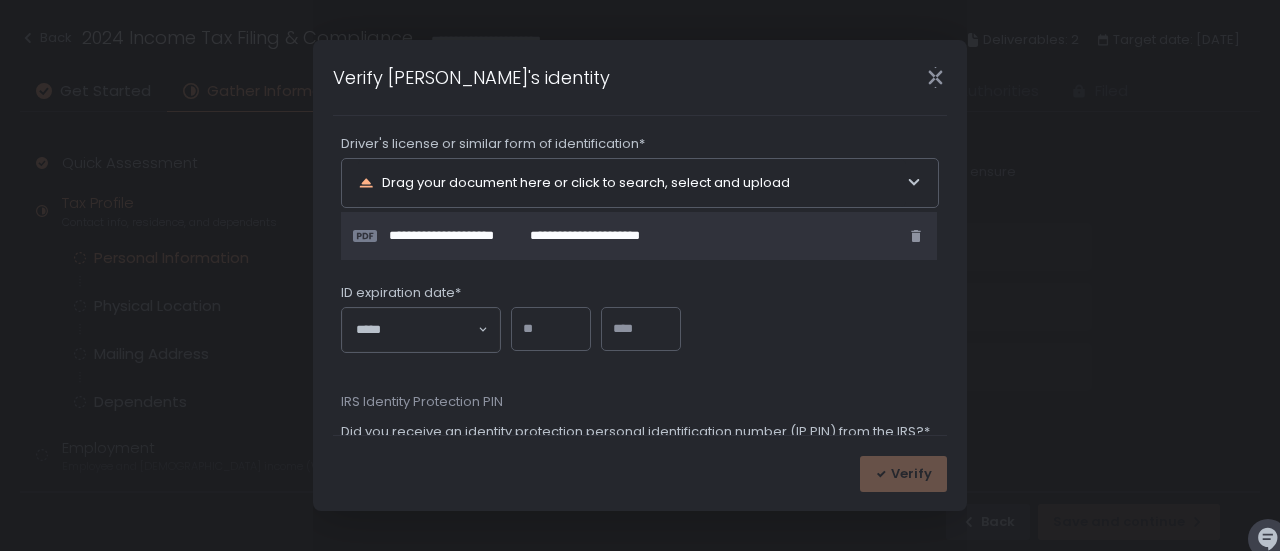 click 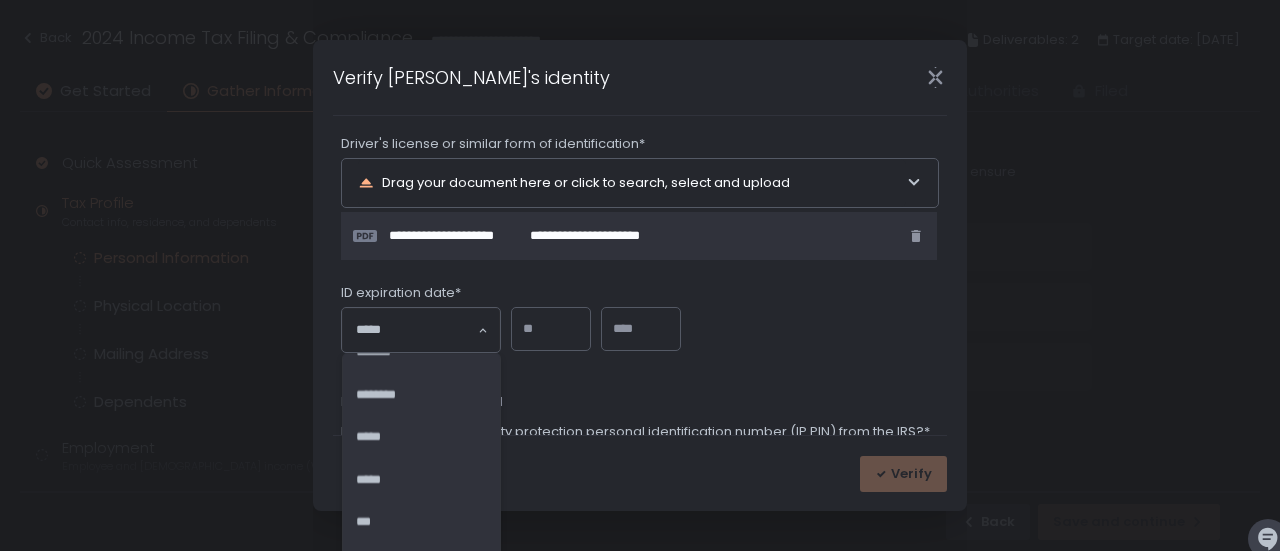 scroll, scrollTop: 0, scrollLeft: 0, axis: both 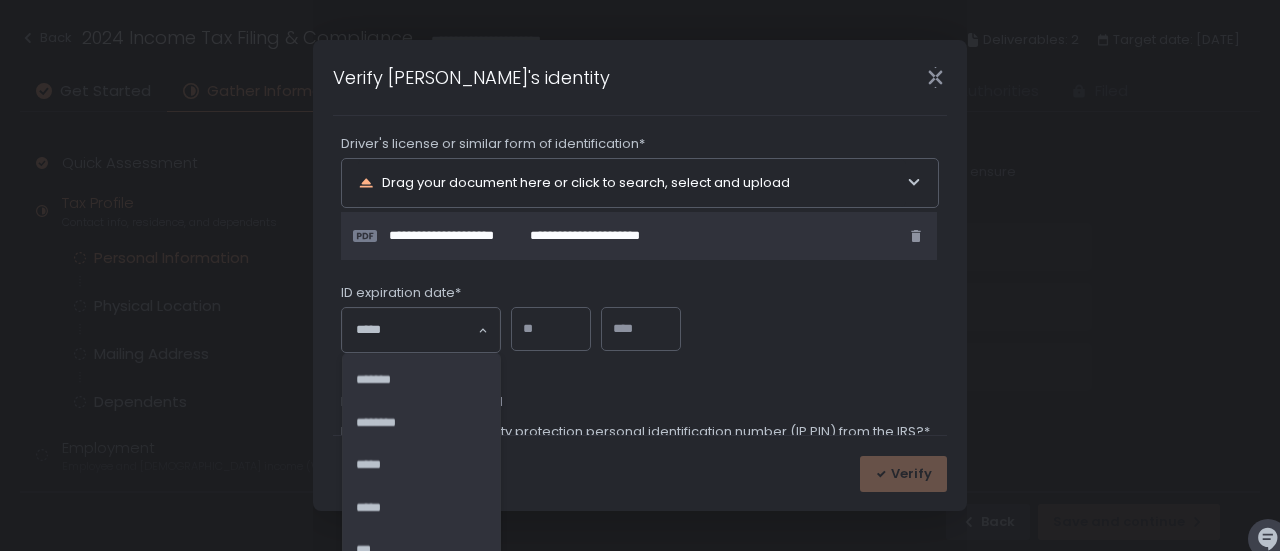 click on "*******" 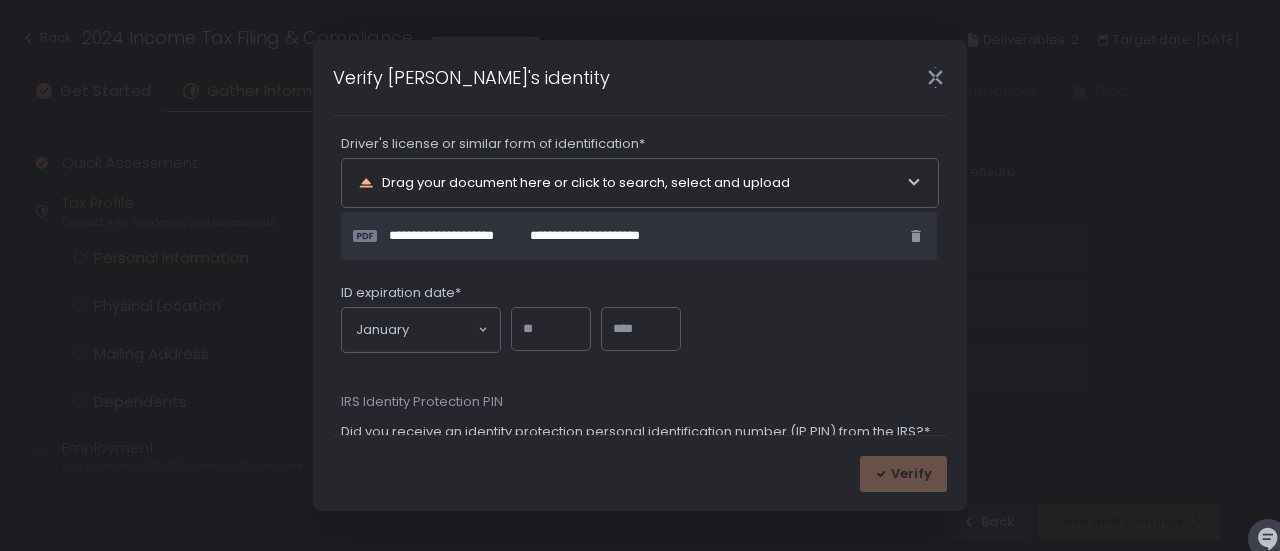 click at bounding box center [551, 329] 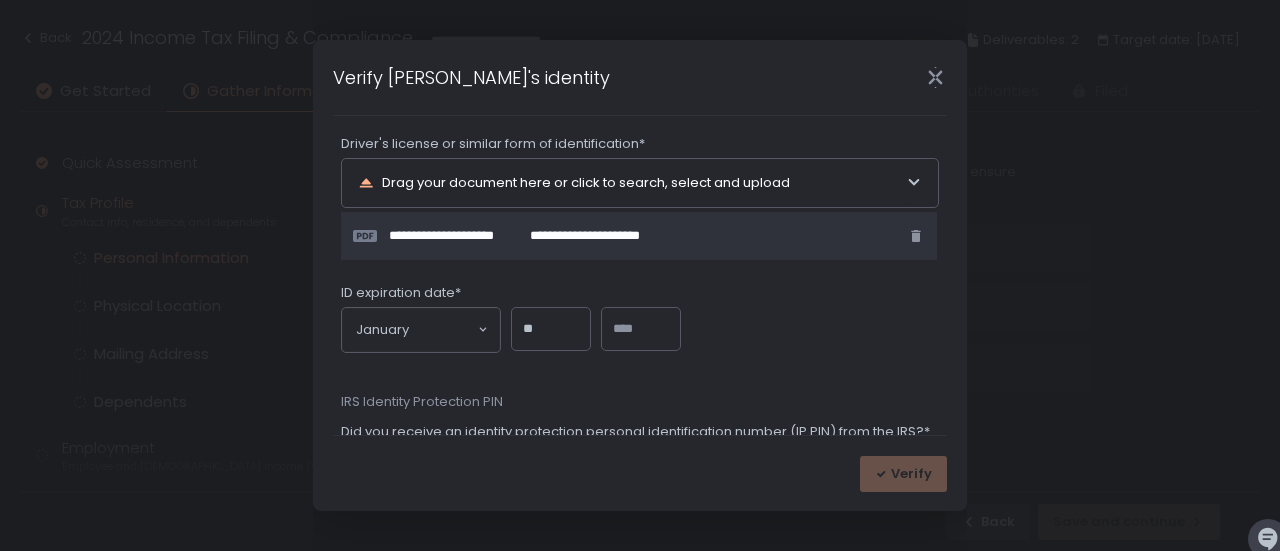 type on "**" 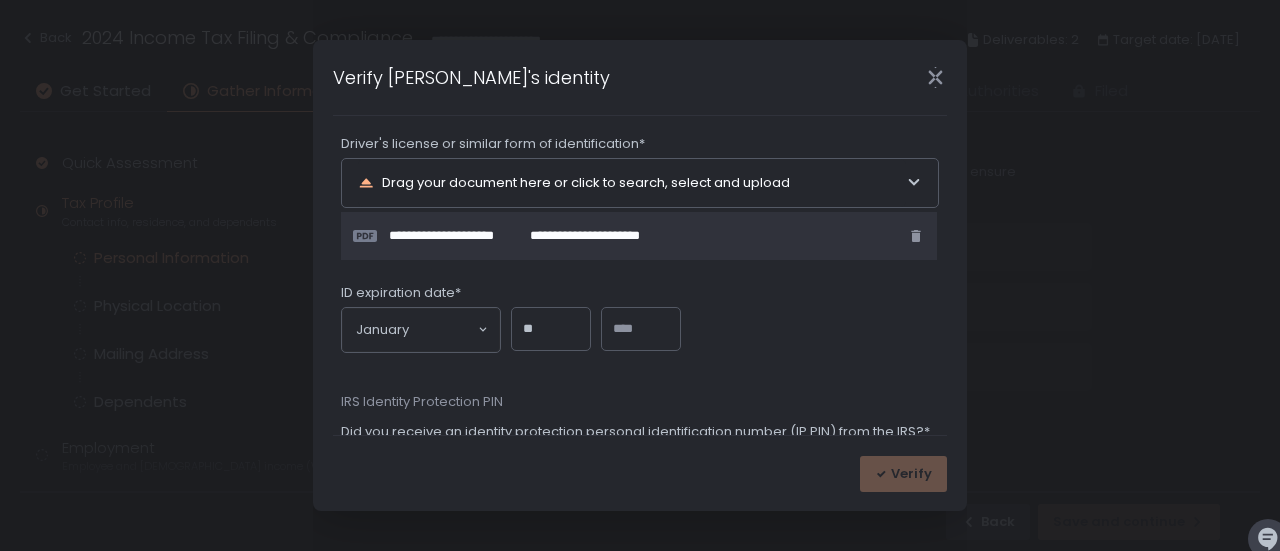 click at bounding box center [641, 329] 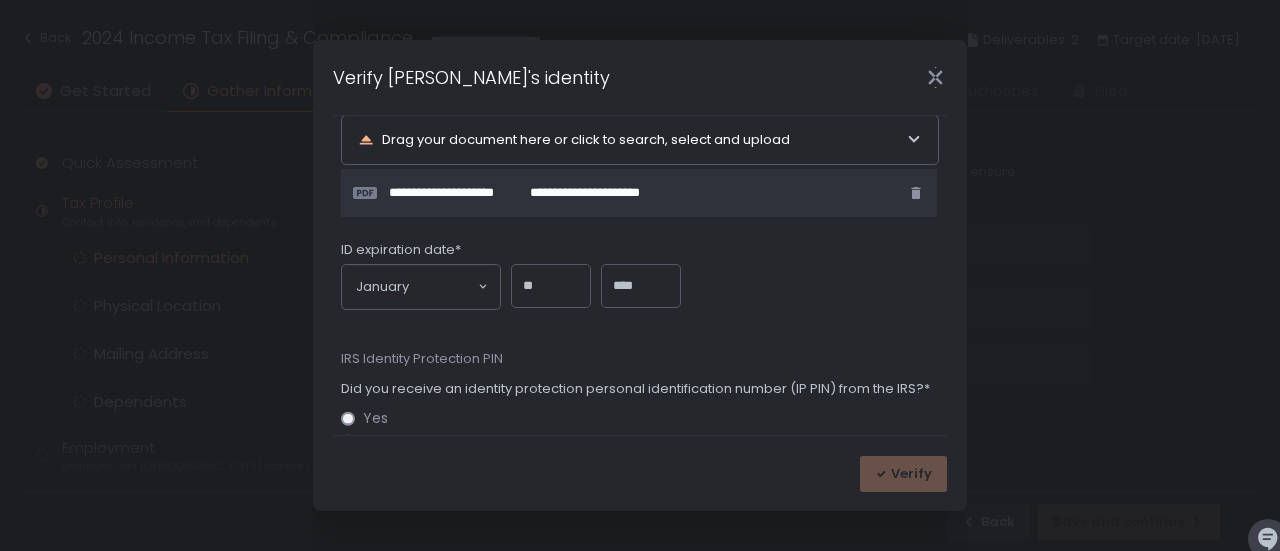 scroll, scrollTop: 312, scrollLeft: 0, axis: vertical 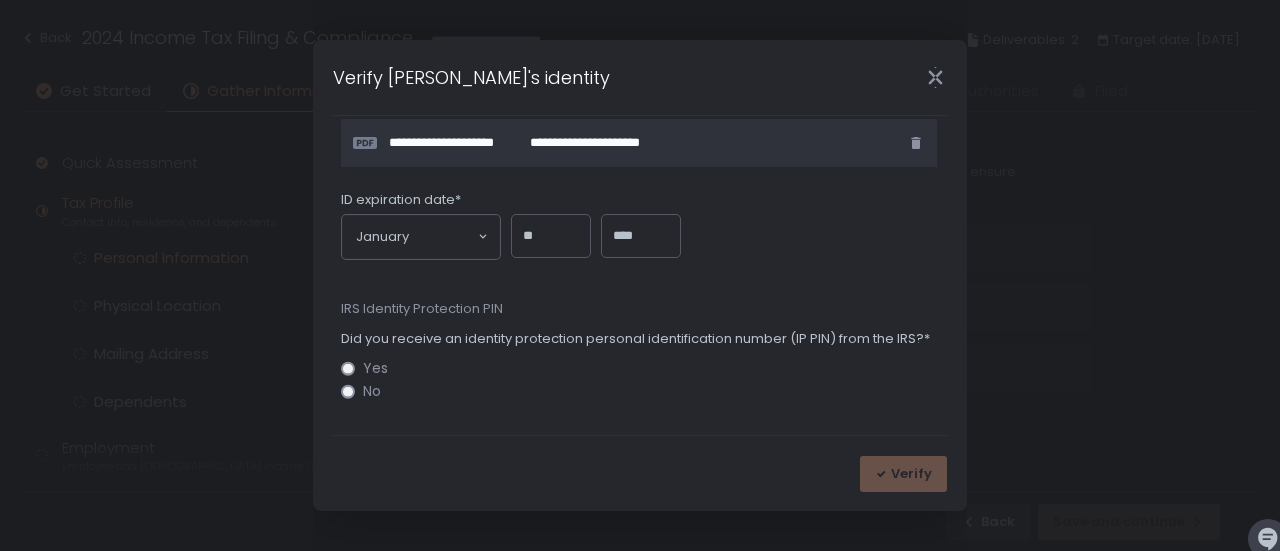 type on "****" 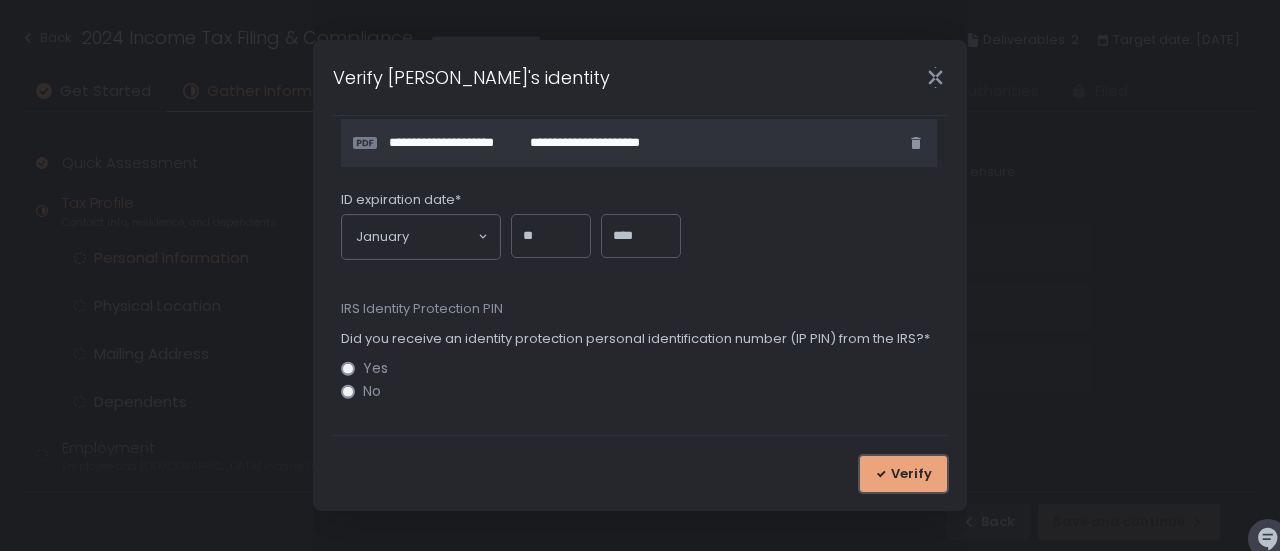 click on "Verify" at bounding box center [911, 474] 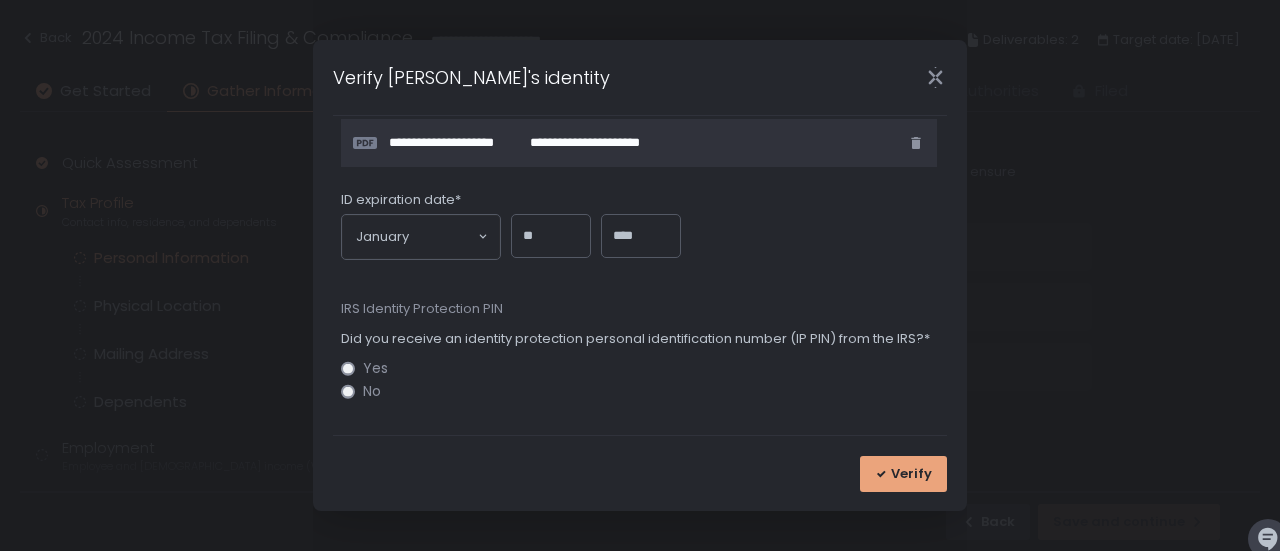 scroll, scrollTop: 0, scrollLeft: 0, axis: both 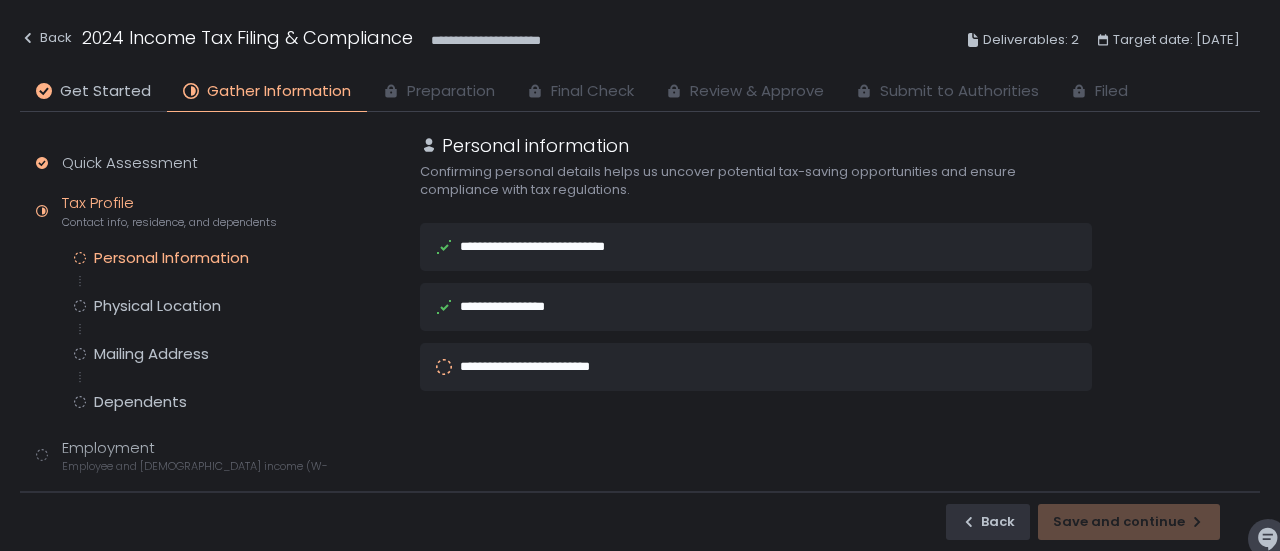 click on "**********" at bounding box center [756, 367] 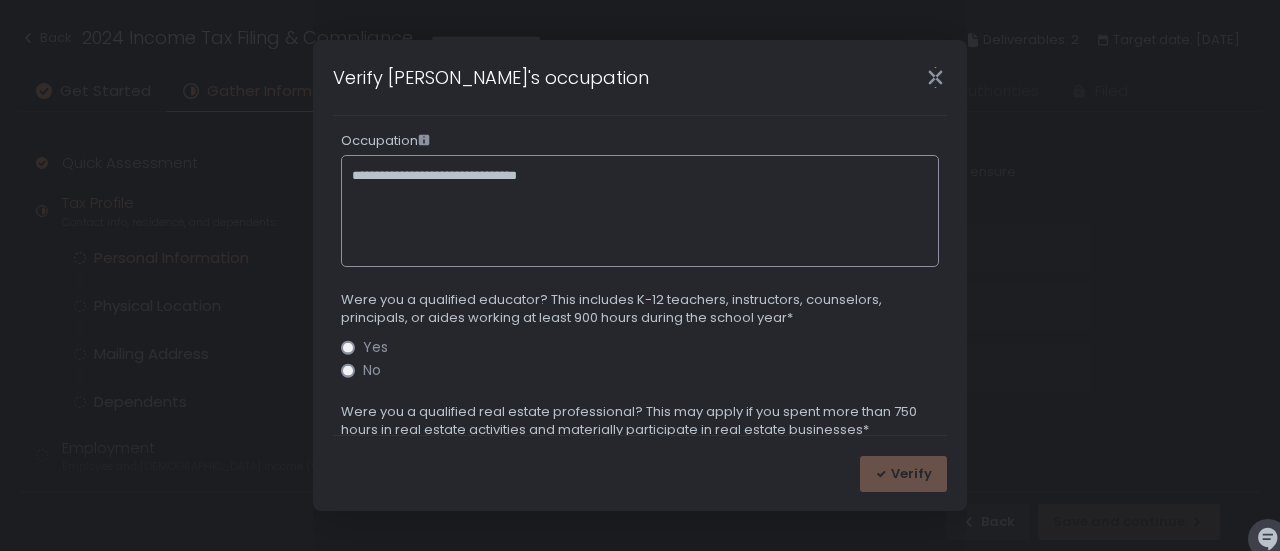 scroll, scrollTop: 178, scrollLeft: 0, axis: vertical 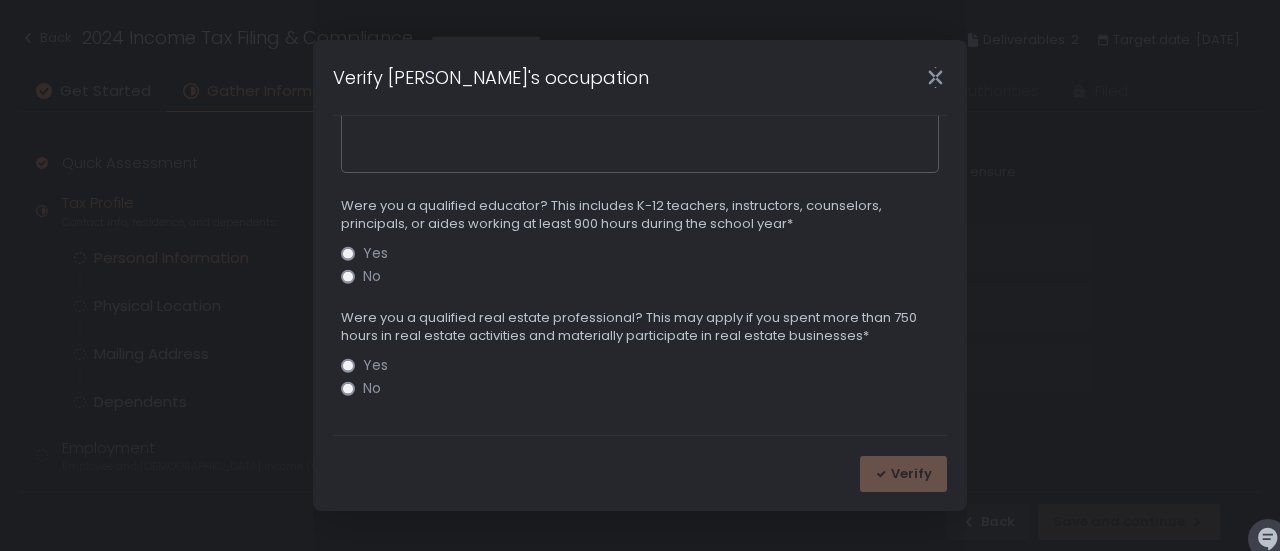 click on "No" 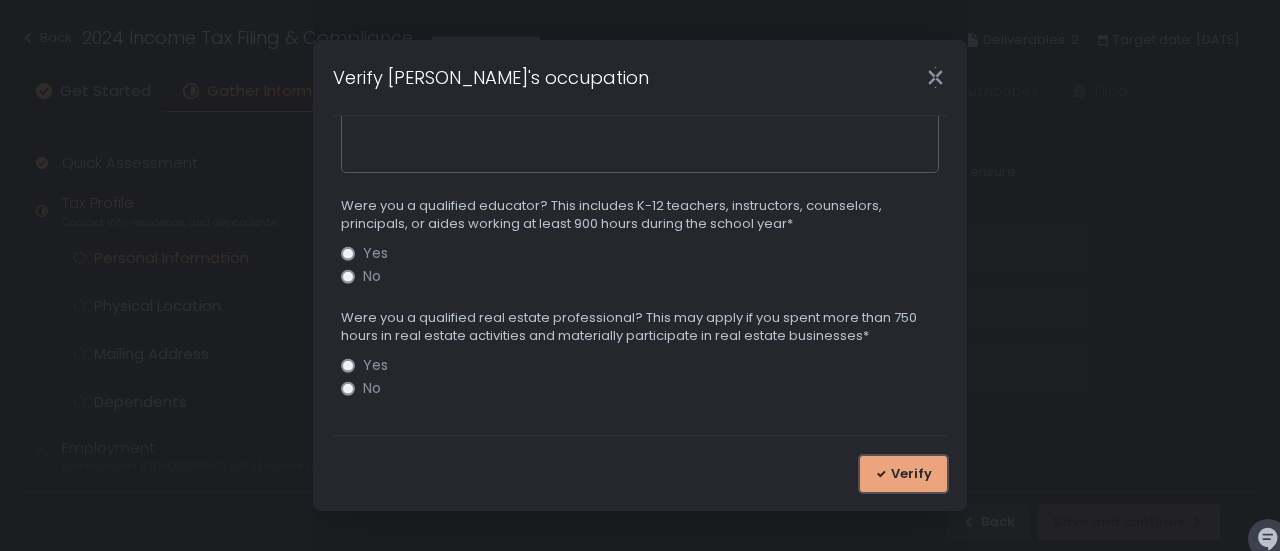 click on "Verify" at bounding box center (911, 474) 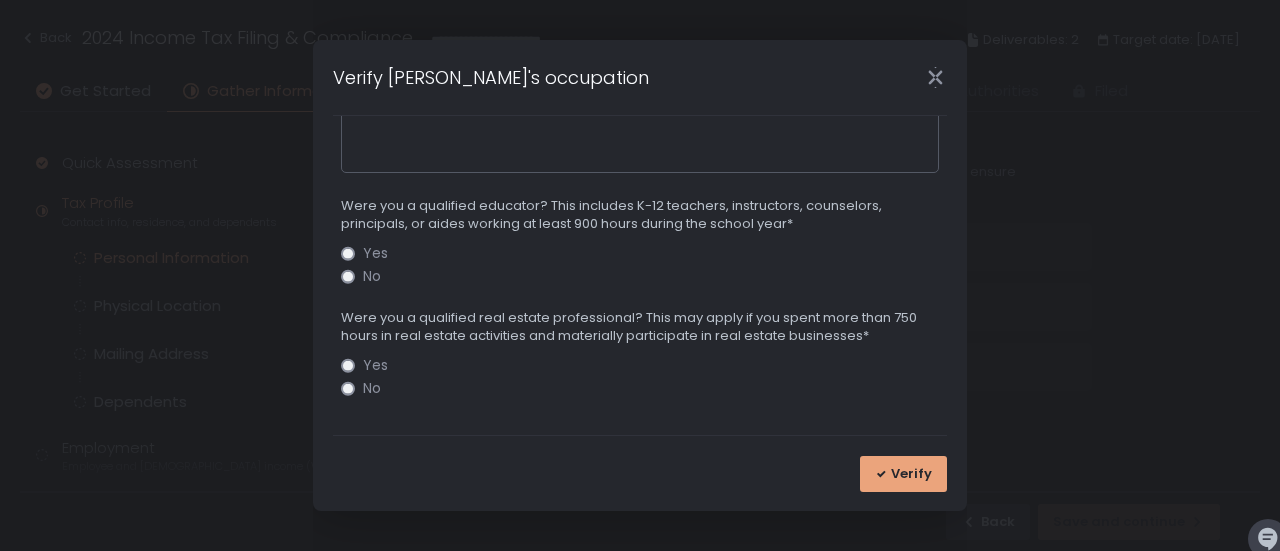scroll, scrollTop: 0, scrollLeft: 0, axis: both 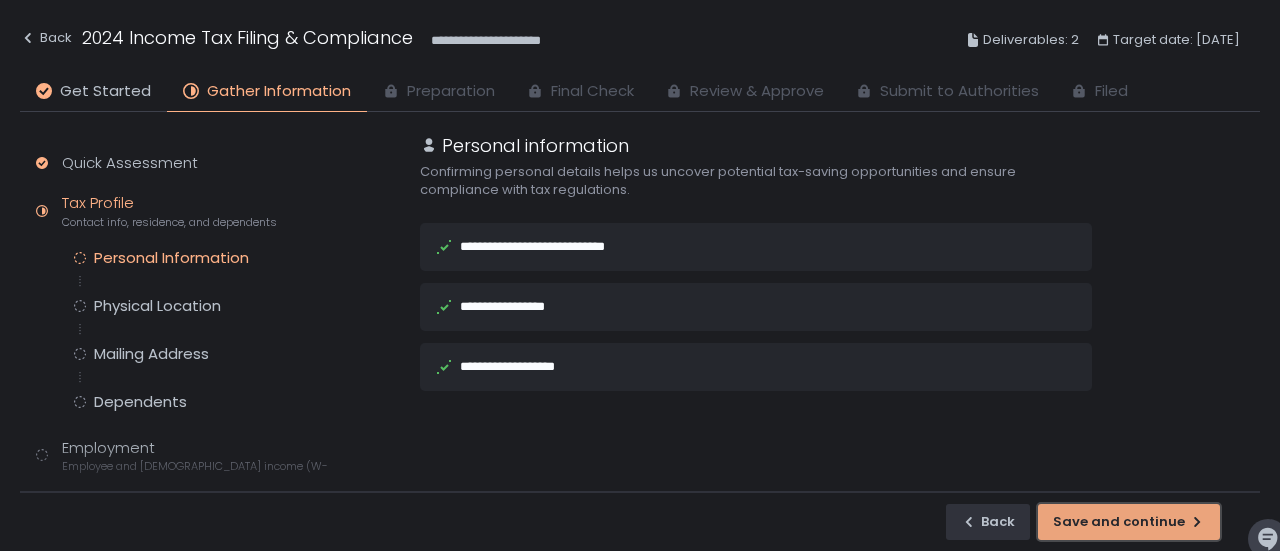 click on "Save and continue" 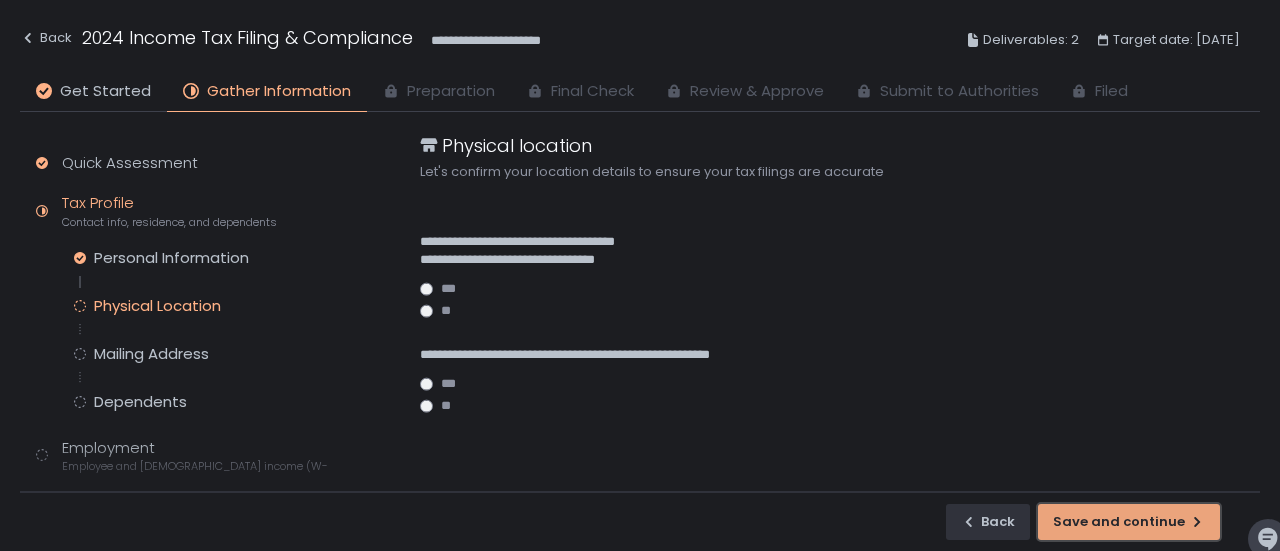 click on "Save and continue" 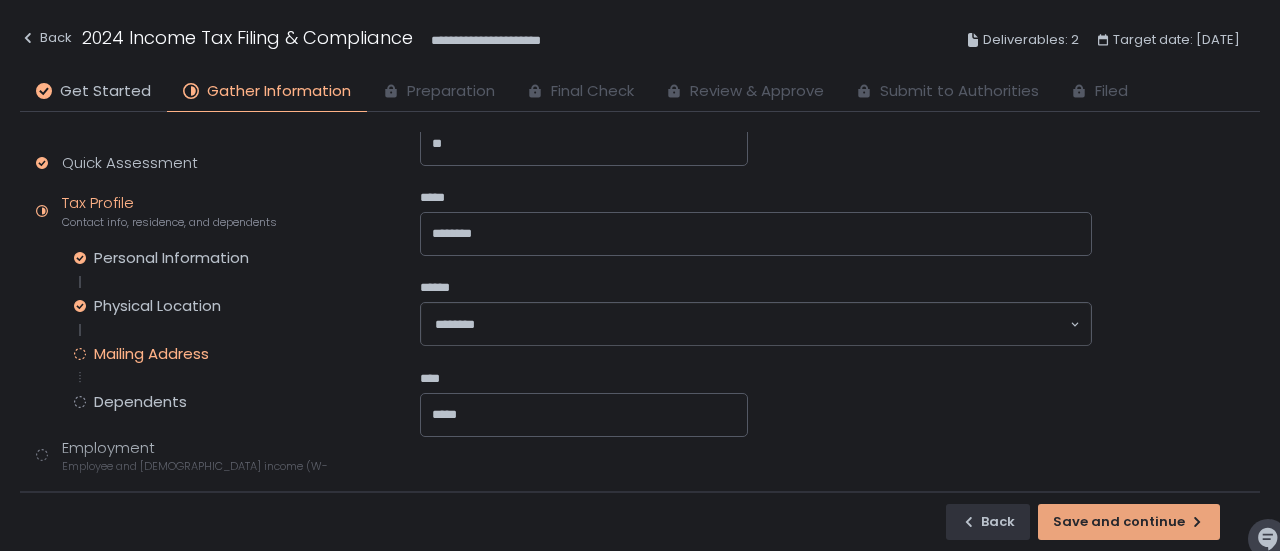 scroll, scrollTop: 425, scrollLeft: 0, axis: vertical 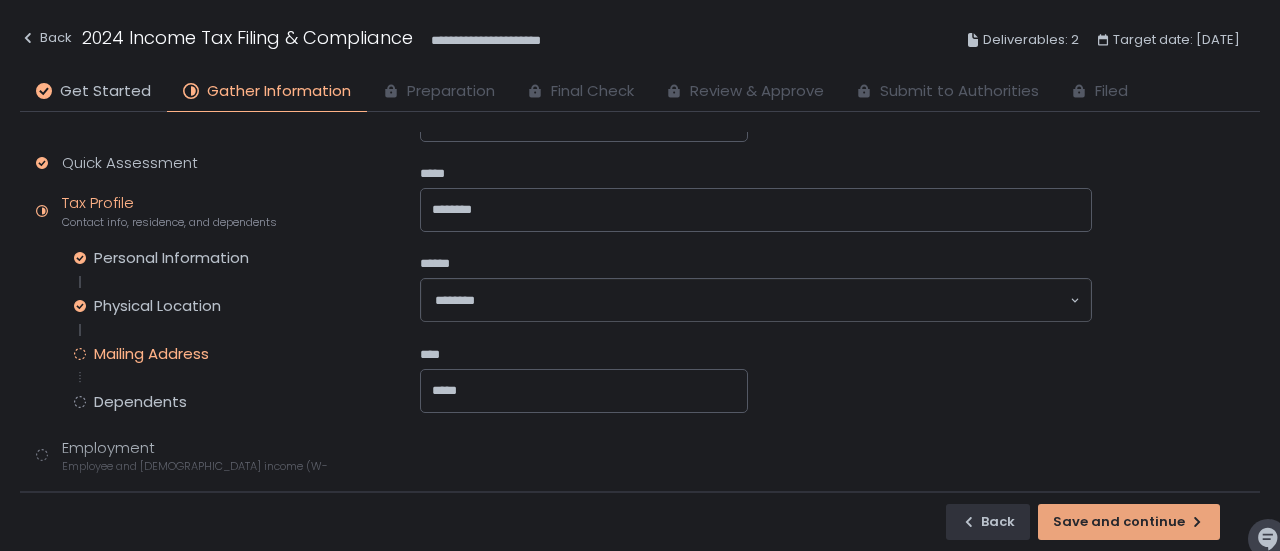 click on "Save and continue" 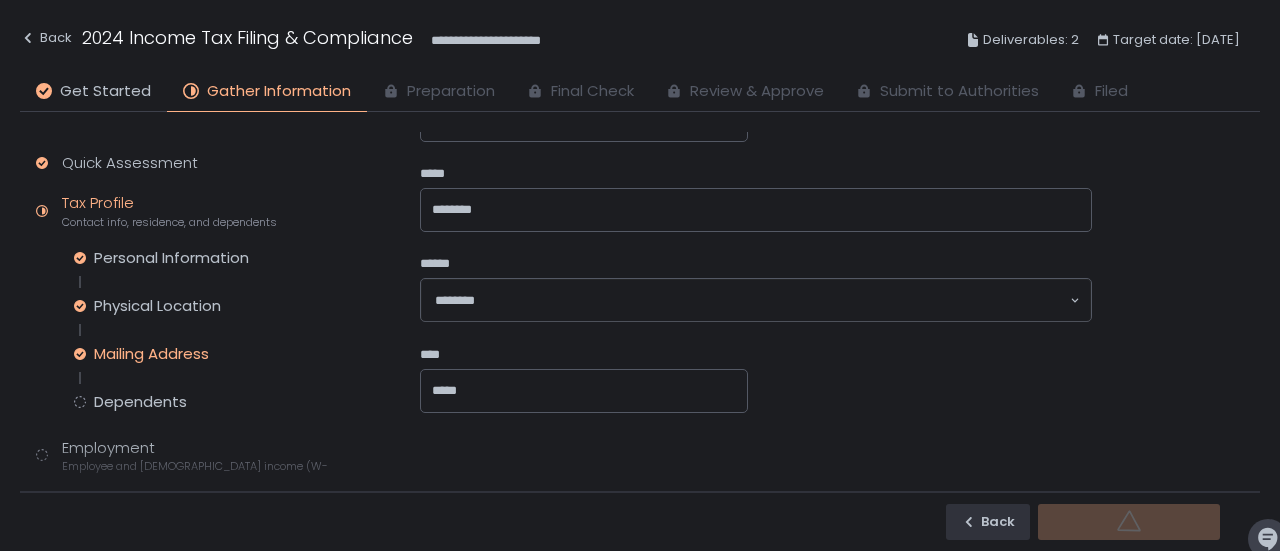 scroll, scrollTop: 0, scrollLeft: 0, axis: both 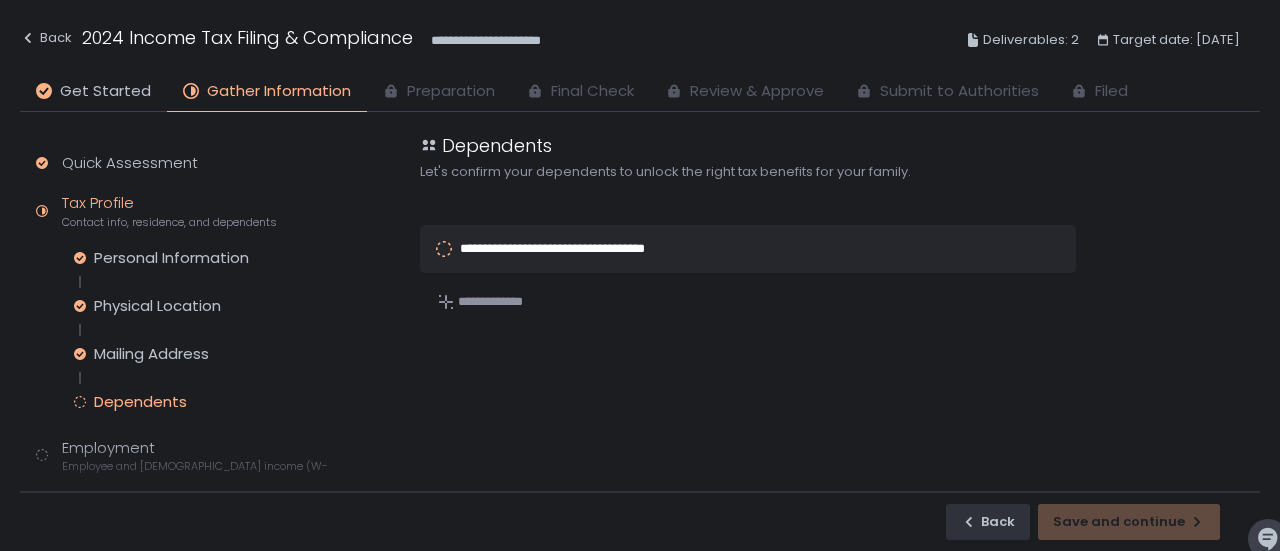 click on "**********" at bounding box center [748, 249] 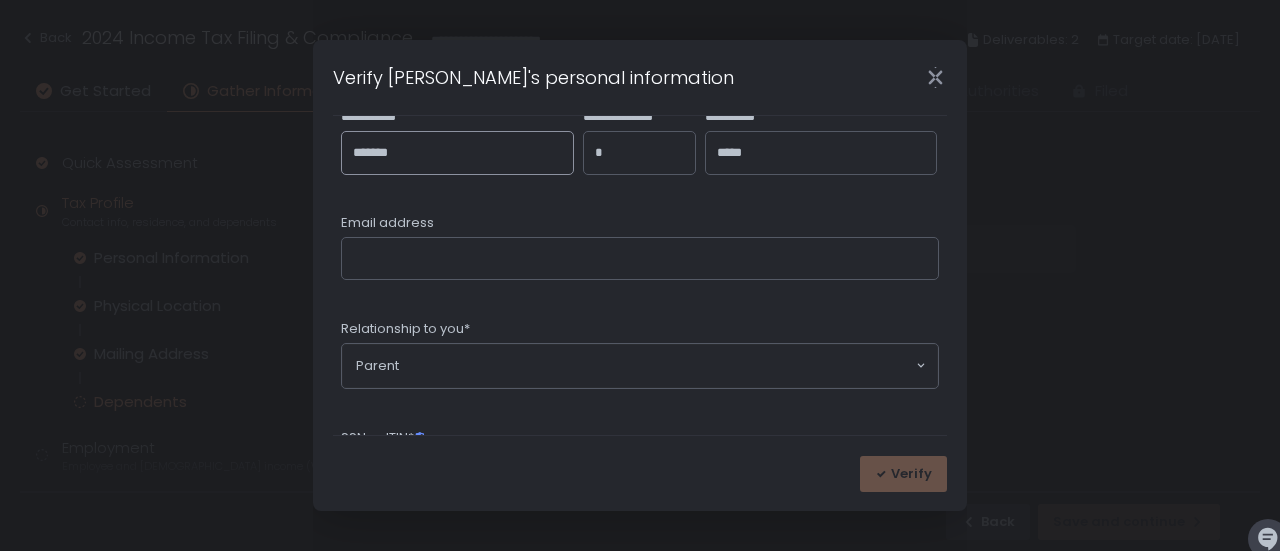 scroll, scrollTop: 291, scrollLeft: 0, axis: vertical 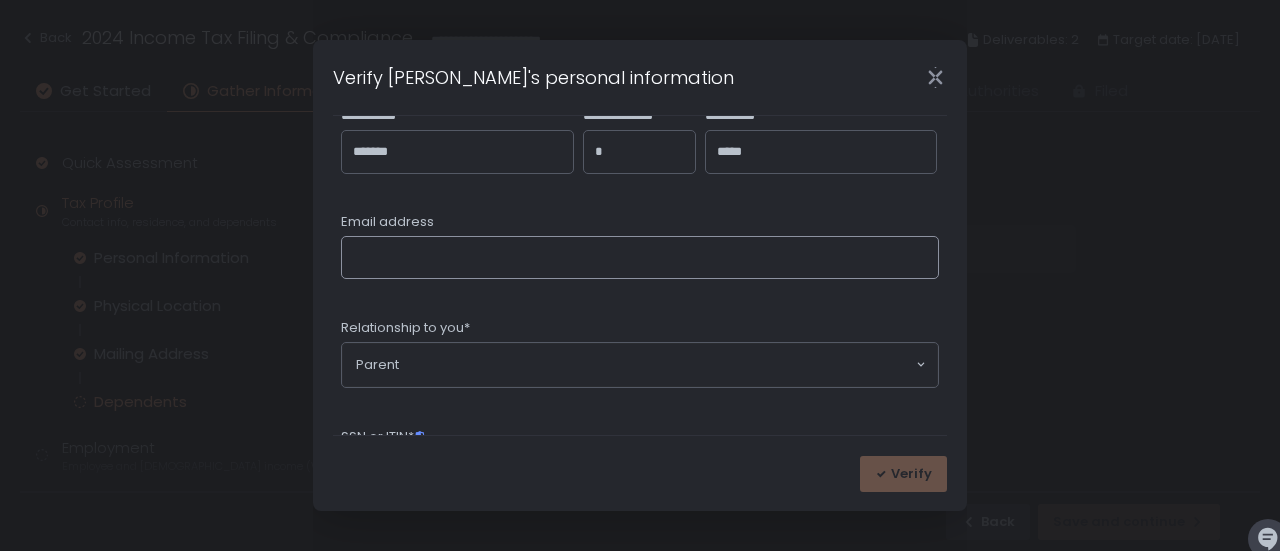 click on "Email address" 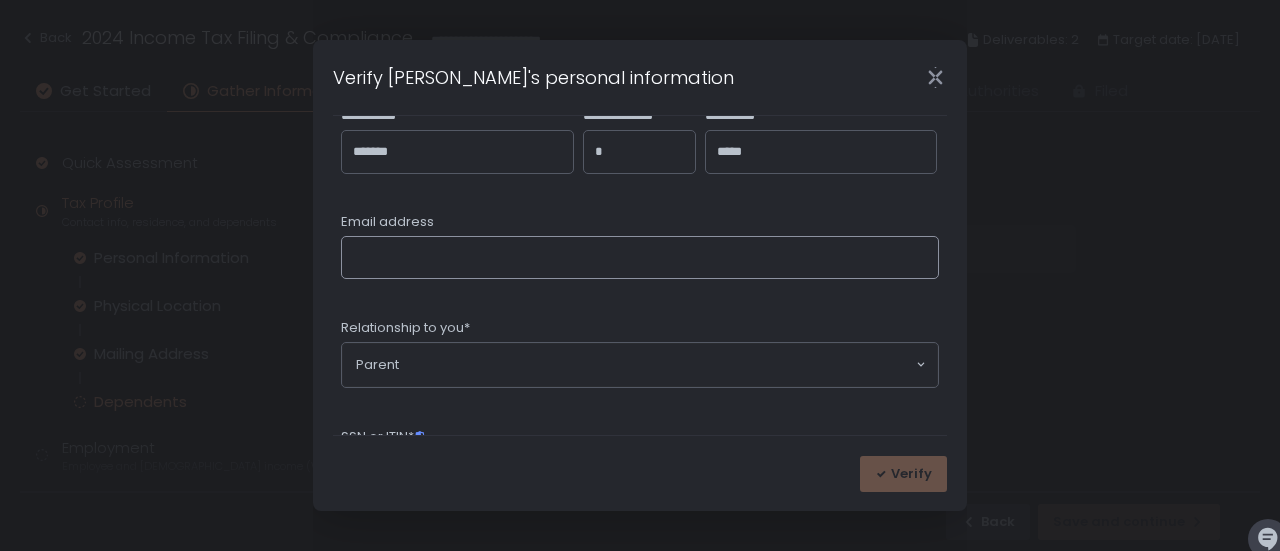 type on "**********" 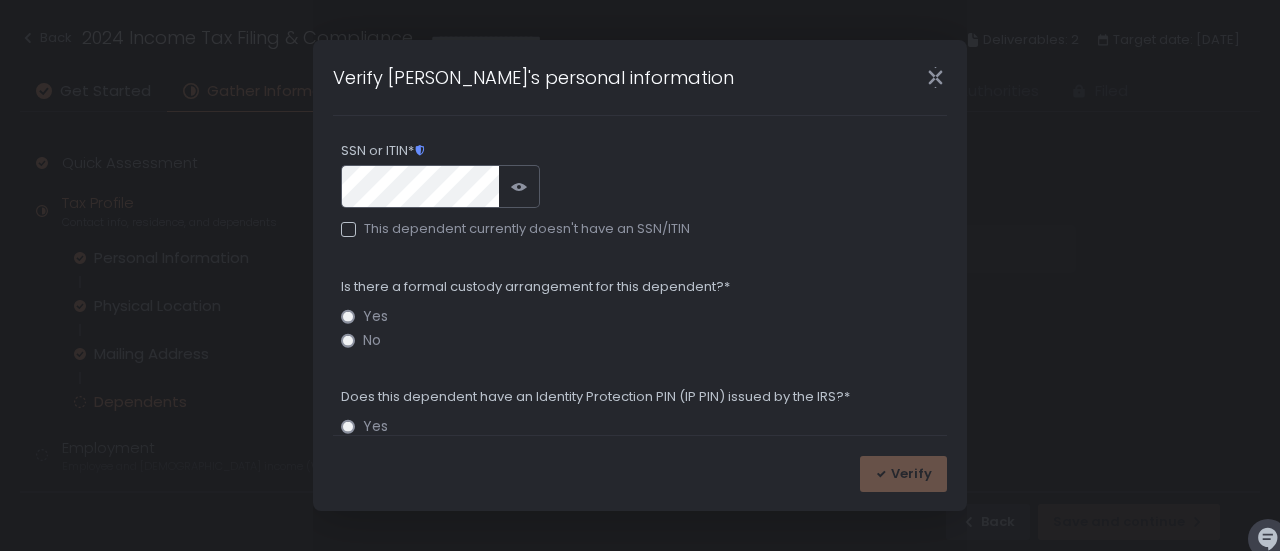scroll, scrollTop: 589, scrollLeft: 0, axis: vertical 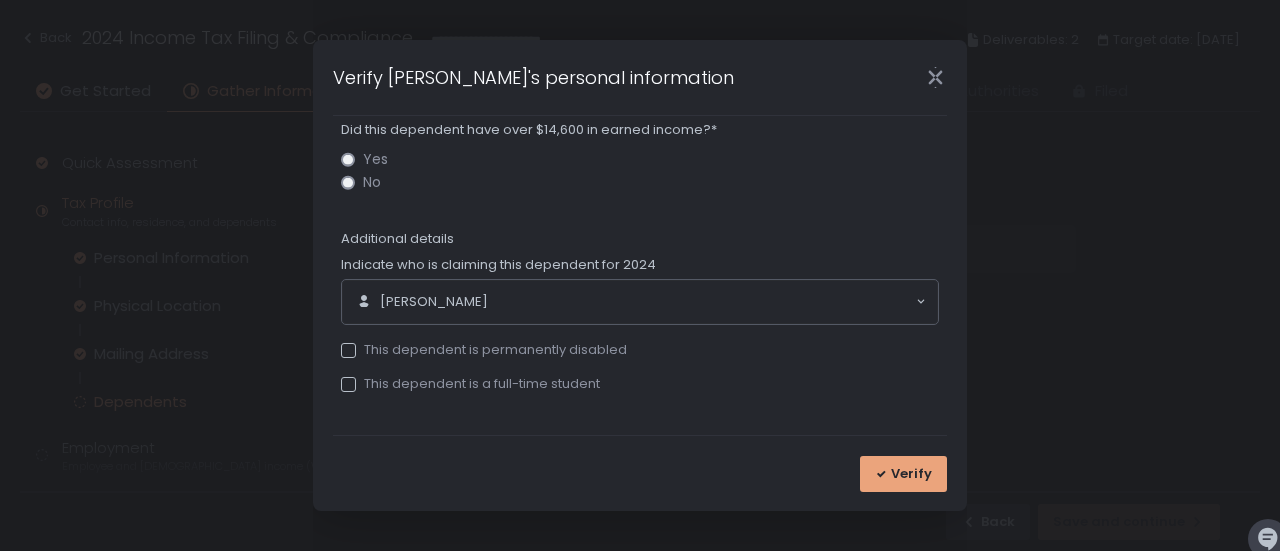 click on "Verify" at bounding box center (911, 474) 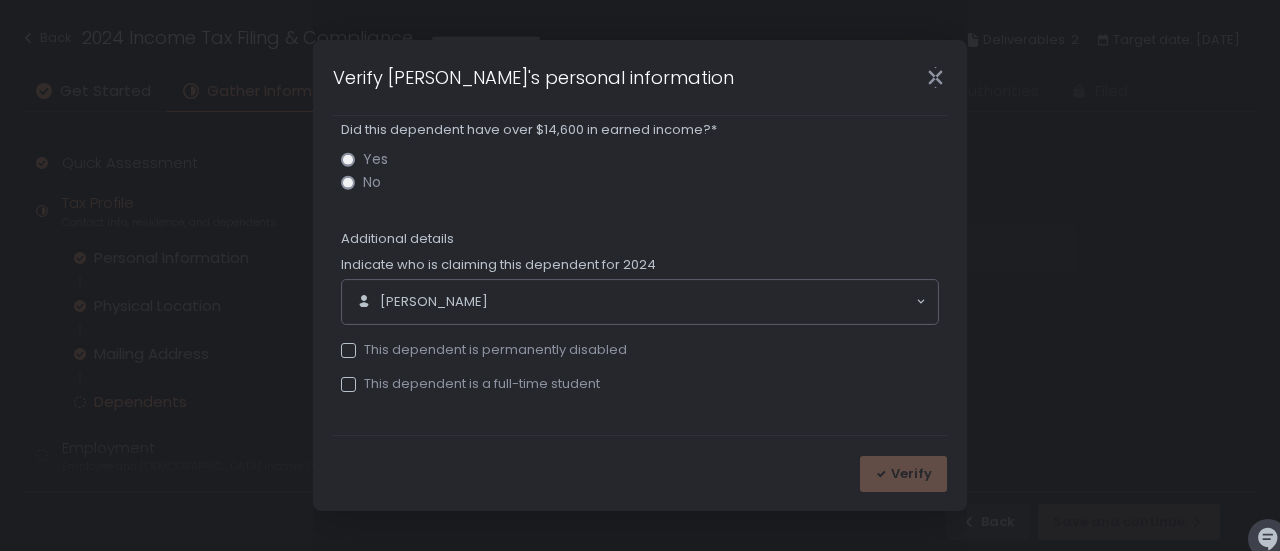 scroll, scrollTop: 0, scrollLeft: 0, axis: both 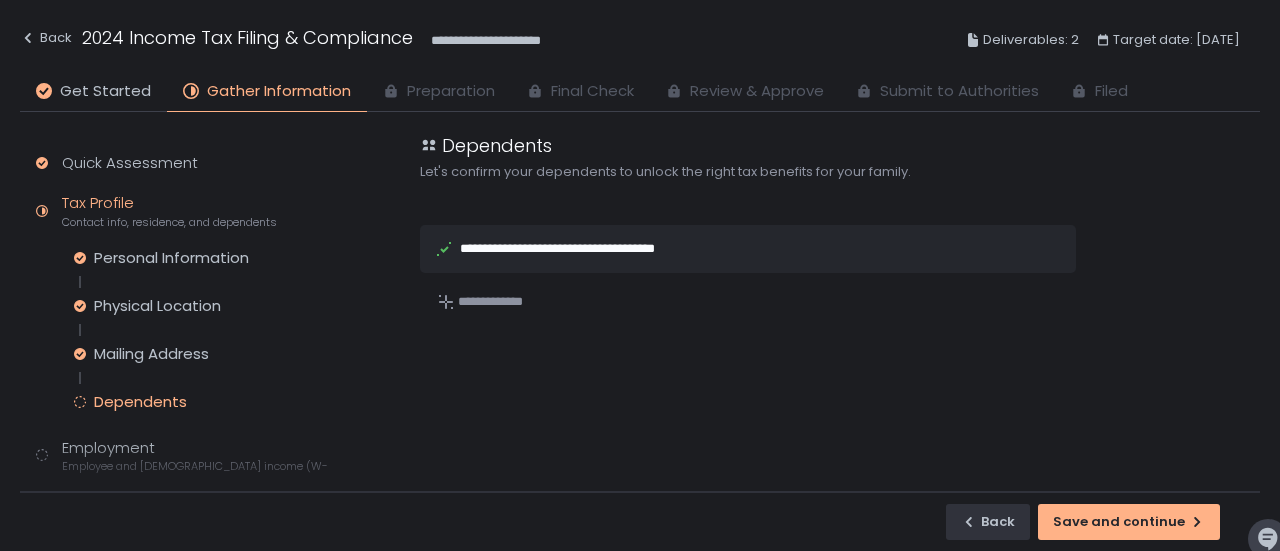 click on "Save and continue" 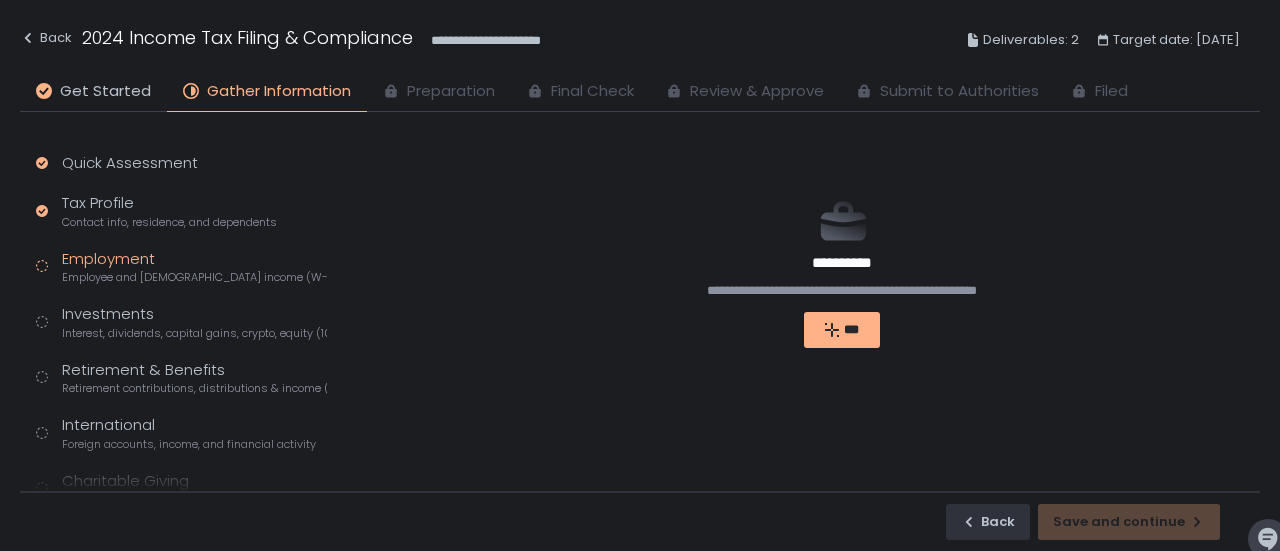 click on "***" 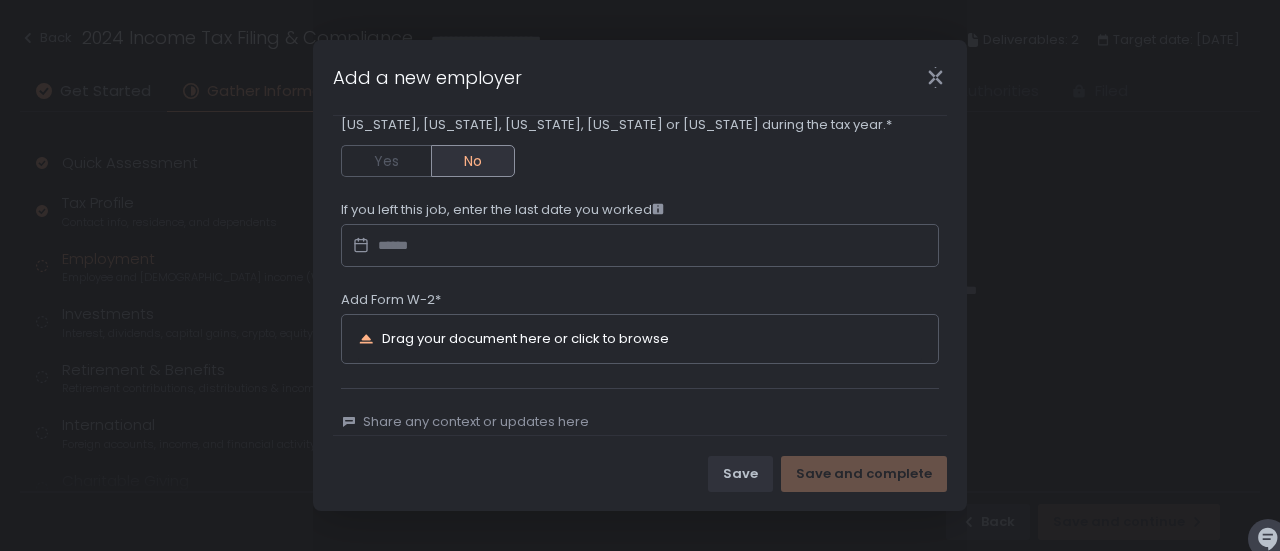scroll, scrollTop: 290, scrollLeft: 0, axis: vertical 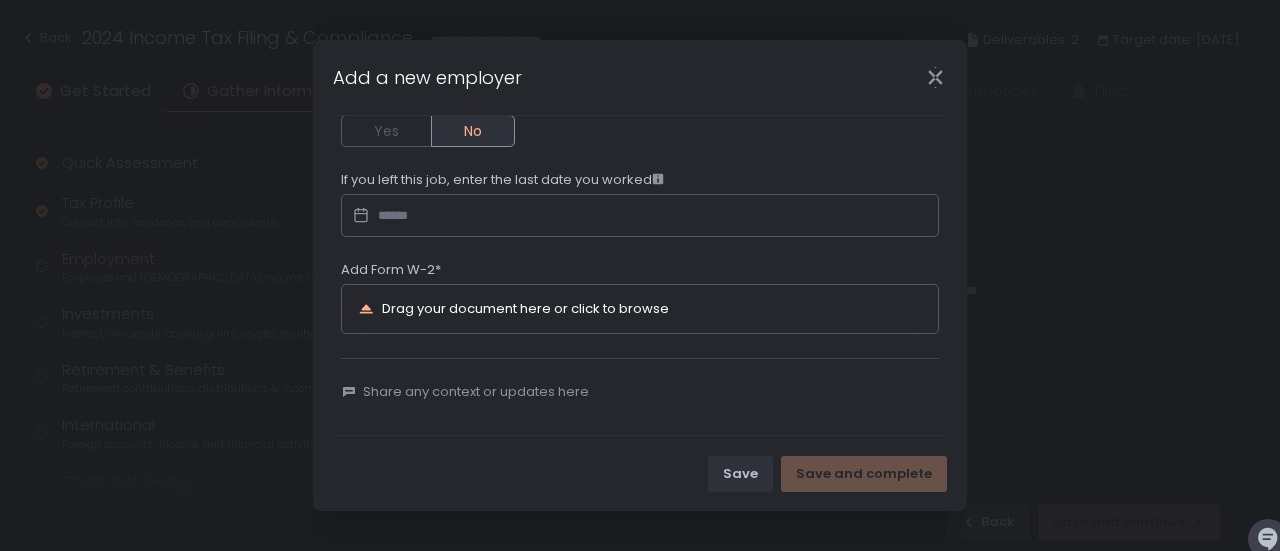 type on "**********" 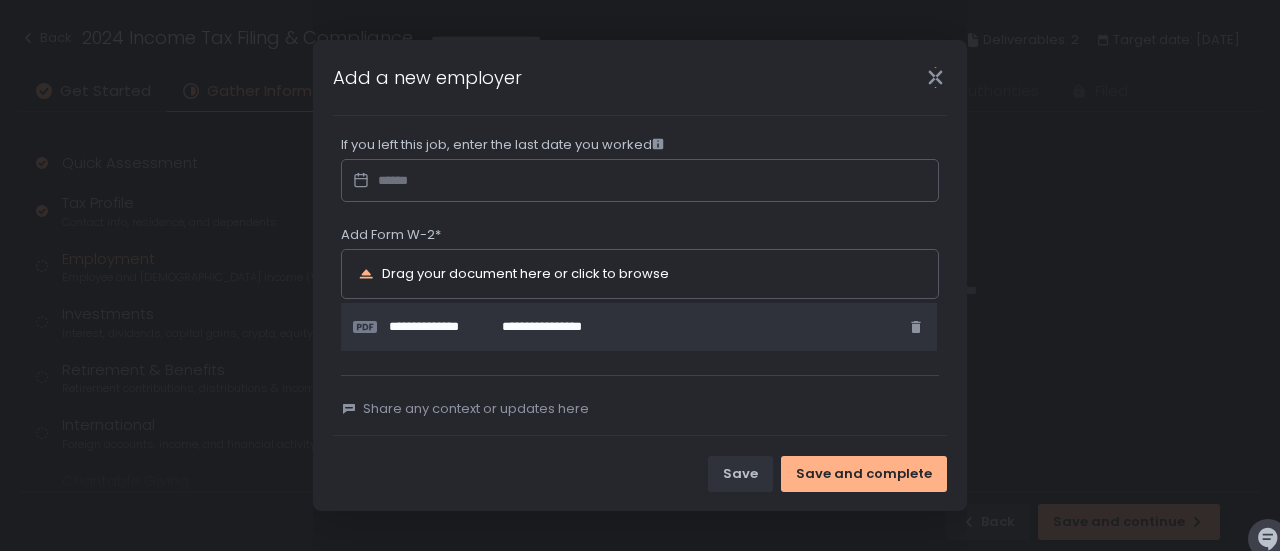 scroll, scrollTop: 342, scrollLeft: 0, axis: vertical 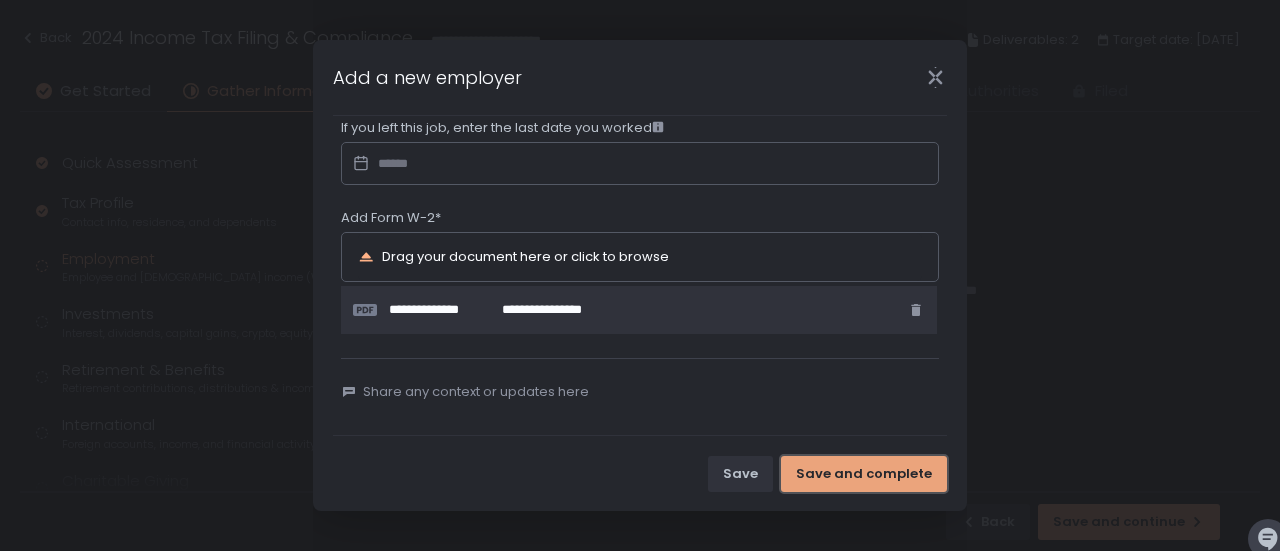 click on "Save and complete" at bounding box center (864, 474) 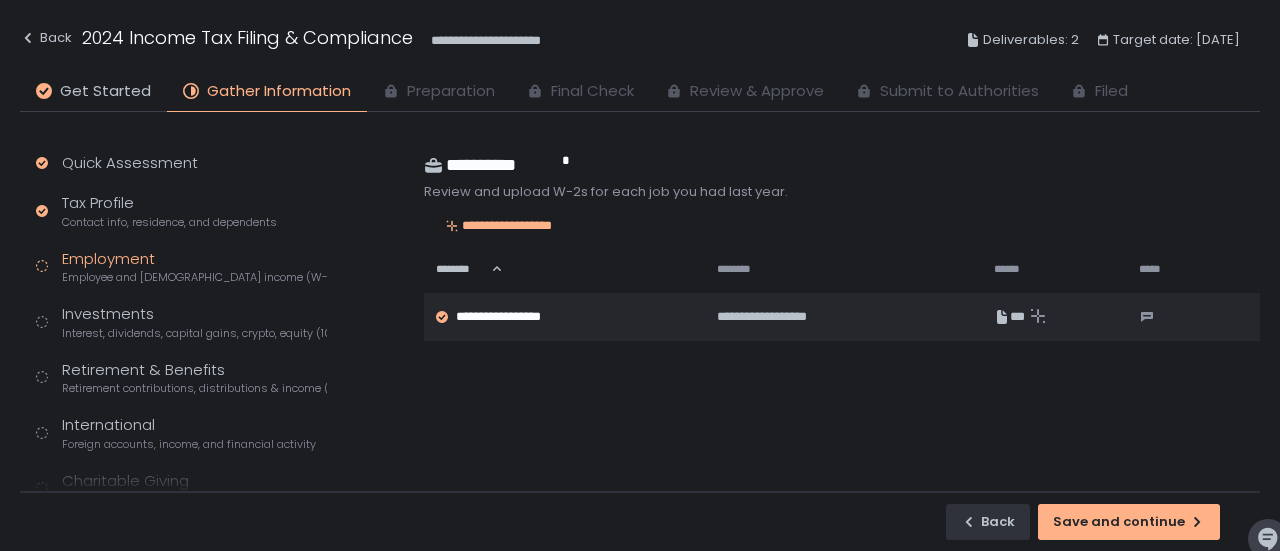 click on "Save and continue" 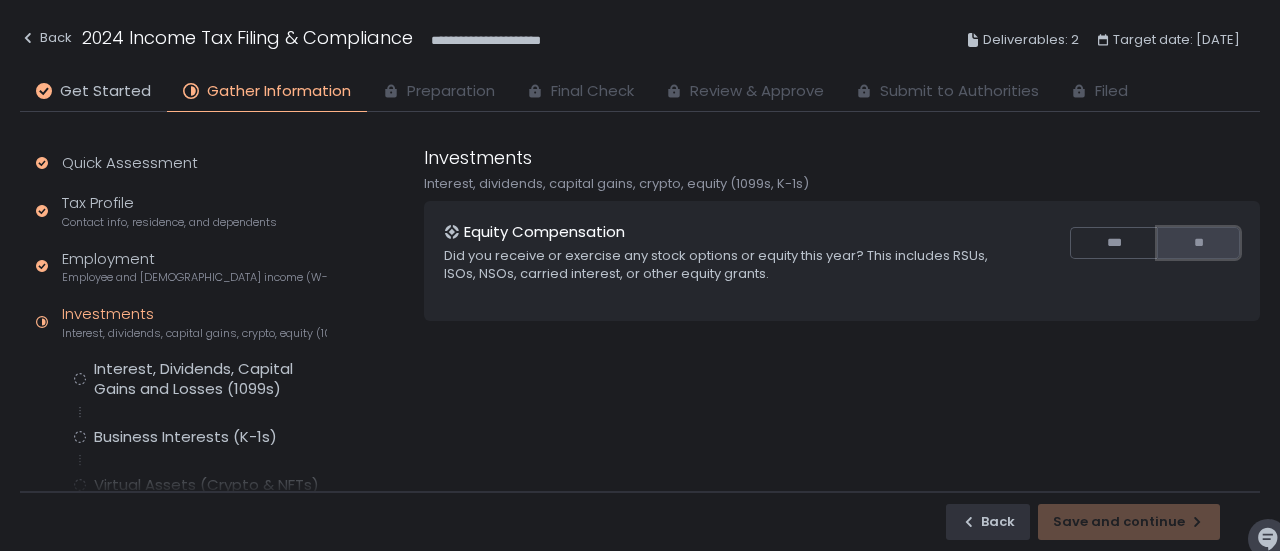 click on "**" at bounding box center [1198, 243] 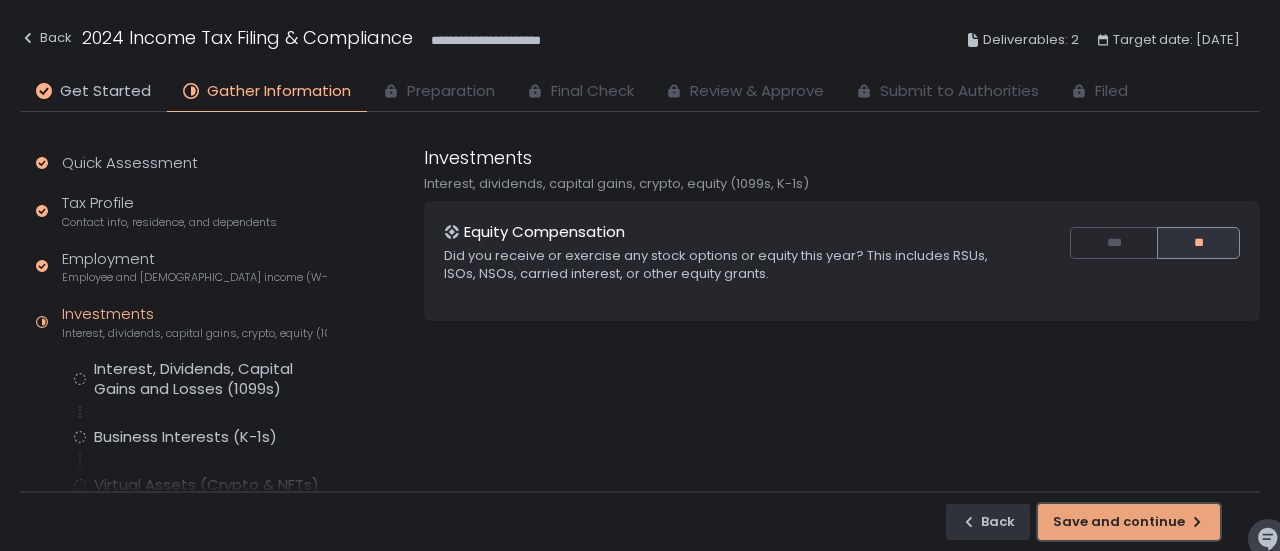 click on "Save and continue" 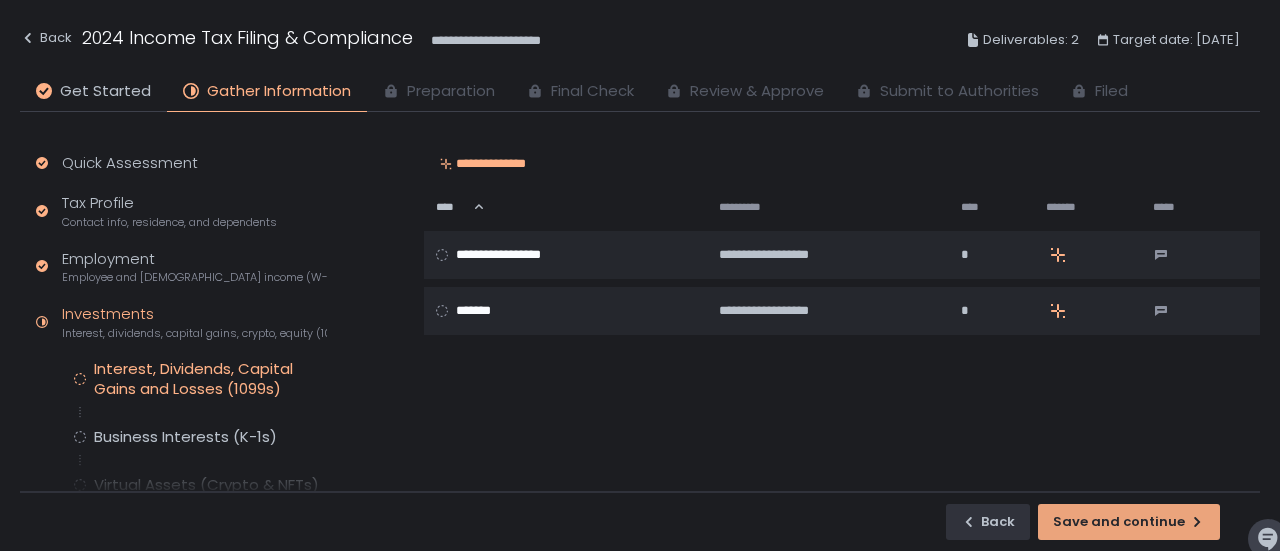 scroll, scrollTop: 108, scrollLeft: 0, axis: vertical 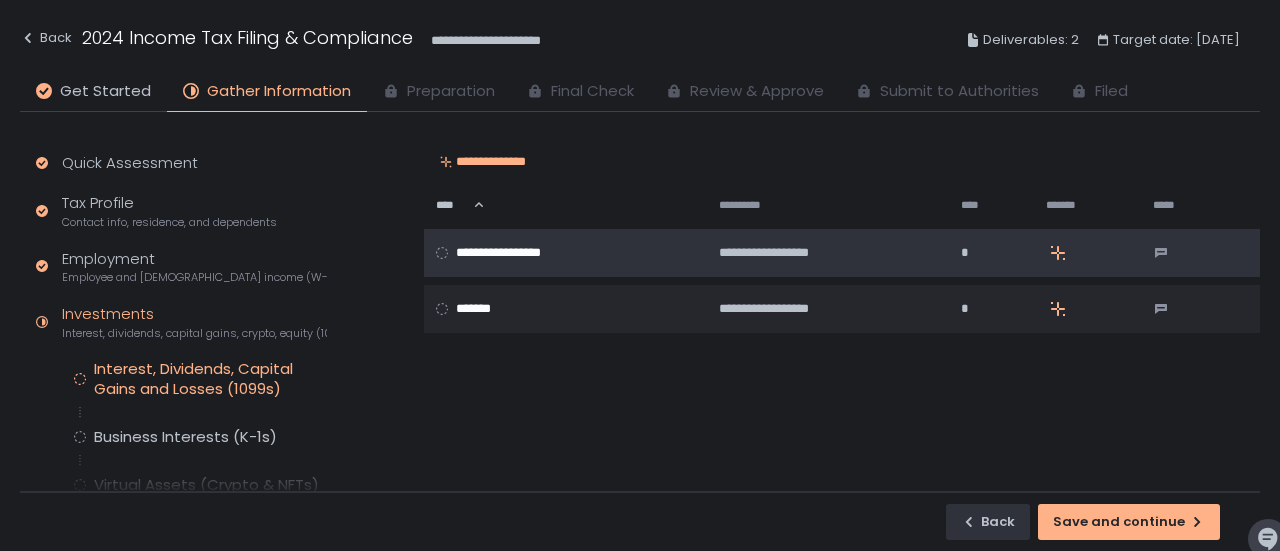 click on "**********" at bounding box center (518, 253) 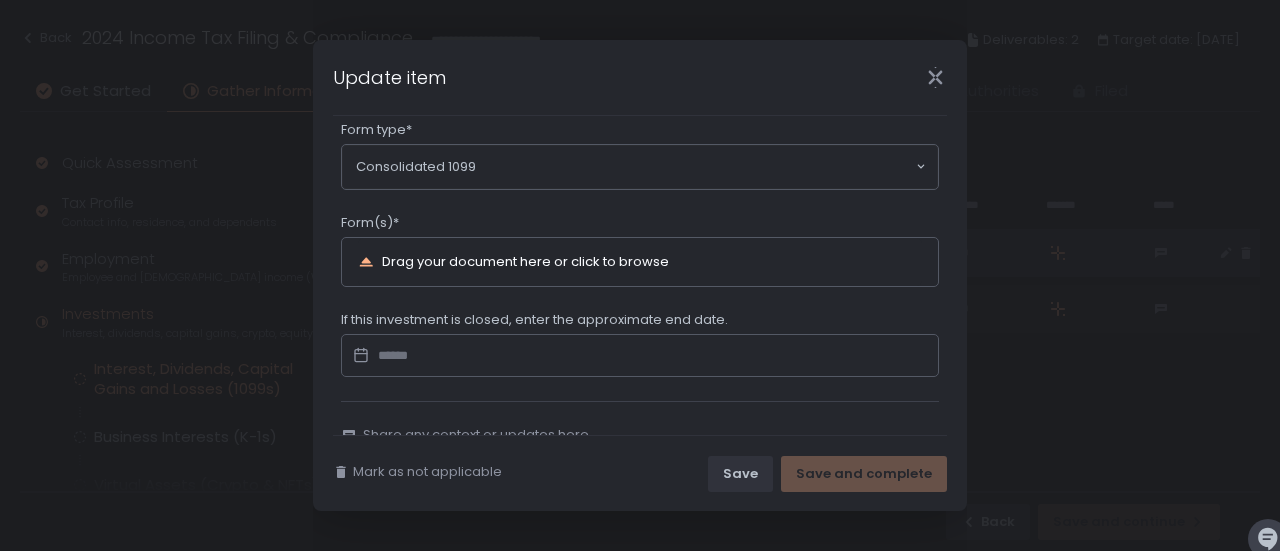 scroll, scrollTop: 393, scrollLeft: 0, axis: vertical 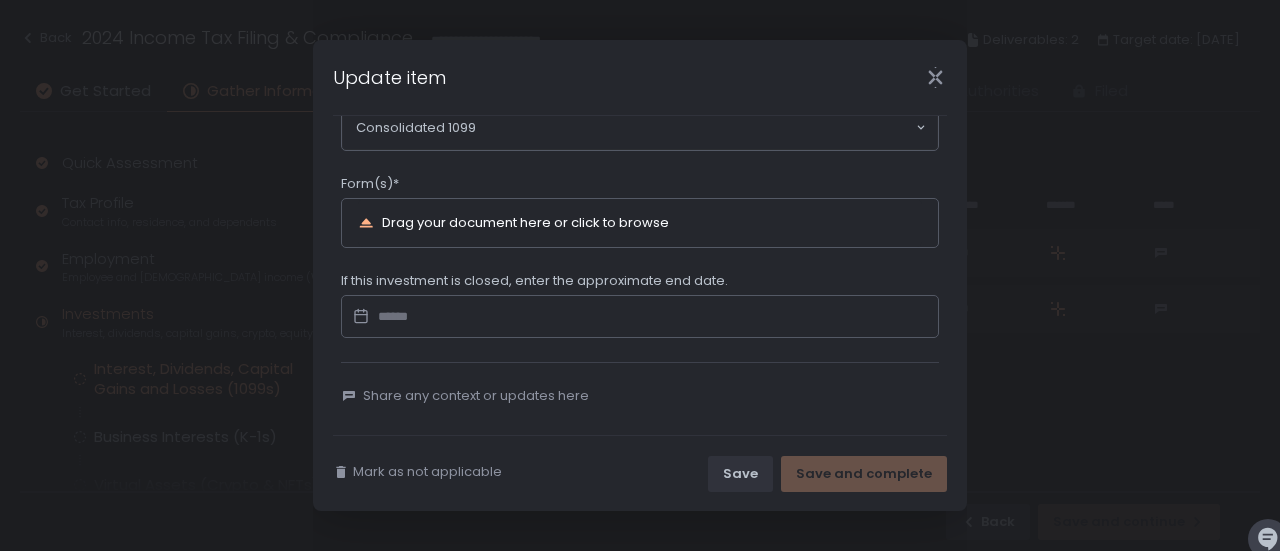 click on "**********" at bounding box center (640, 275) 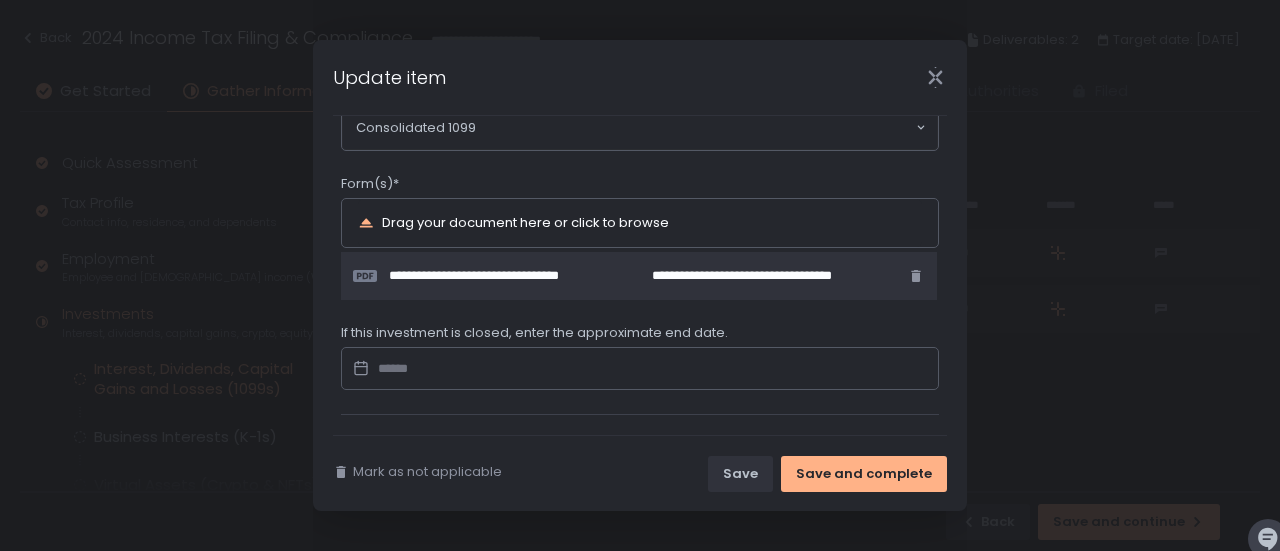 click on "Drag your document here or click to browse" at bounding box center (525, 222) 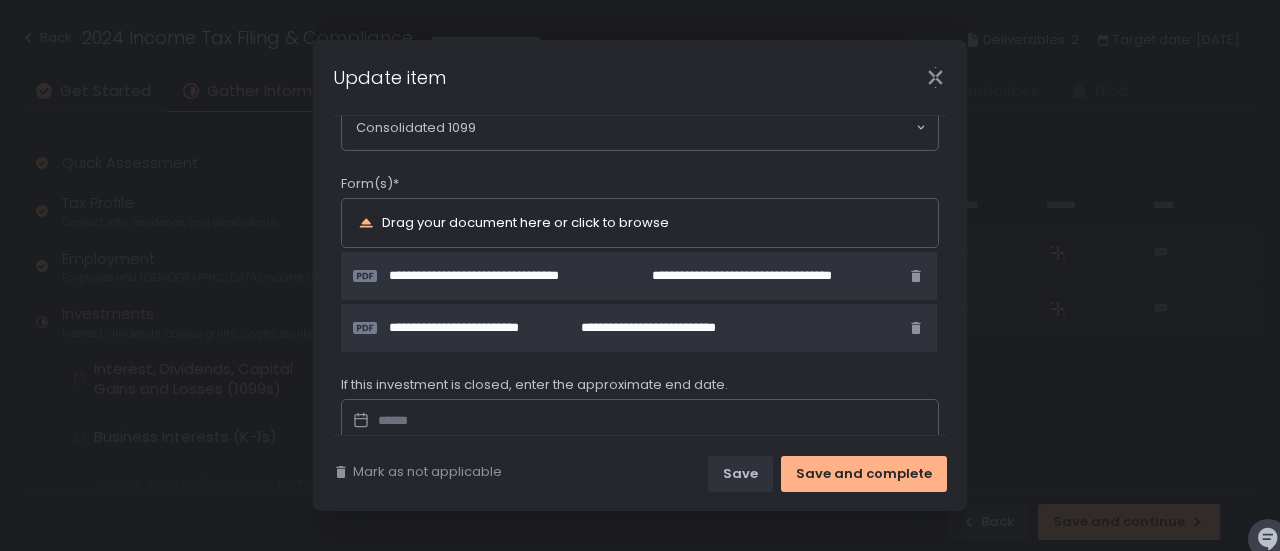 click on "Save and complete" at bounding box center (864, 474) 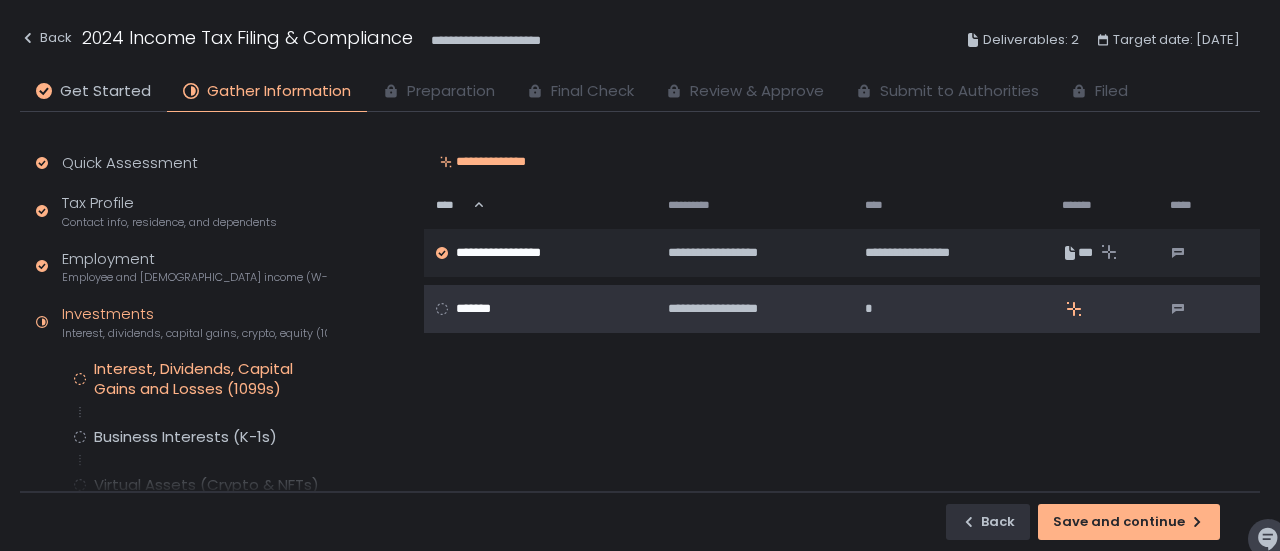click on "**********" 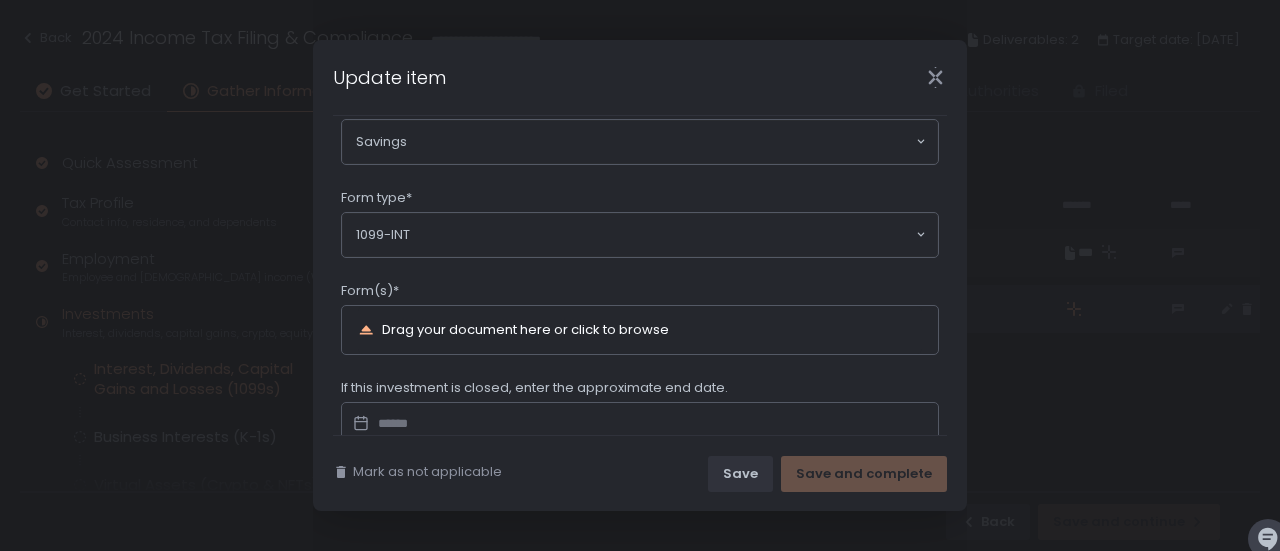 scroll, scrollTop: 335, scrollLeft: 0, axis: vertical 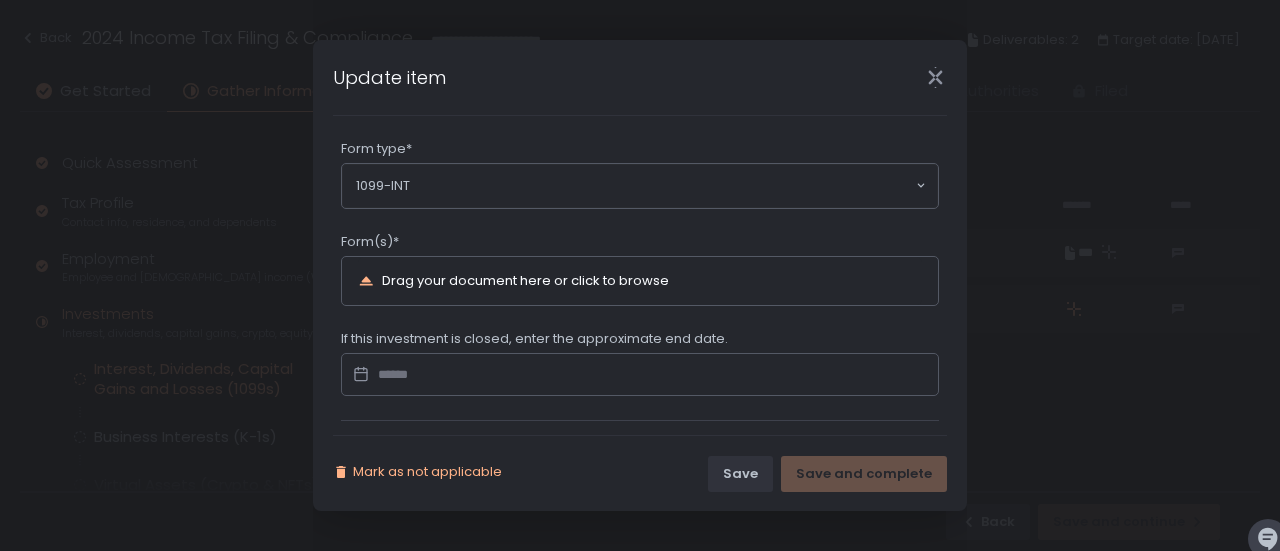 click on "Mark as not applicable" 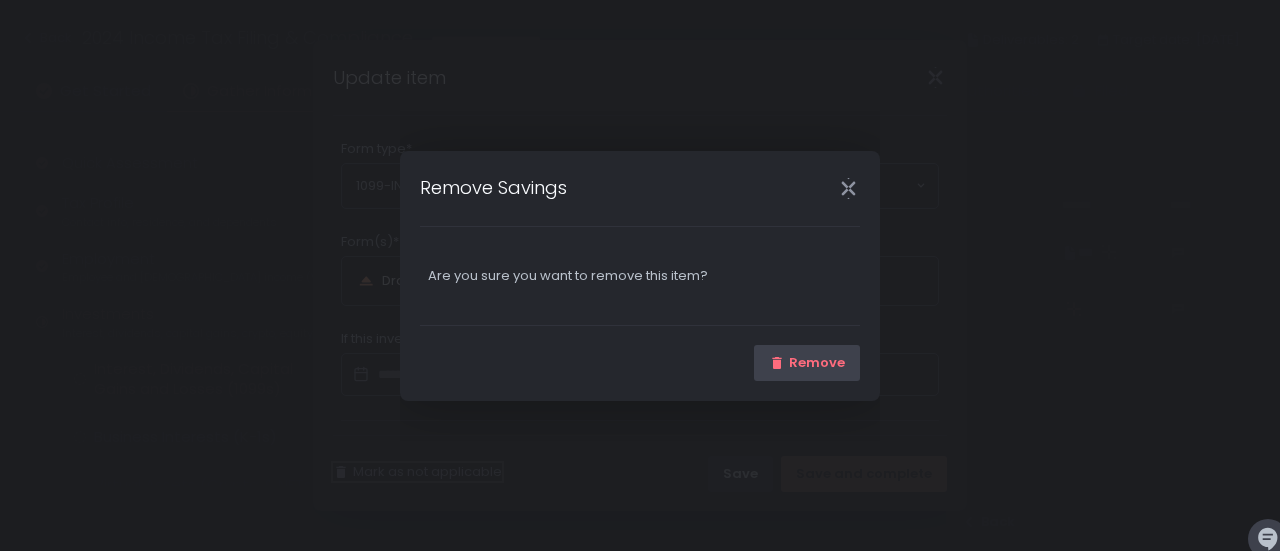 click on "Remove" 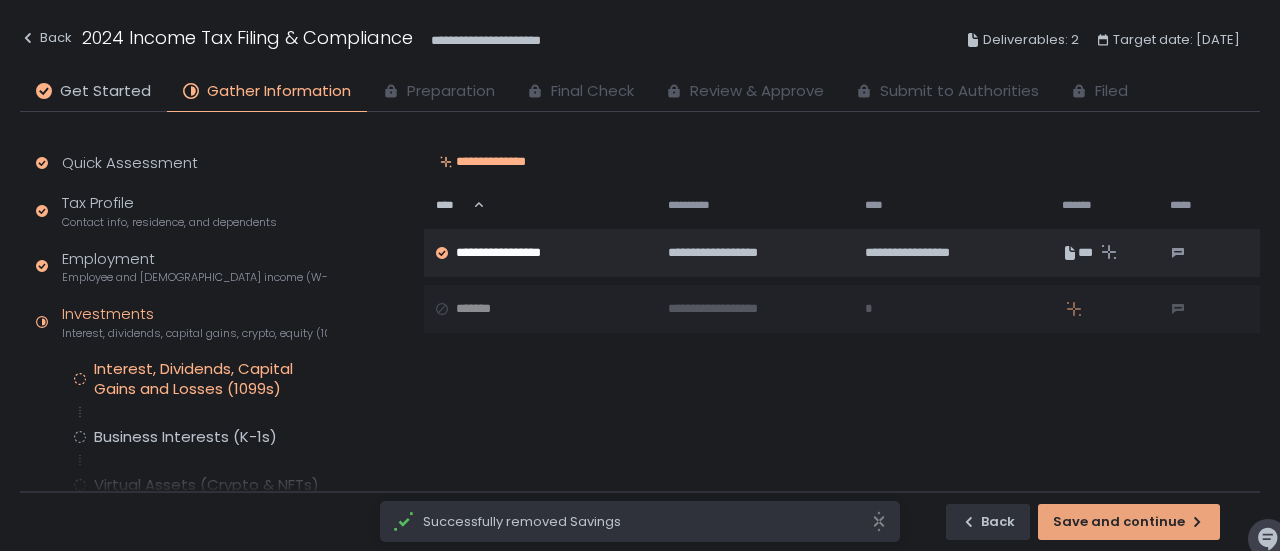click on "Save and continue" 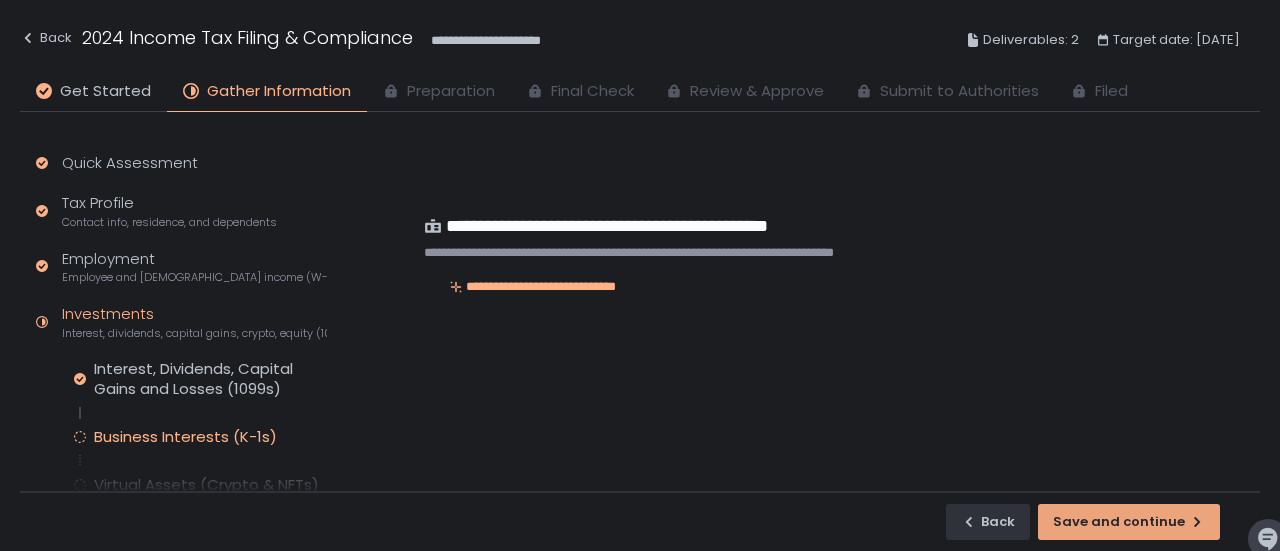 scroll, scrollTop: 165, scrollLeft: 0, axis: vertical 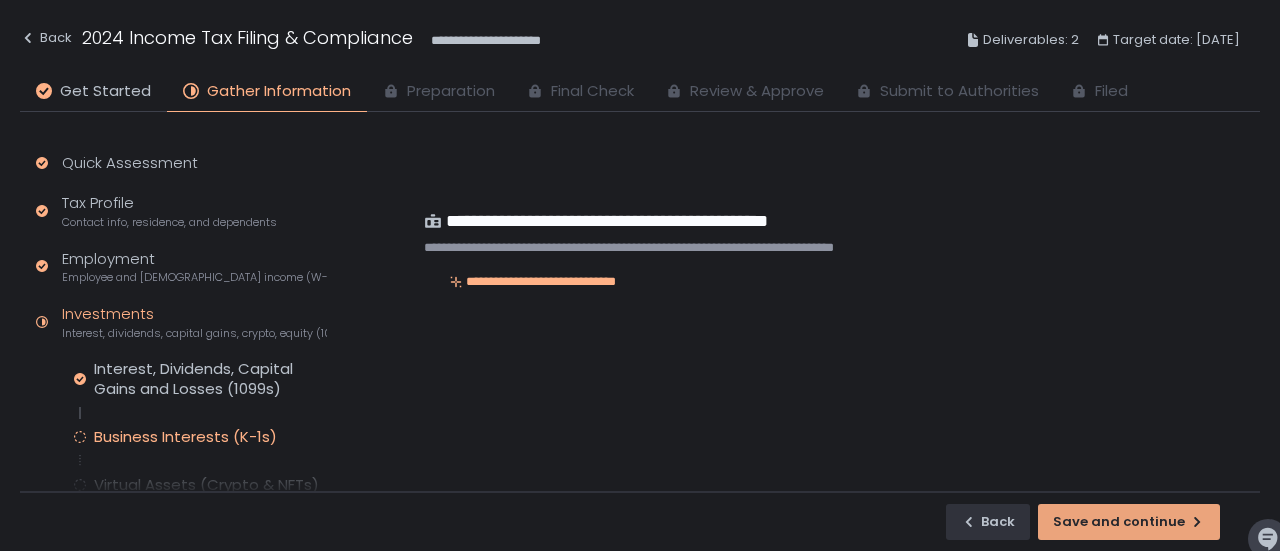 click on "Save and continue" 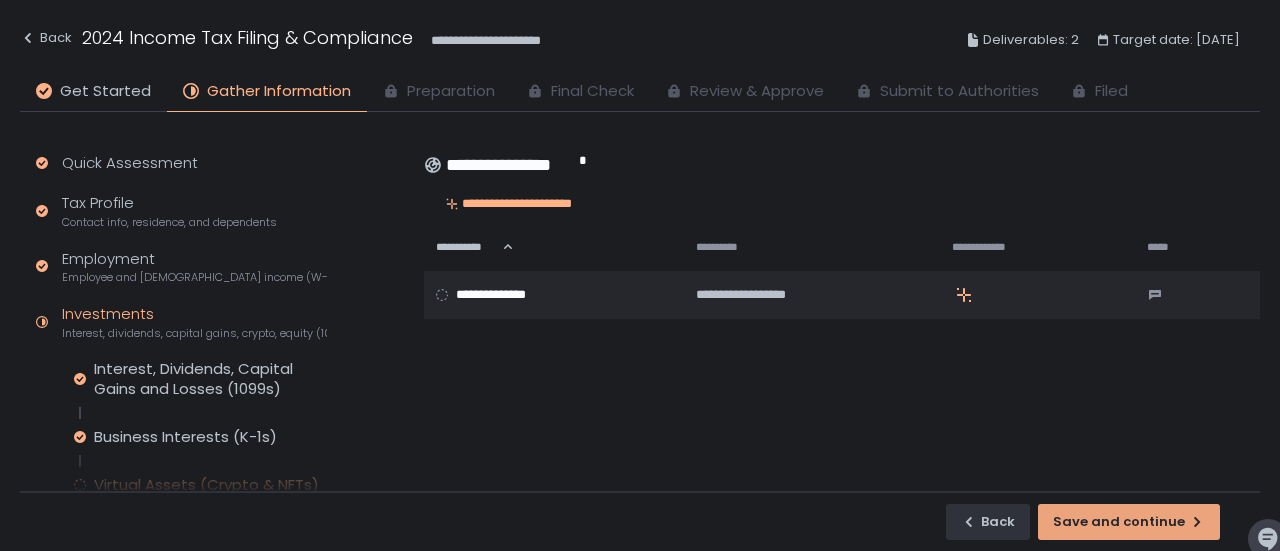 scroll, scrollTop: 34, scrollLeft: 0, axis: vertical 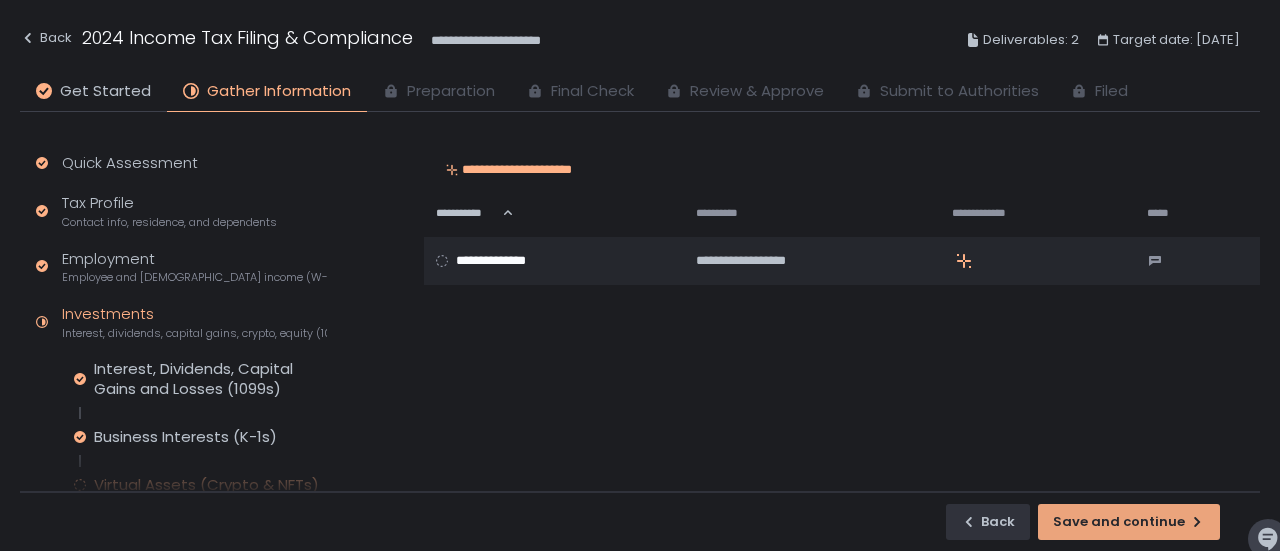 click on "Save and continue" 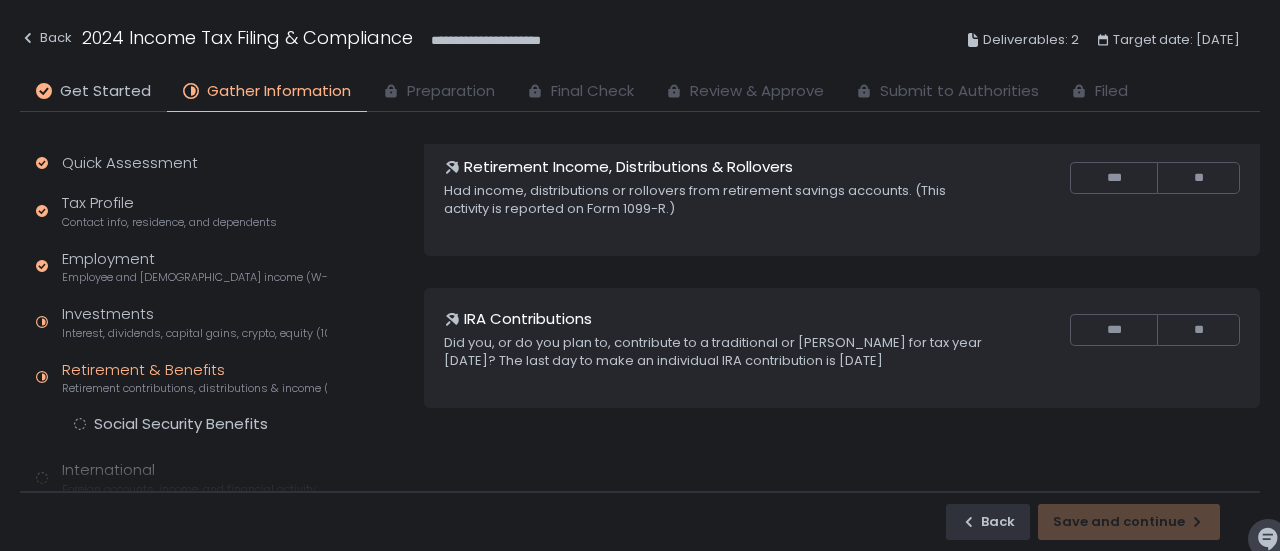 scroll, scrollTop: 0, scrollLeft: 0, axis: both 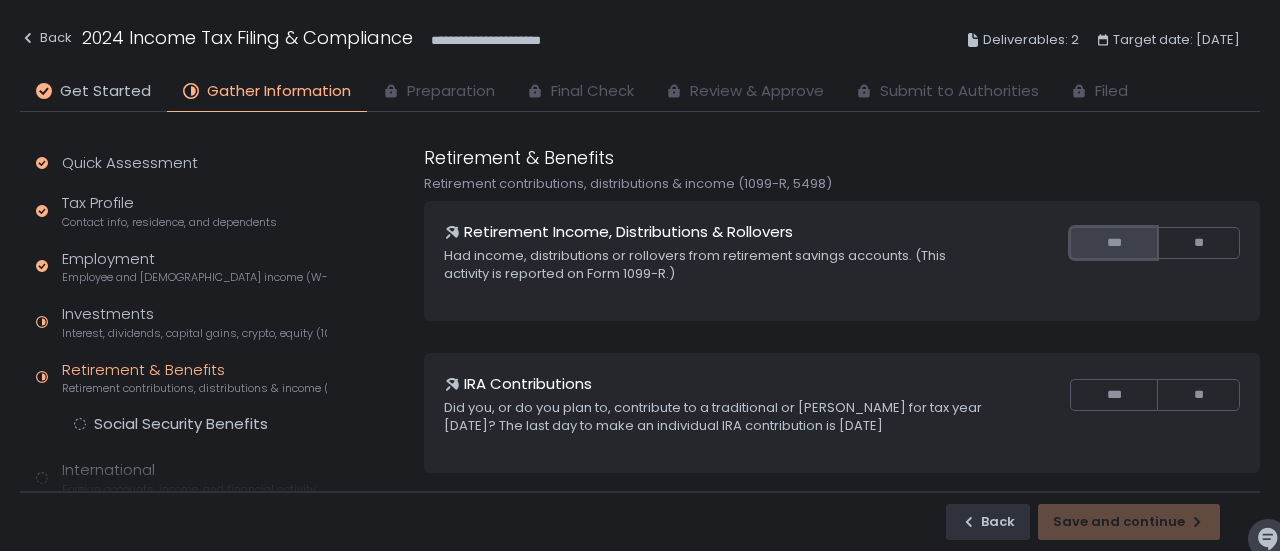 click on "***" at bounding box center (1113, 243) 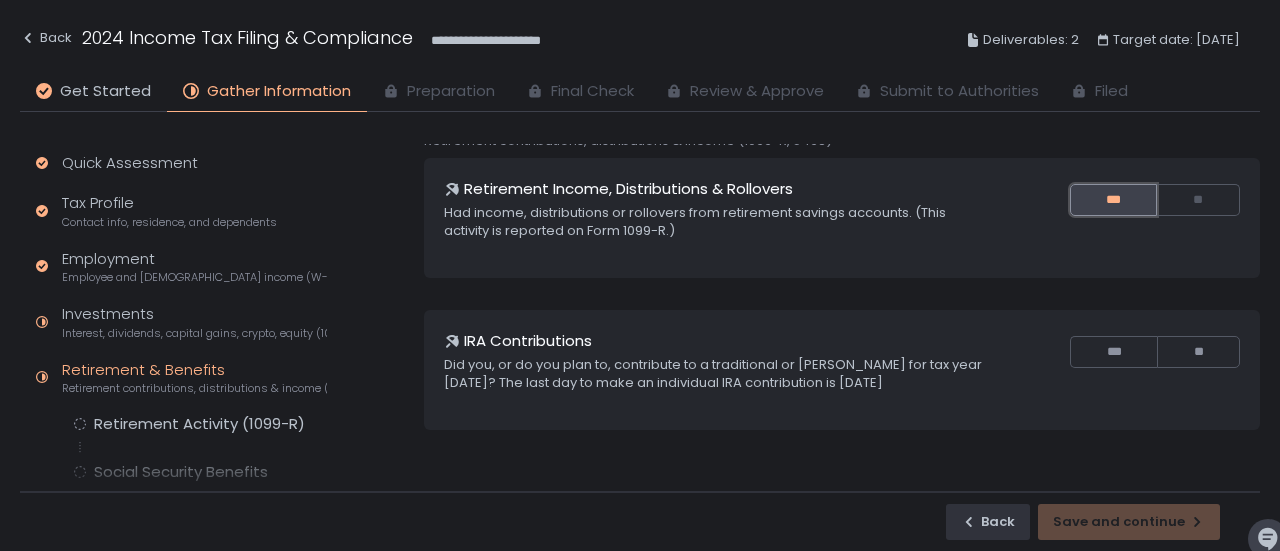 scroll, scrollTop: 62, scrollLeft: 0, axis: vertical 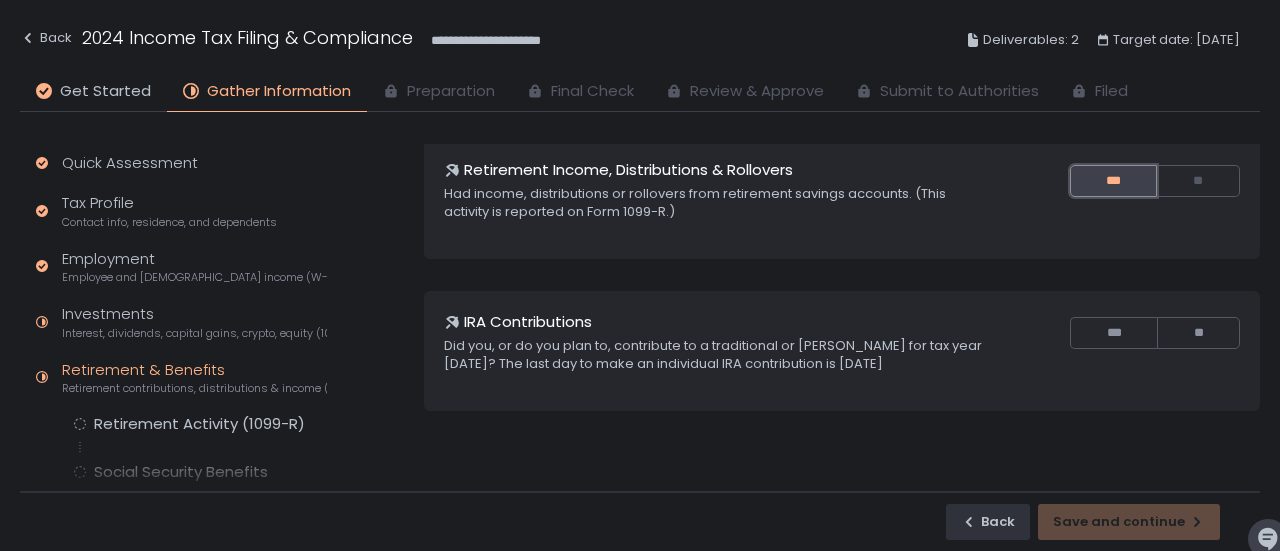 click on "**" at bounding box center [1198, 333] 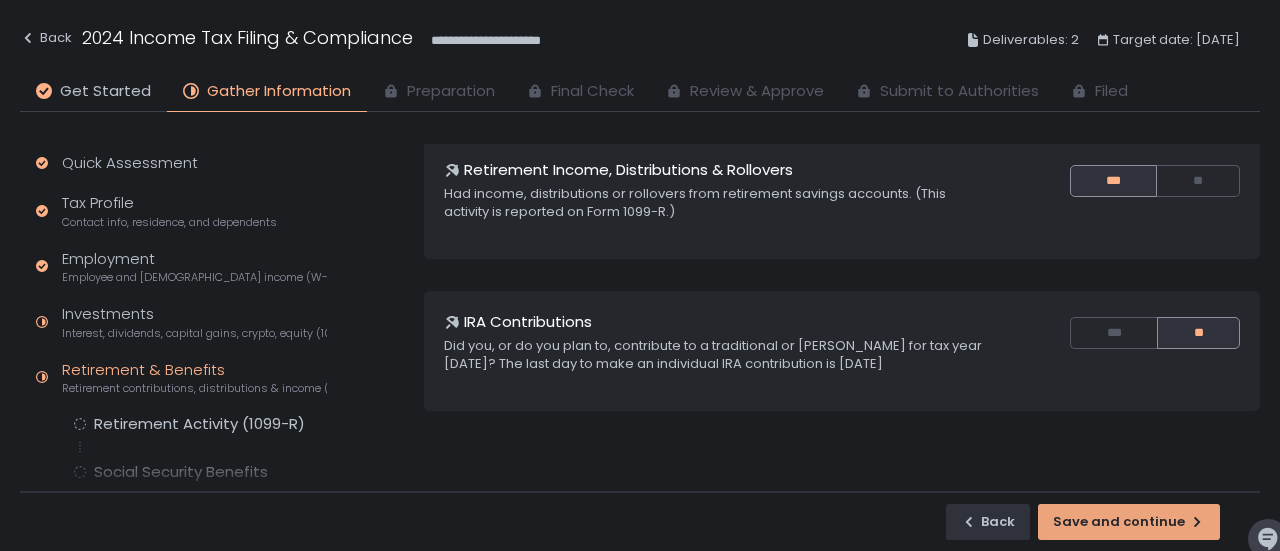 click 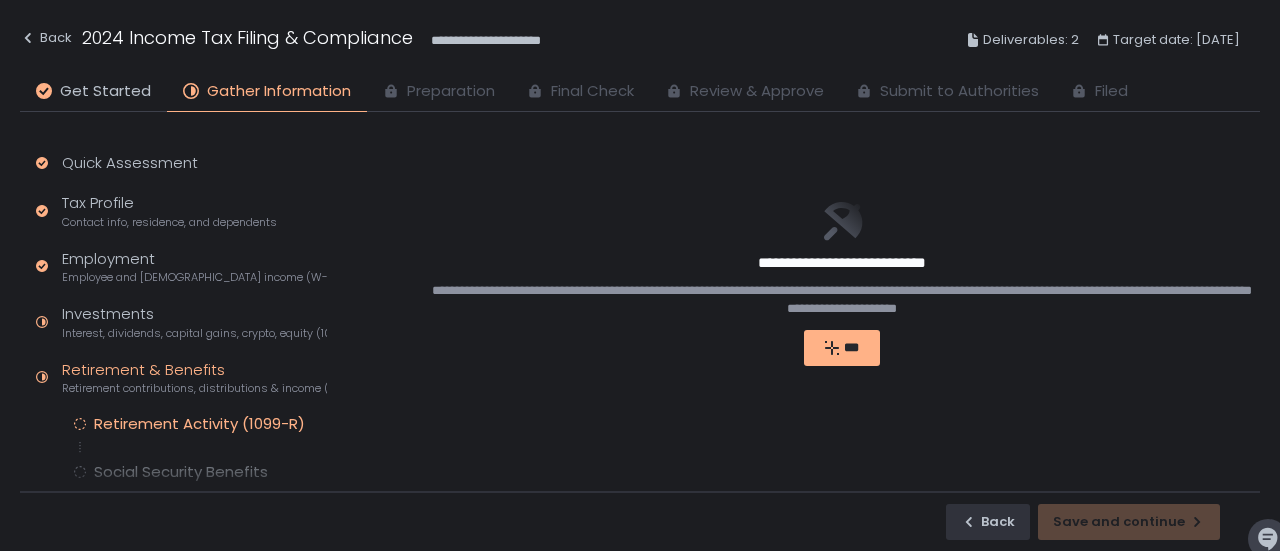 click 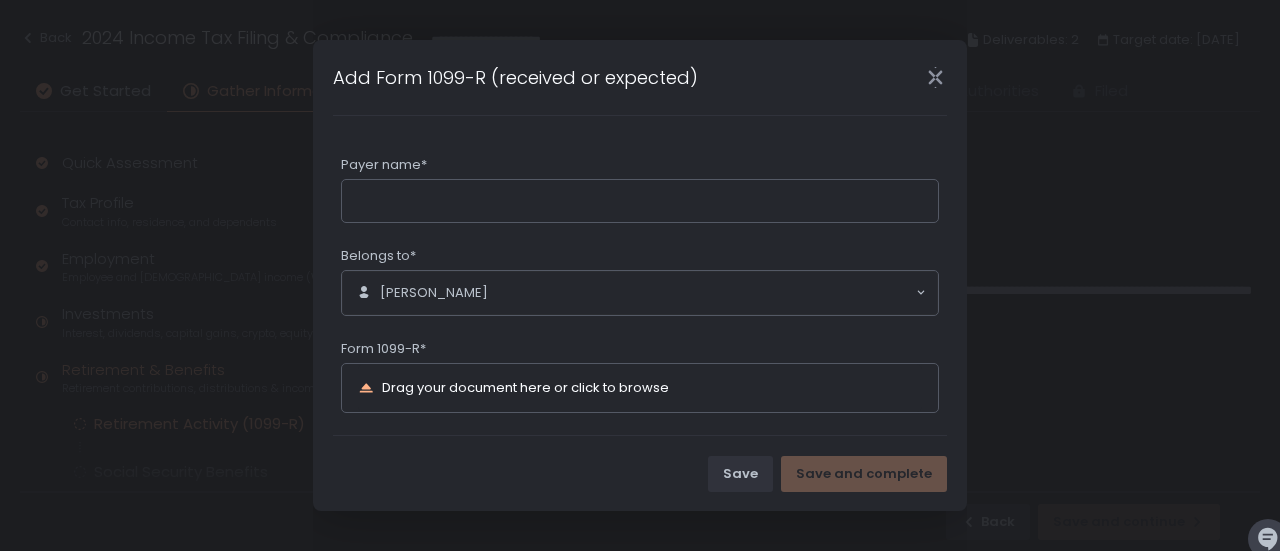 click 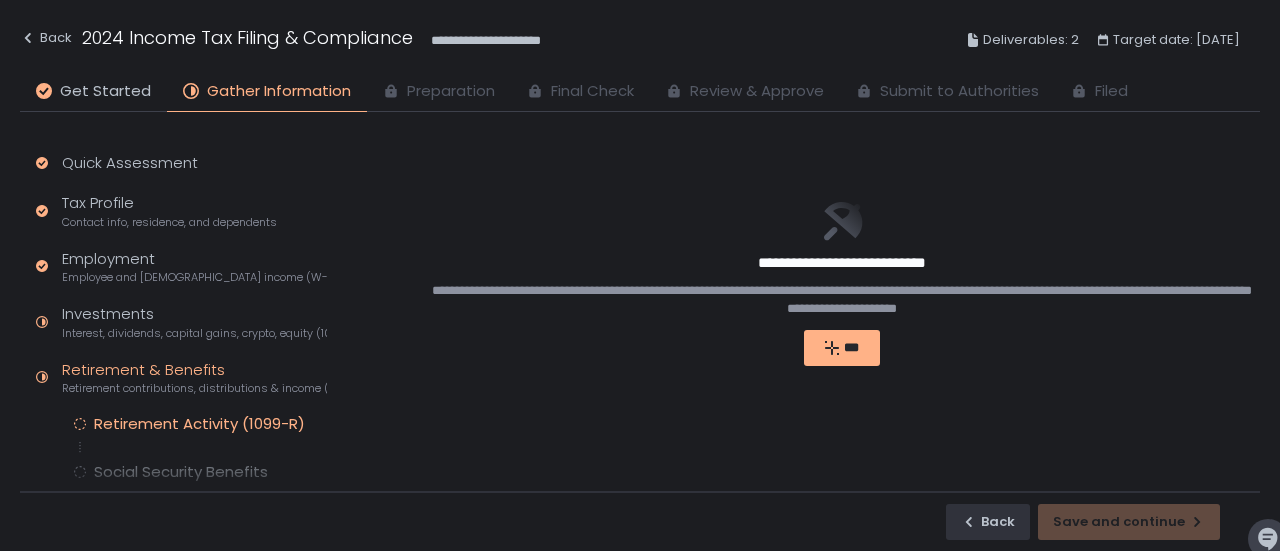 click 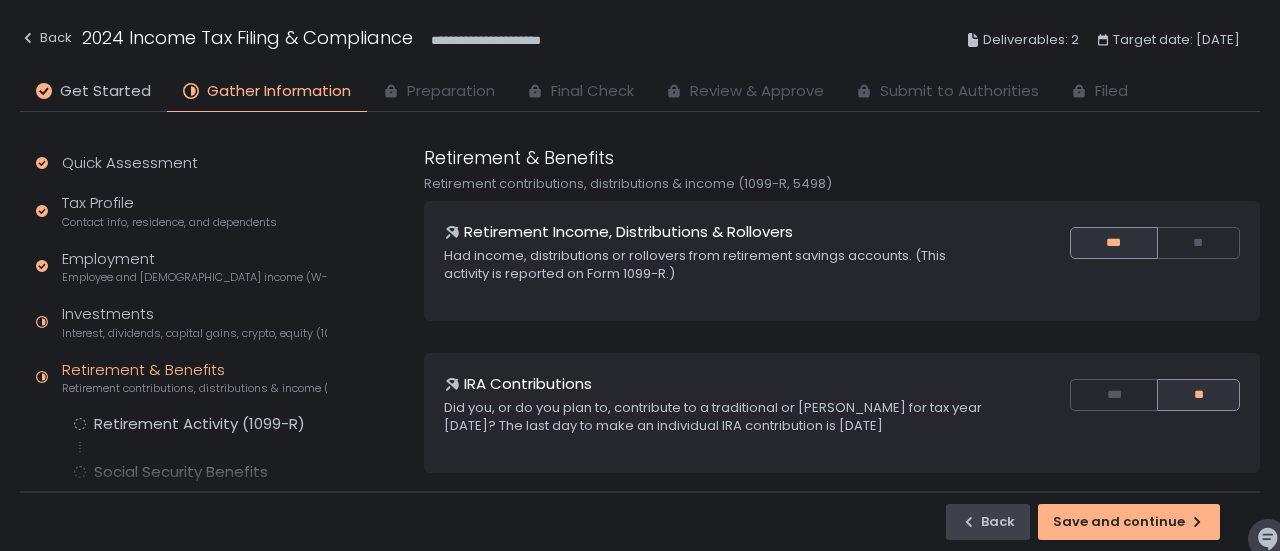 click on "**" at bounding box center [1199, 243] 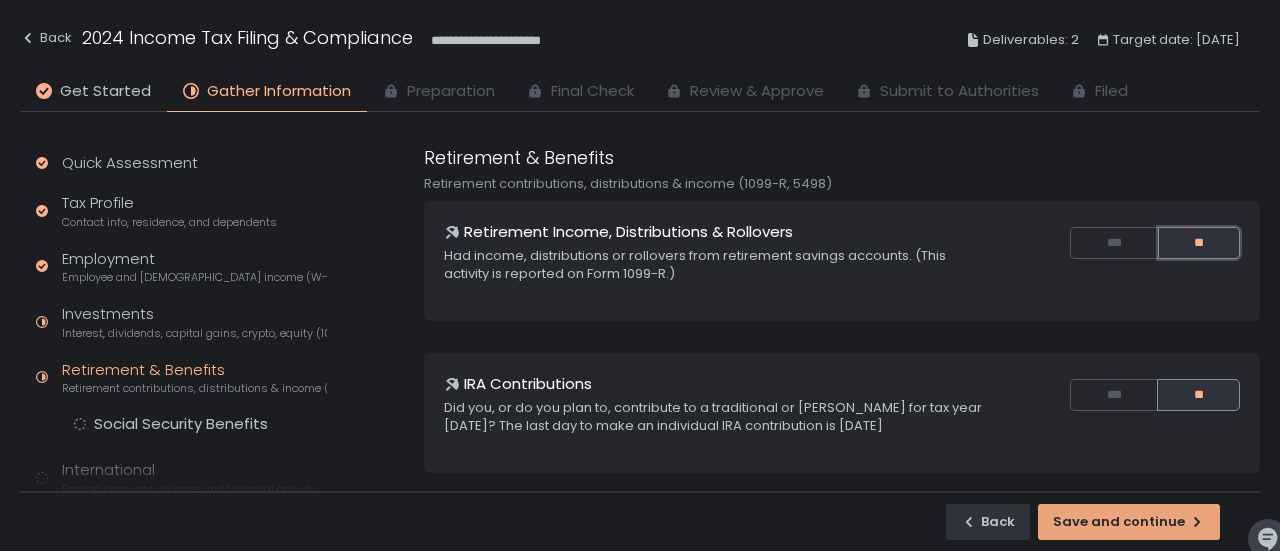 click on "Save and continue" 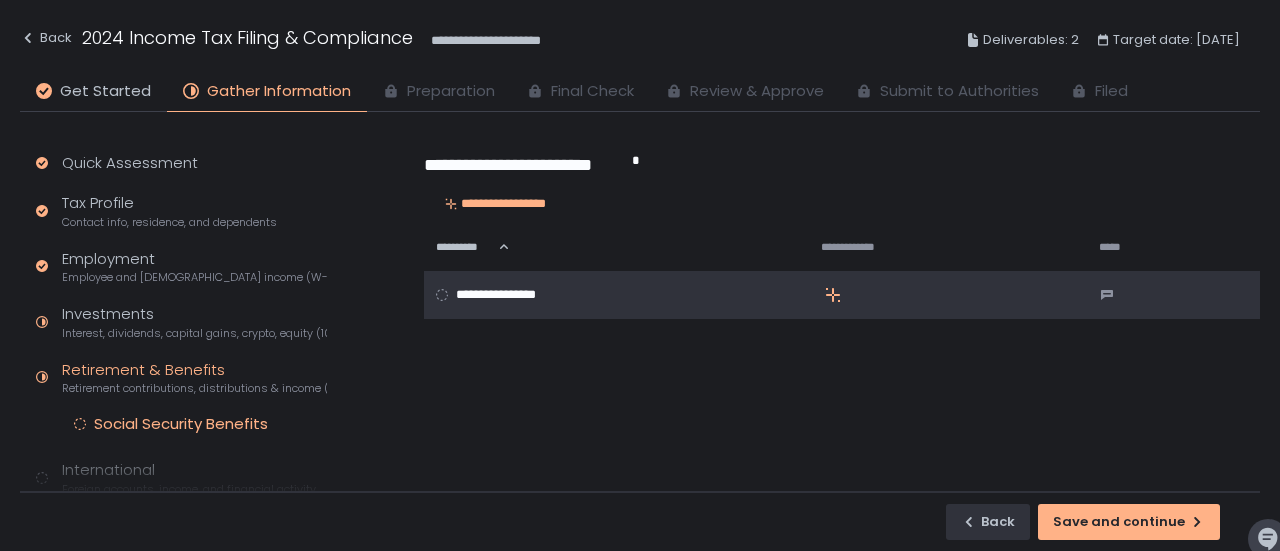click 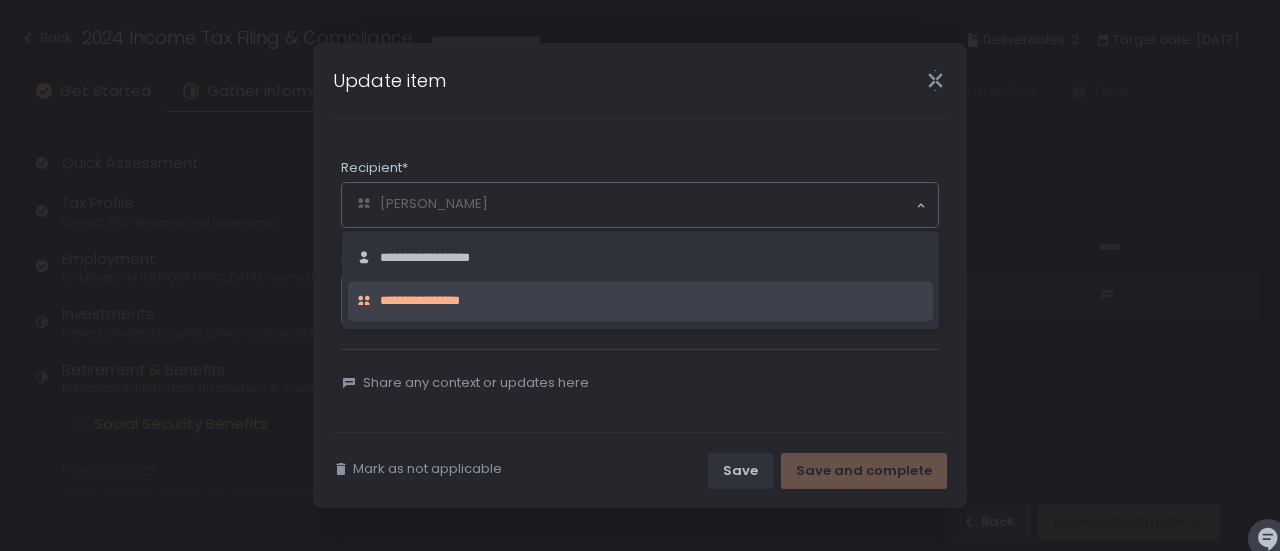 click on "**********" 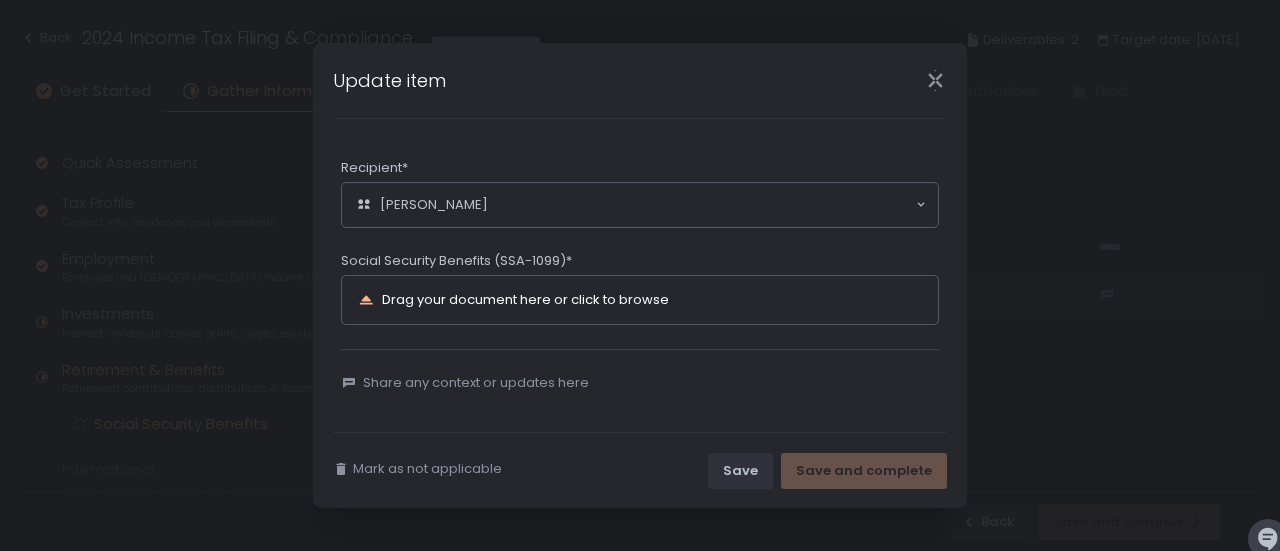 click on "Drag your document here or click to browse" at bounding box center [525, 299] 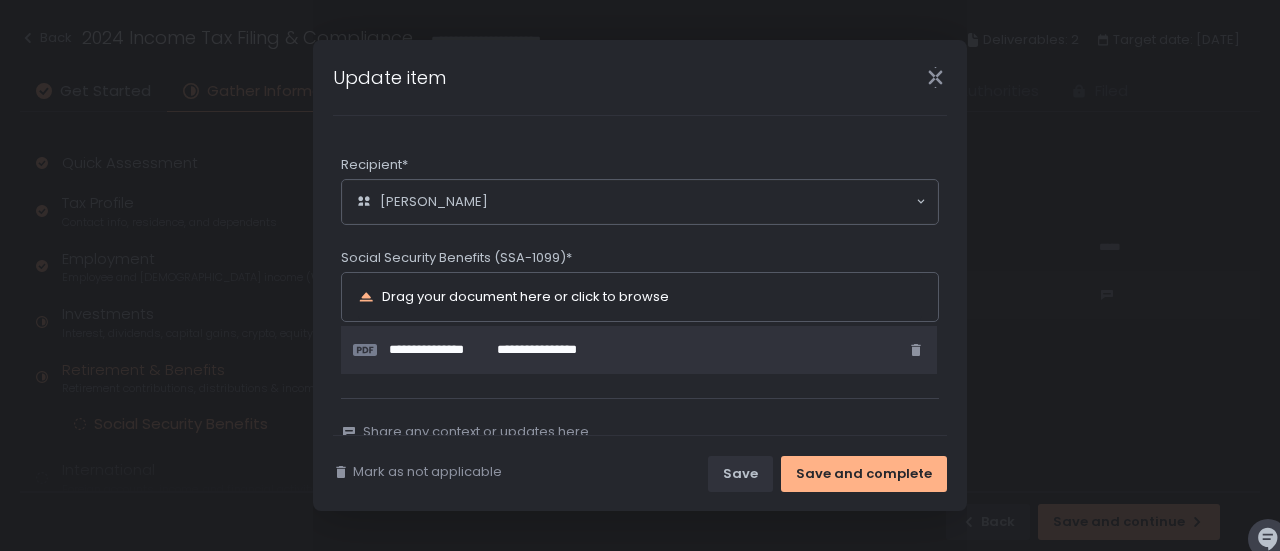 click on "Save and complete" at bounding box center (864, 474) 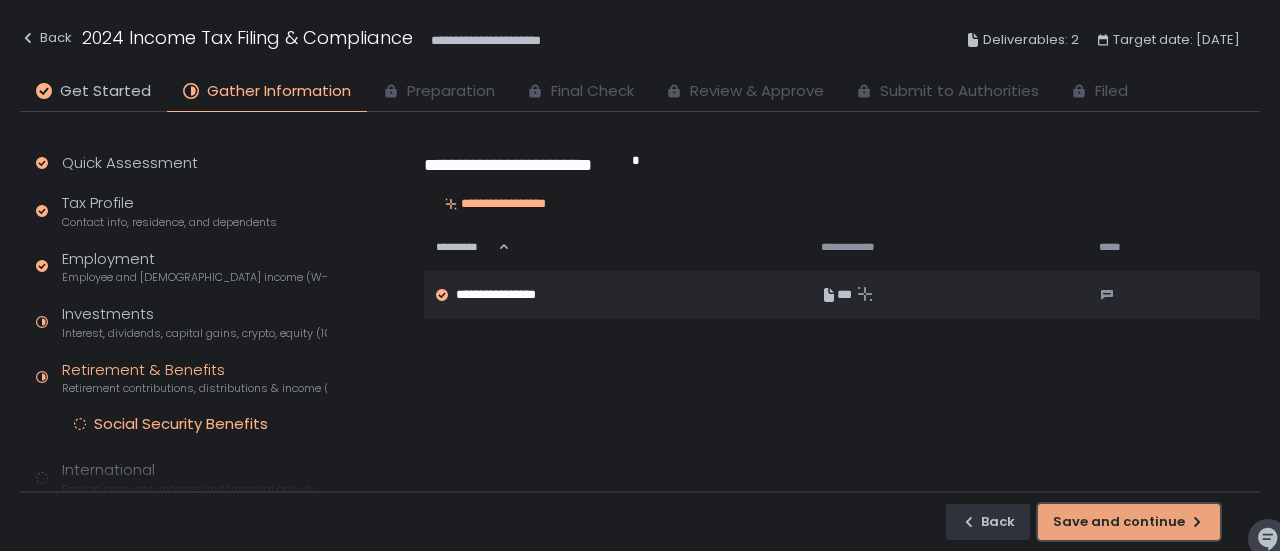 click on "Save and continue" 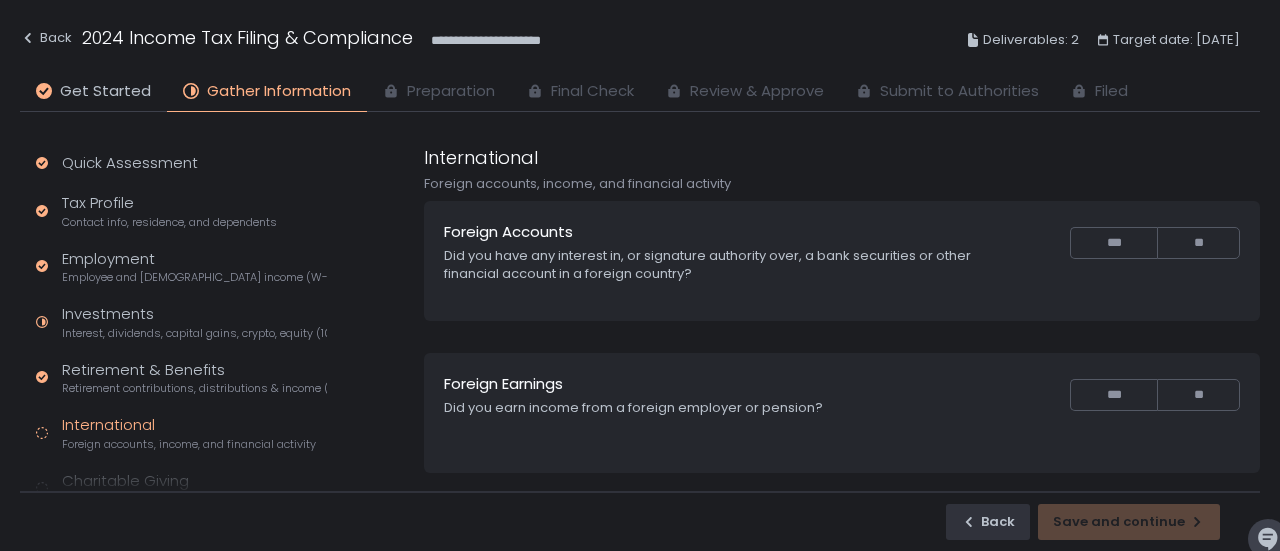 click on "***" at bounding box center (1113, 243) 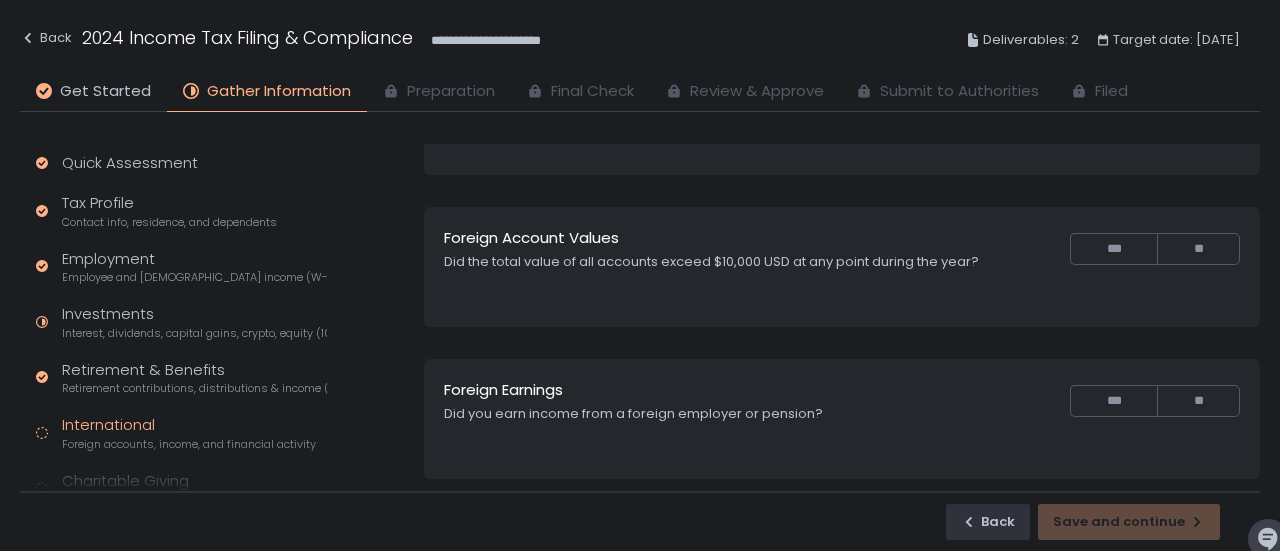 scroll, scrollTop: 148, scrollLeft: 0, axis: vertical 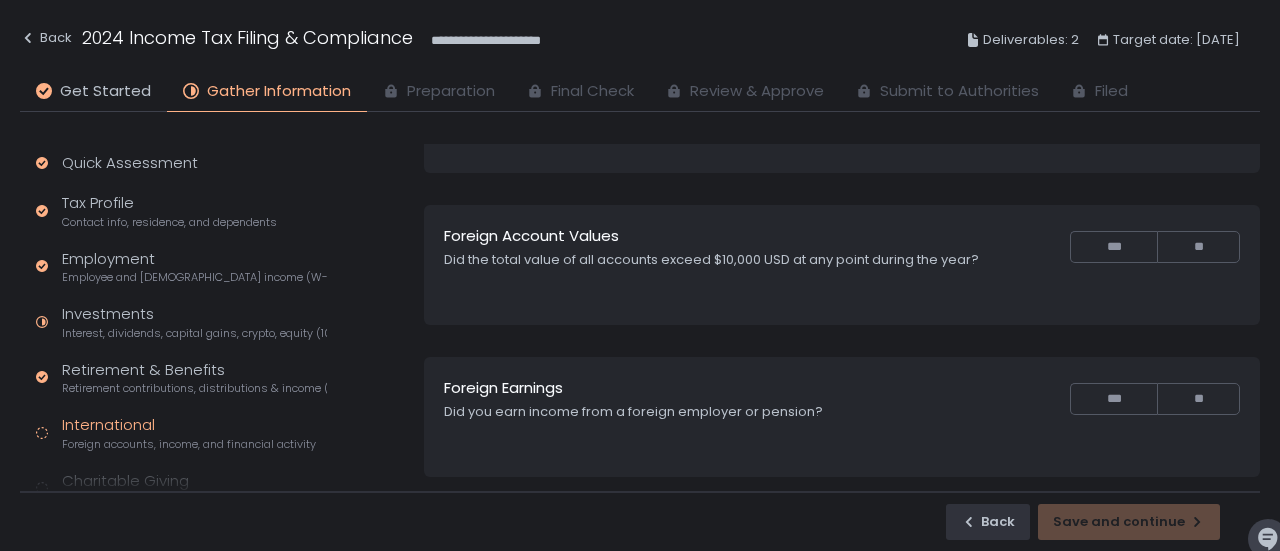 click on "**" at bounding box center (1198, 247) 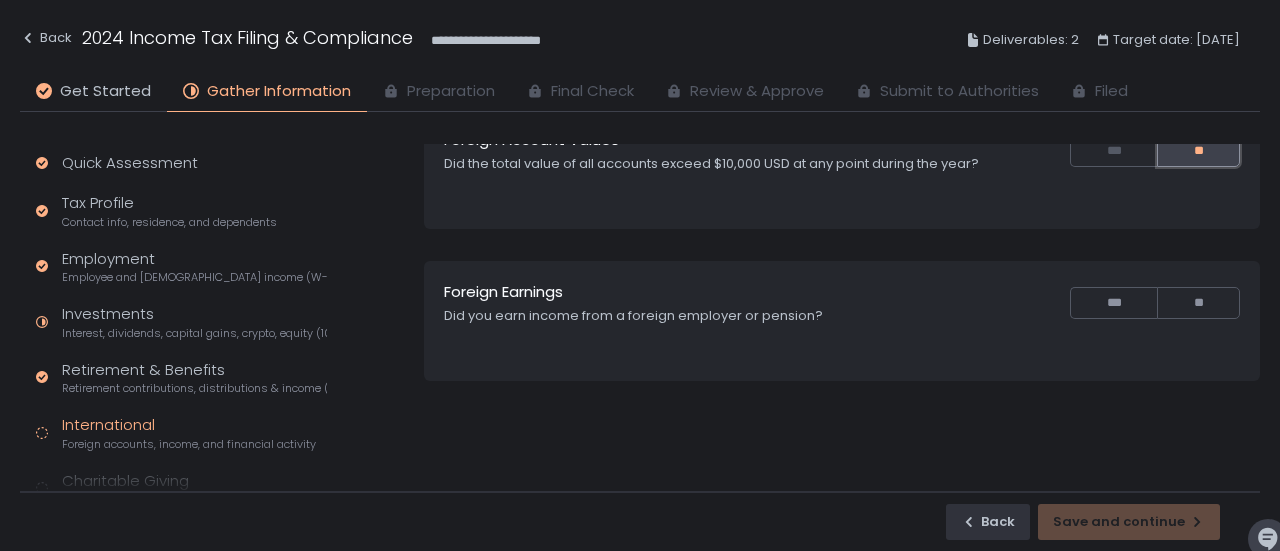 scroll, scrollTop: 260, scrollLeft: 0, axis: vertical 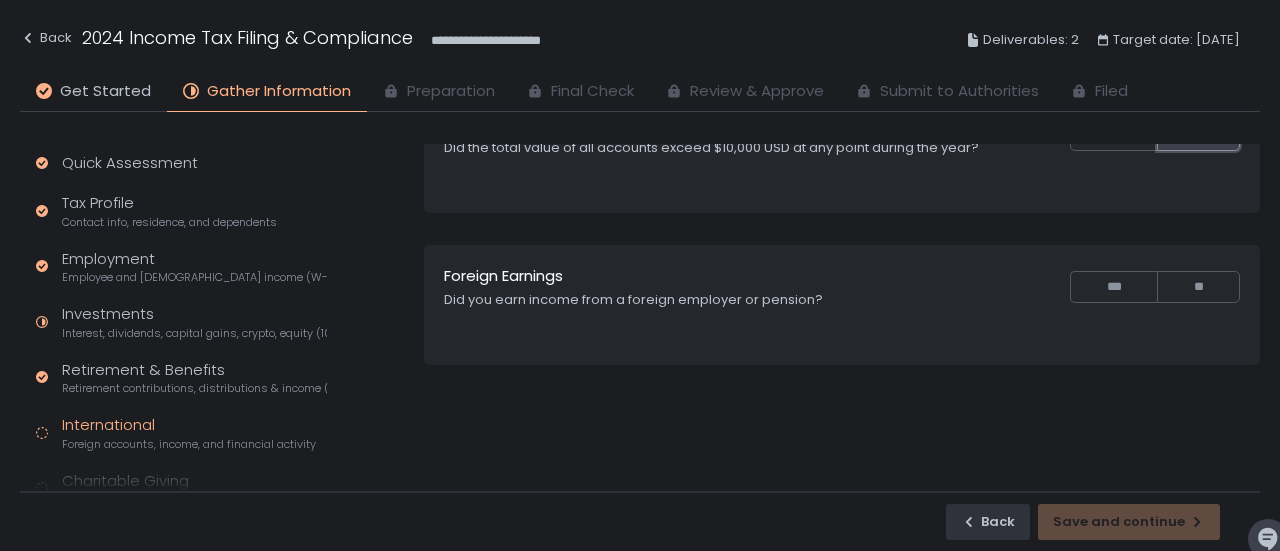 click on "**" at bounding box center [1198, 287] 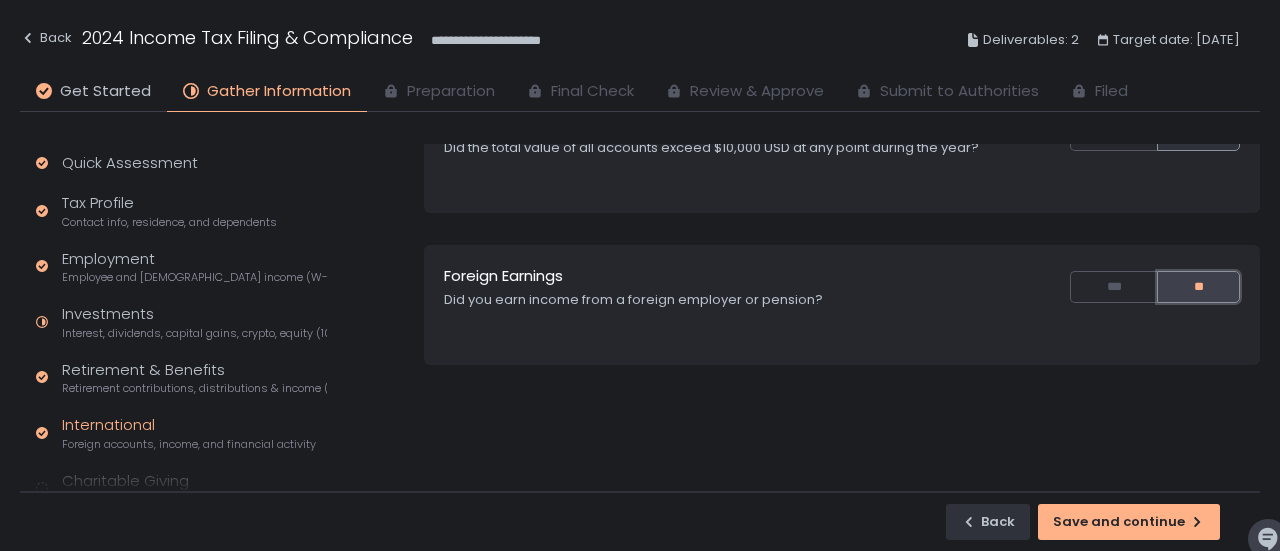 scroll, scrollTop: 332, scrollLeft: 0, axis: vertical 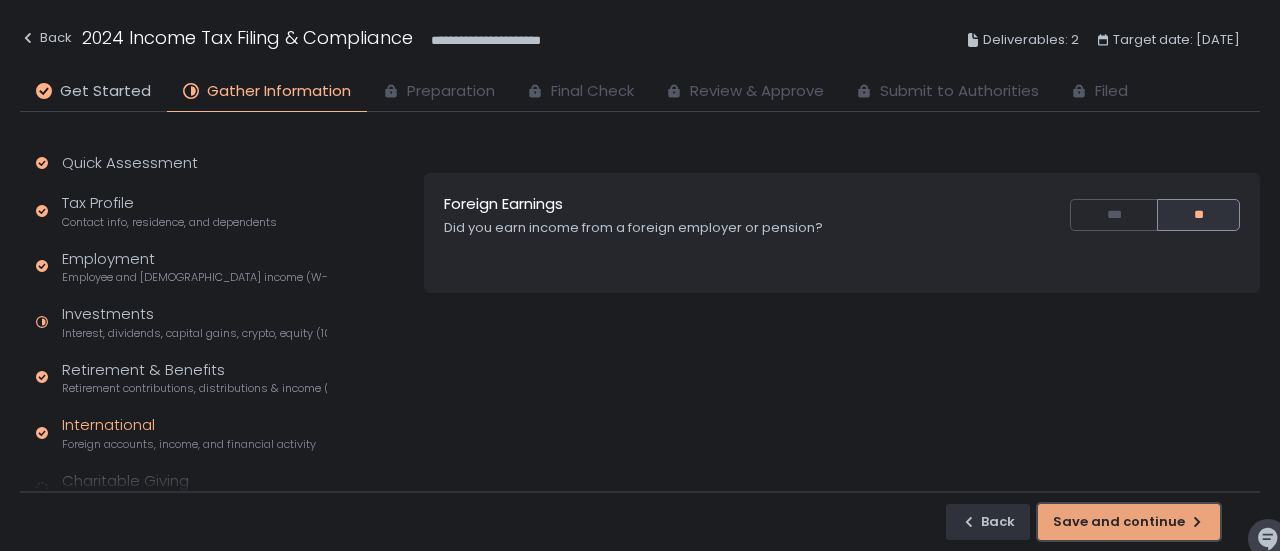 click on "Save and continue" at bounding box center [1129, 522] 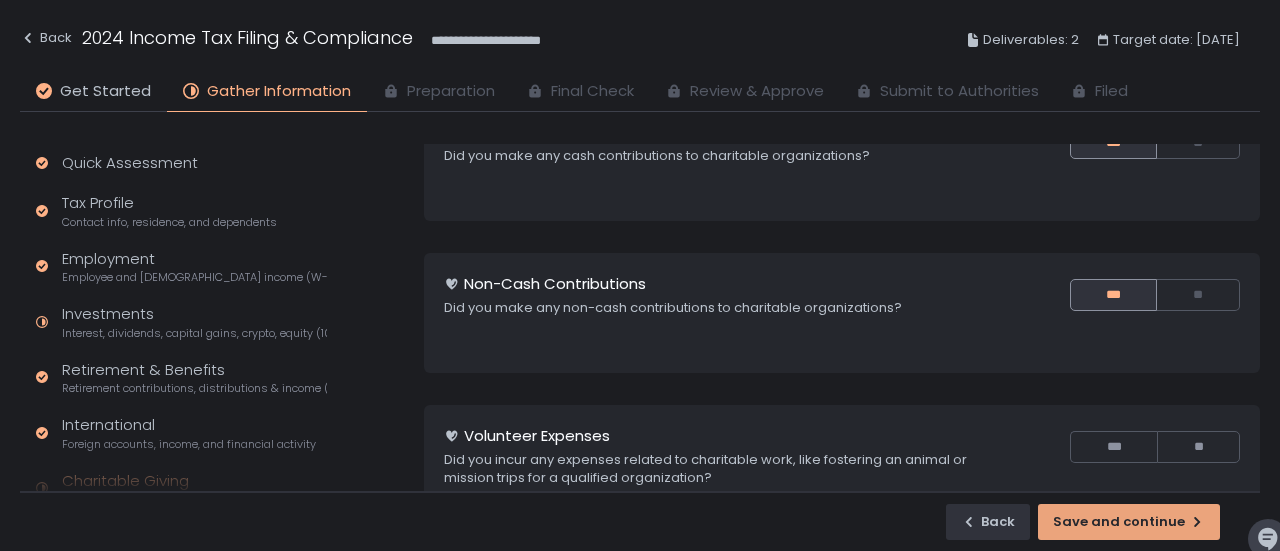 scroll, scrollTop: 106, scrollLeft: 0, axis: vertical 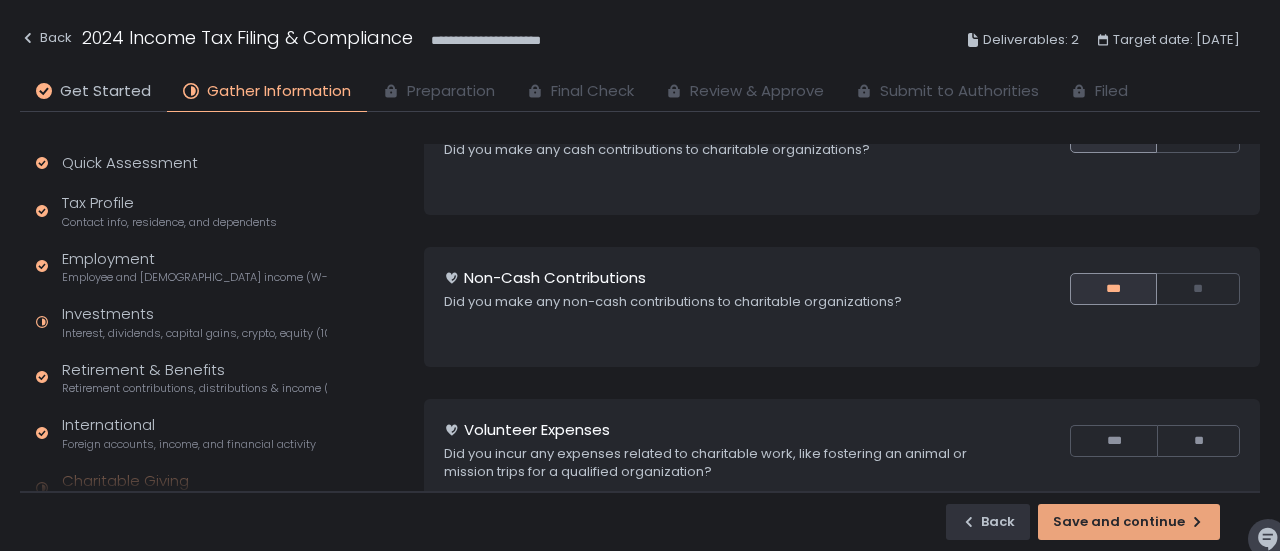 click on "**" at bounding box center [1198, 289] 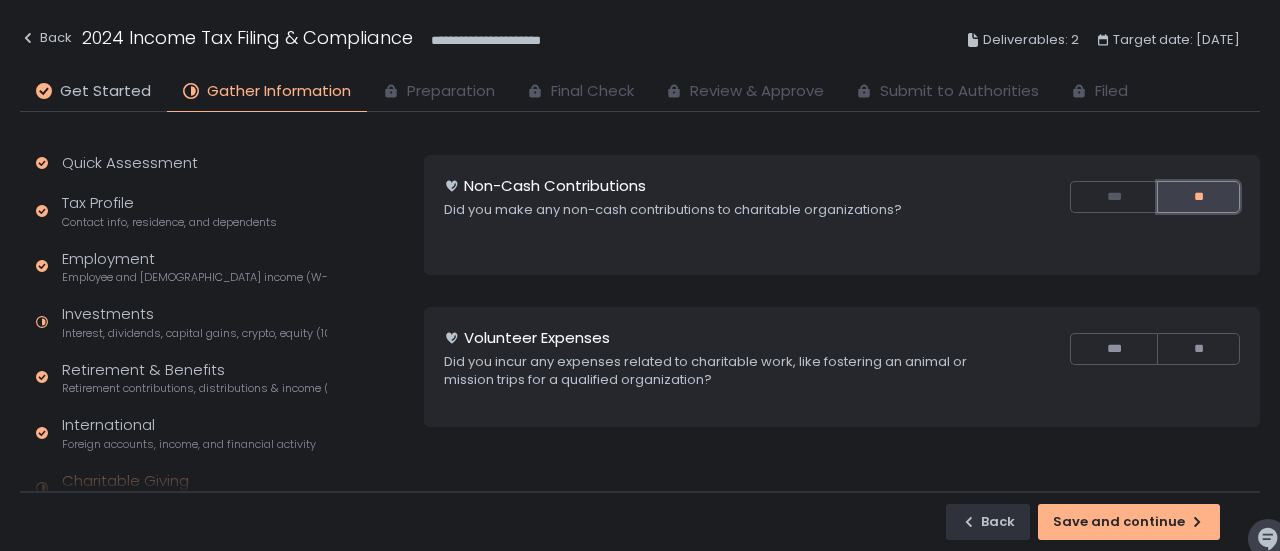 scroll, scrollTop: 274, scrollLeft: 0, axis: vertical 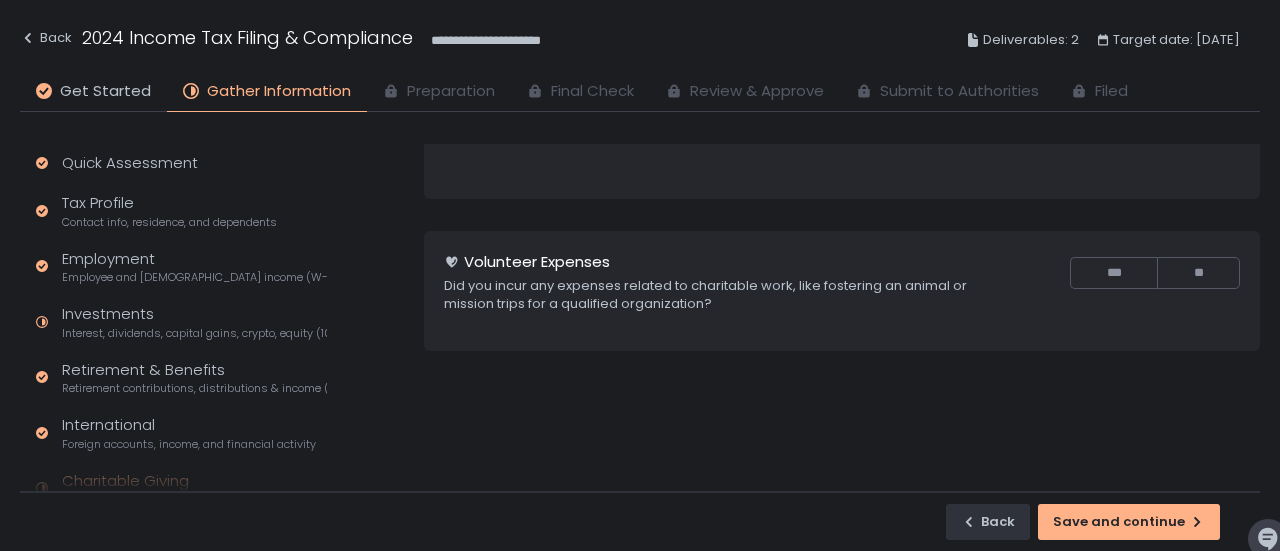 click on "**" at bounding box center (1198, 273) 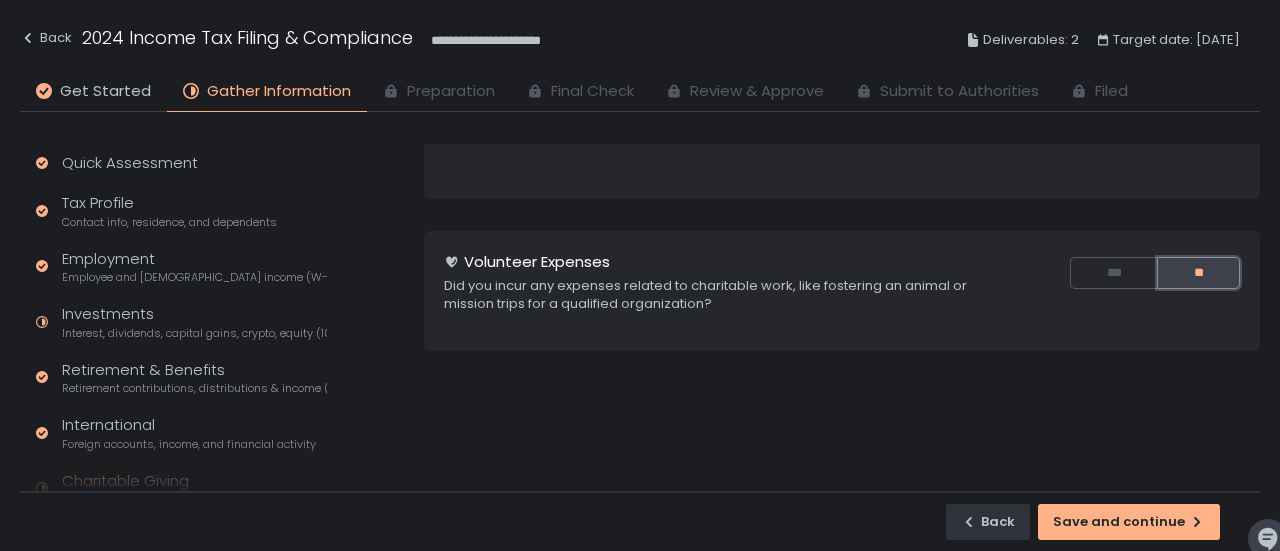 click on "Save and continue" at bounding box center (1129, 522) 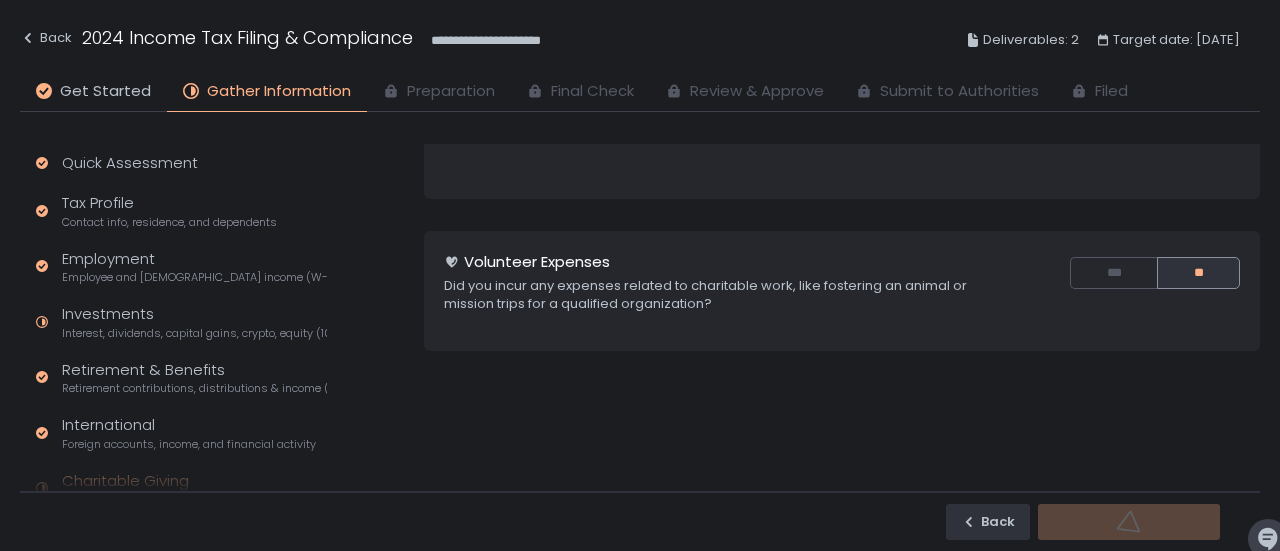 scroll, scrollTop: 0, scrollLeft: 0, axis: both 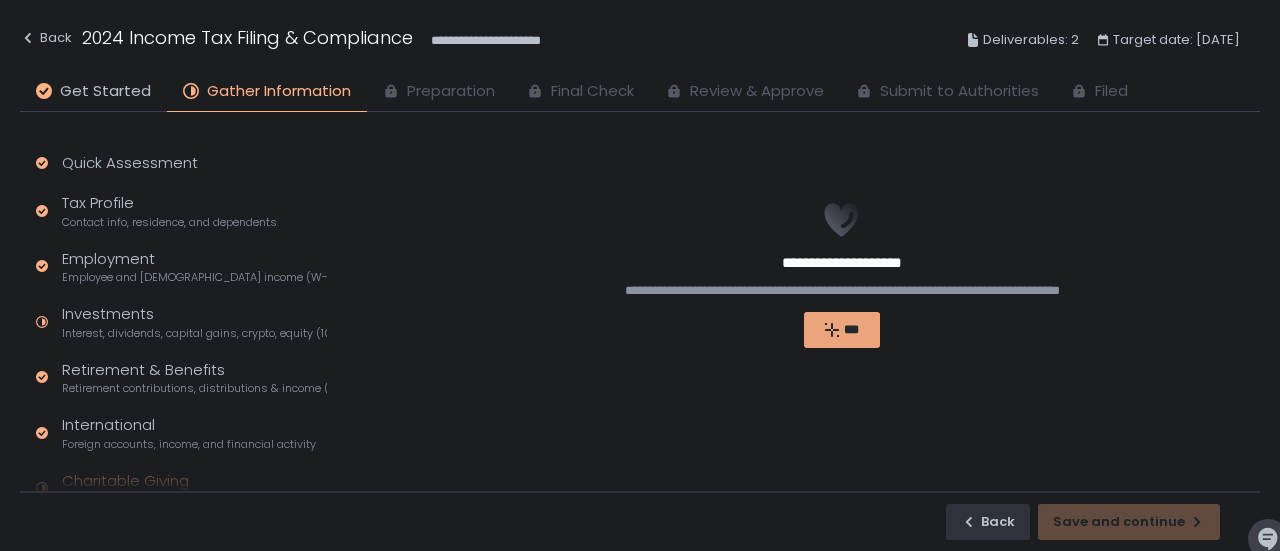 click 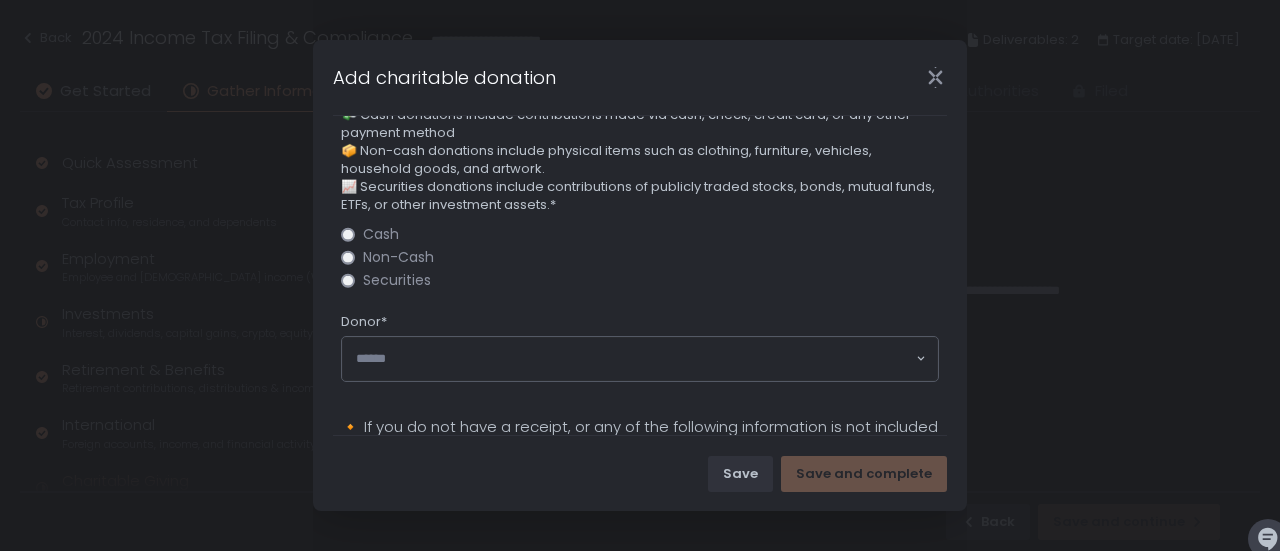 scroll, scrollTop: 166, scrollLeft: 0, axis: vertical 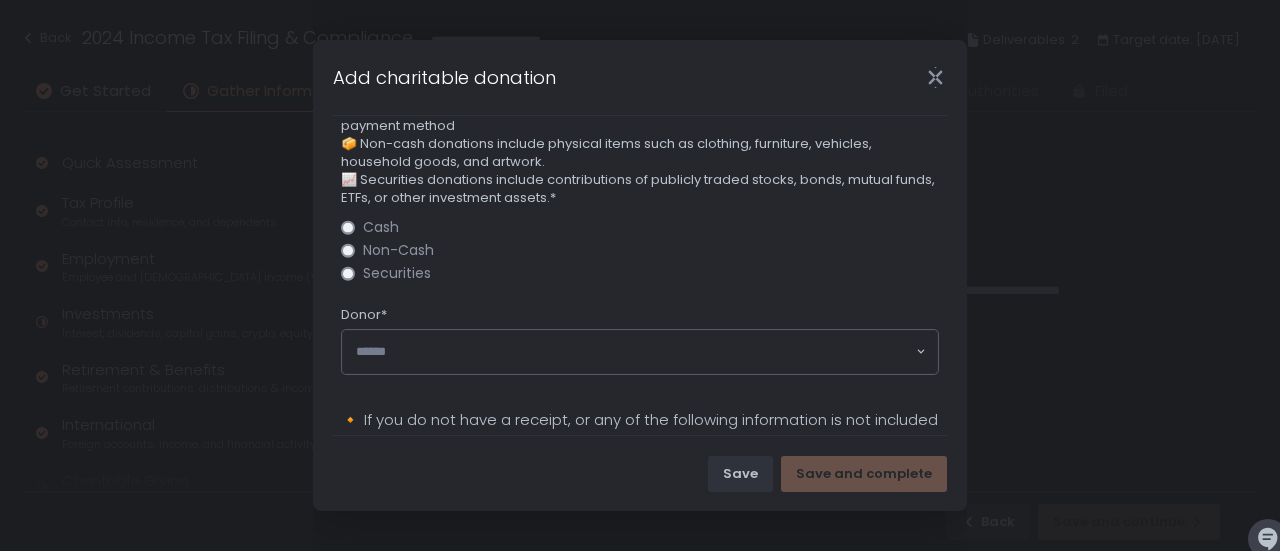 type on "*****" 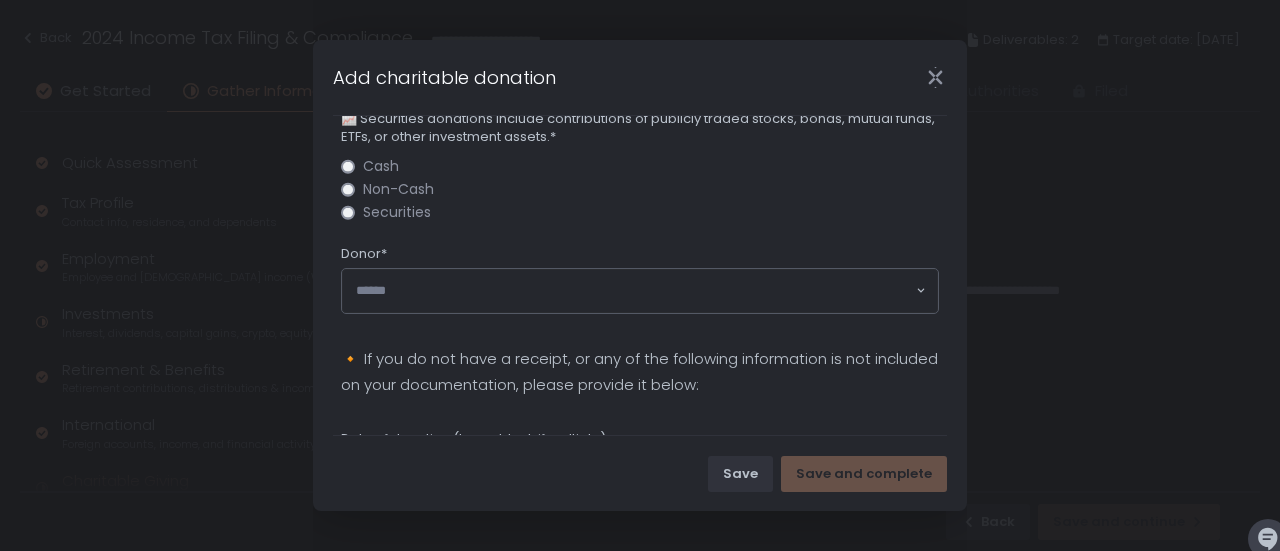 scroll, scrollTop: 228, scrollLeft: 0, axis: vertical 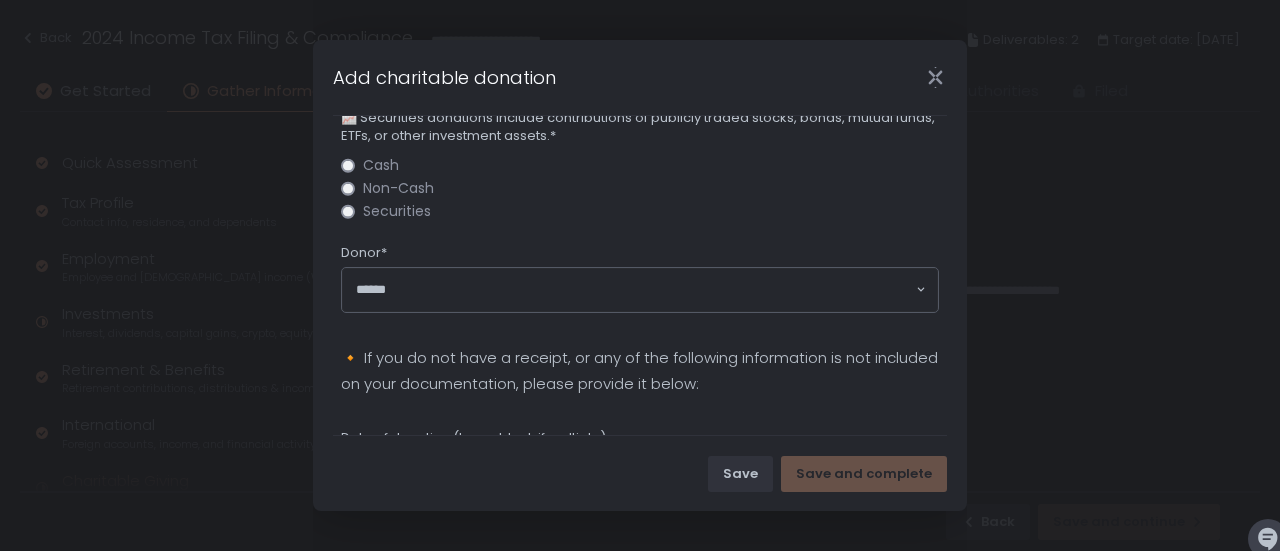 click 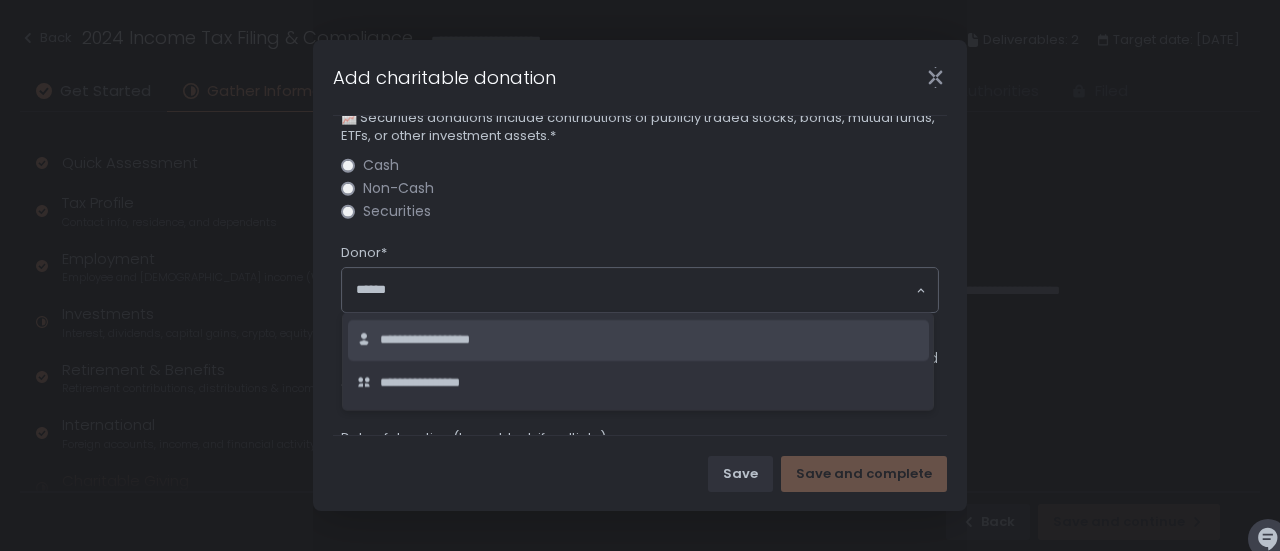 click on "**********" 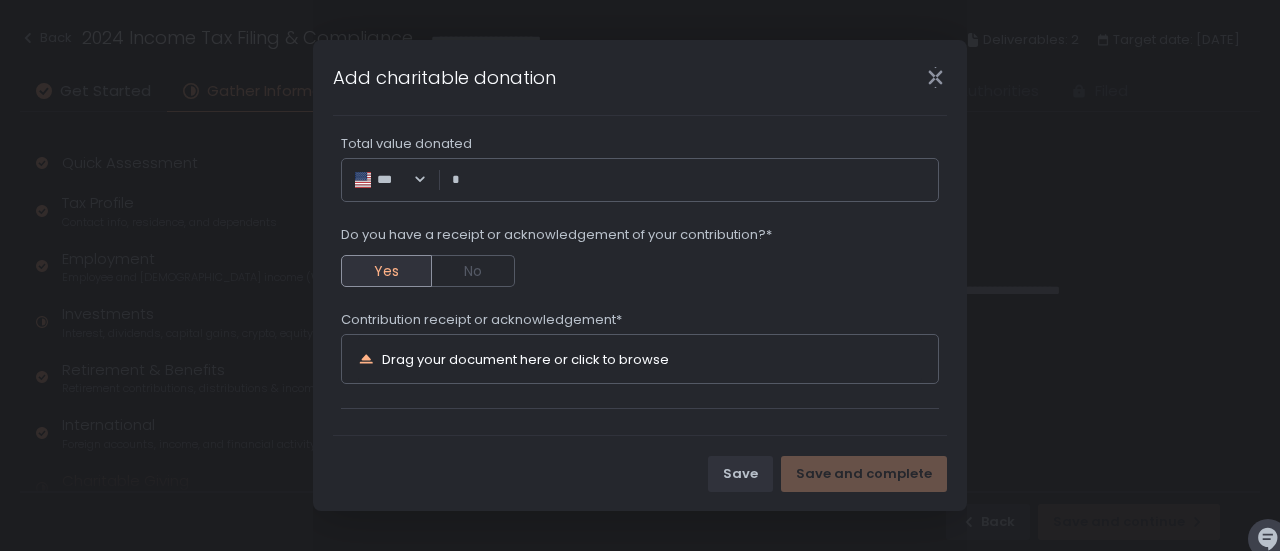 scroll, scrollTop: 652, scrollLeft: 0, axis: vertical 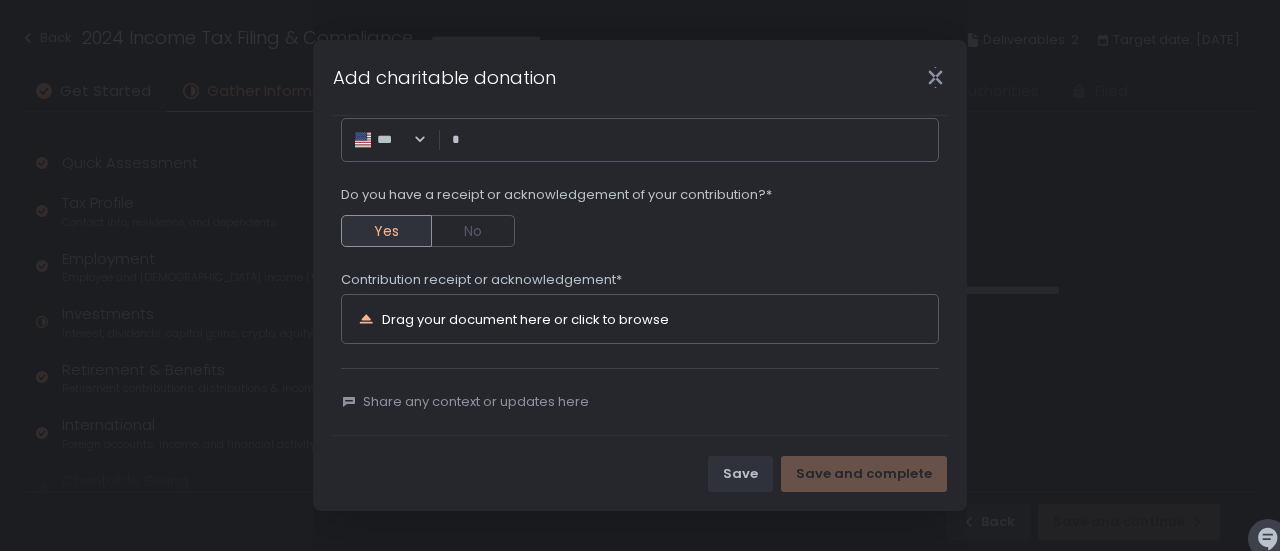 click on "Drag your document here or click to browse" 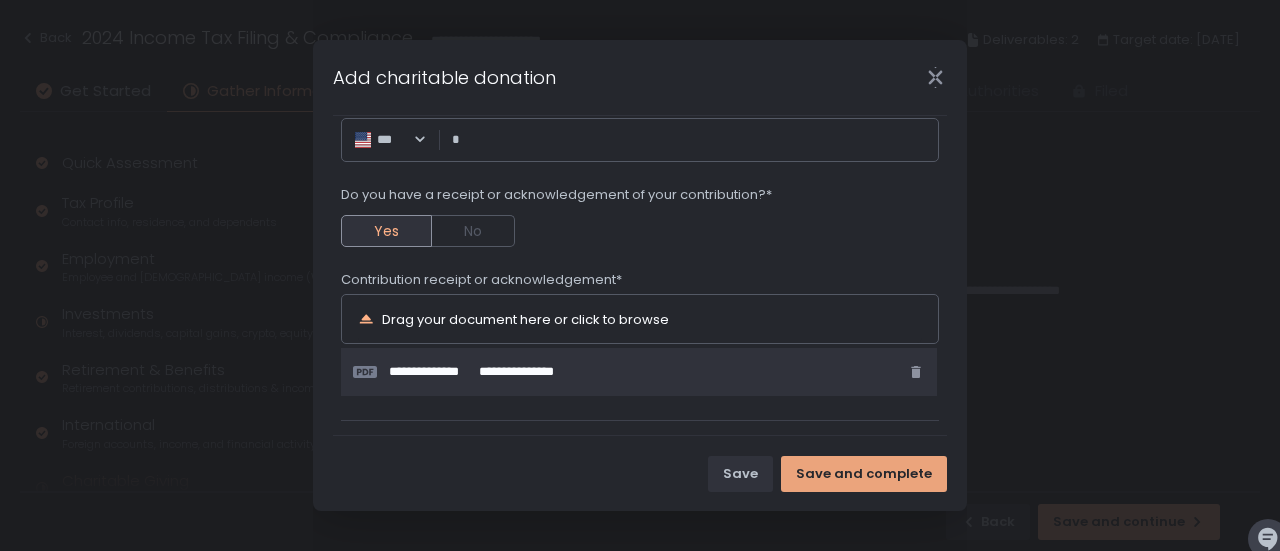 click on "Save and complete" at bounding box center (864, 474) 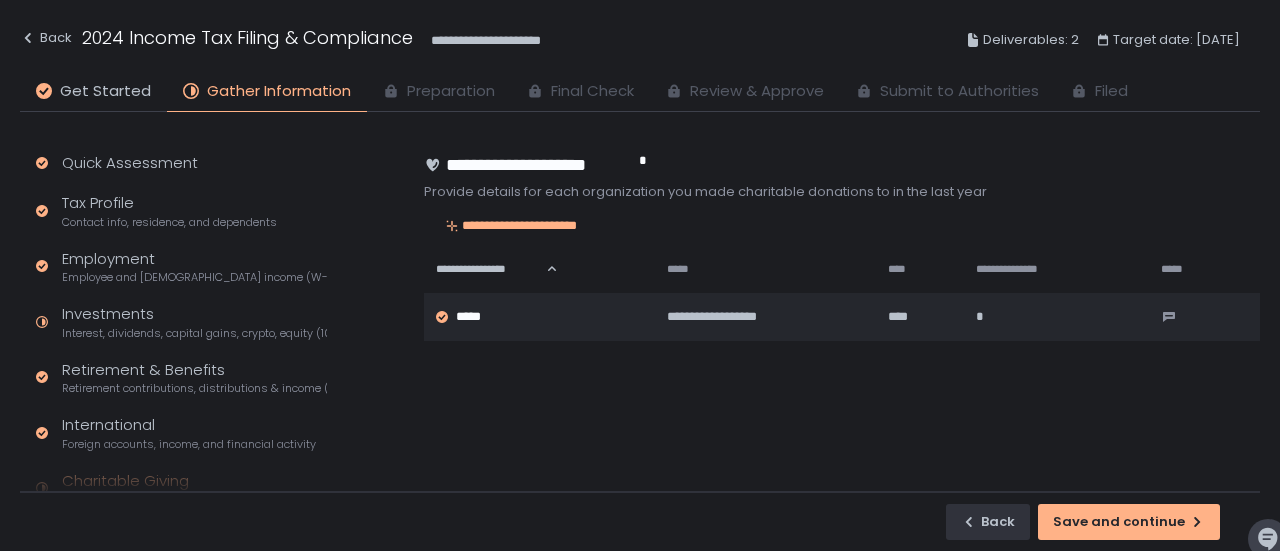 click on "**********" 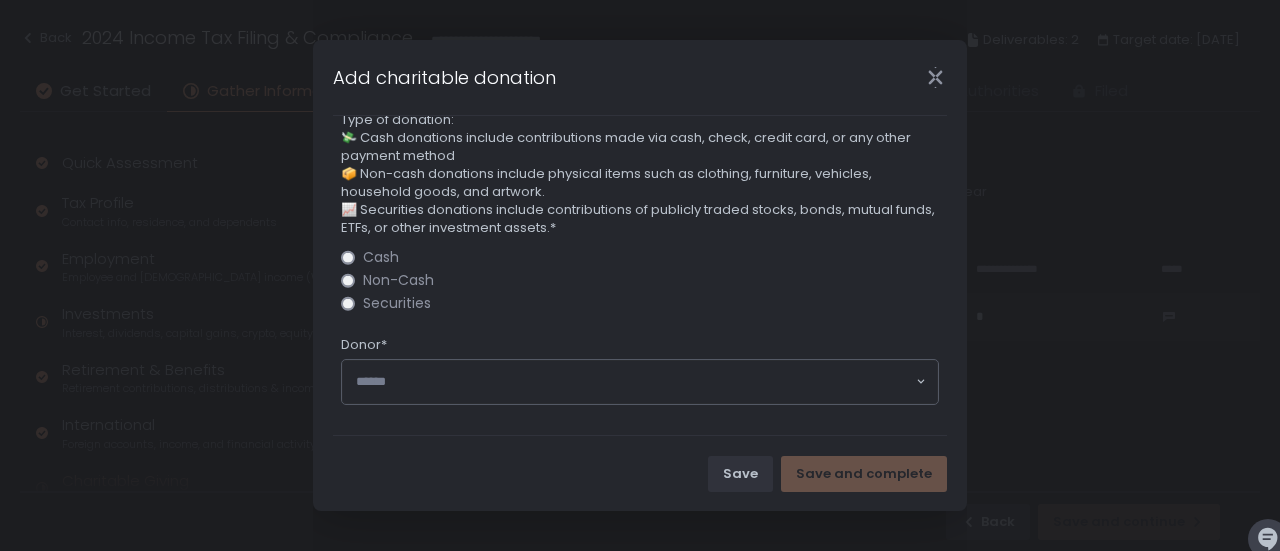 scroll, scrollTop: 132, scrollLeft: 0, axis: vertical 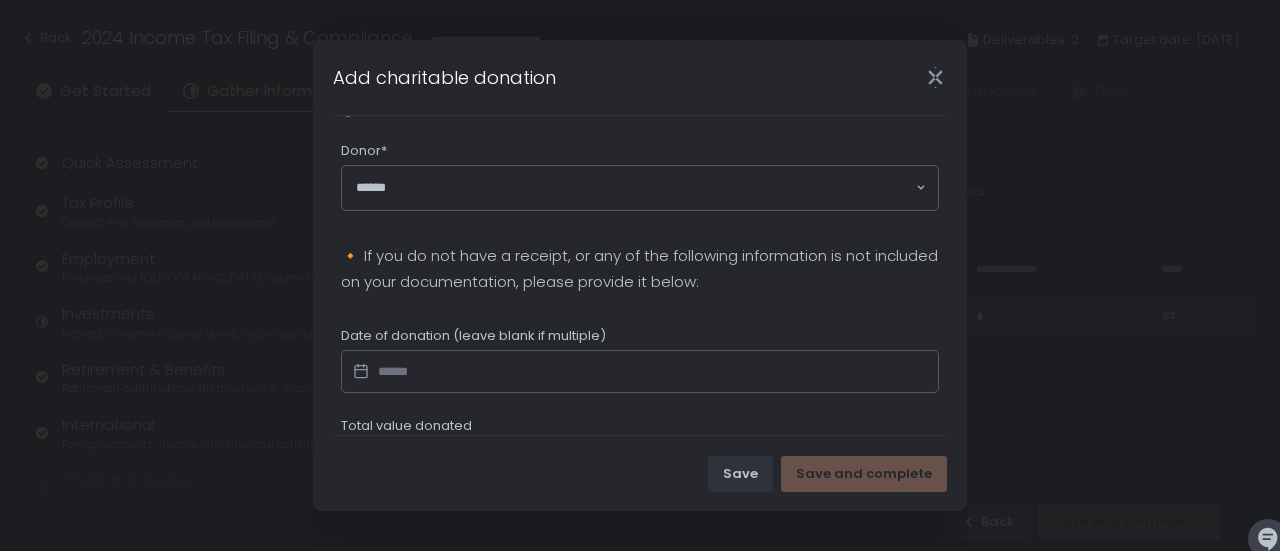 click 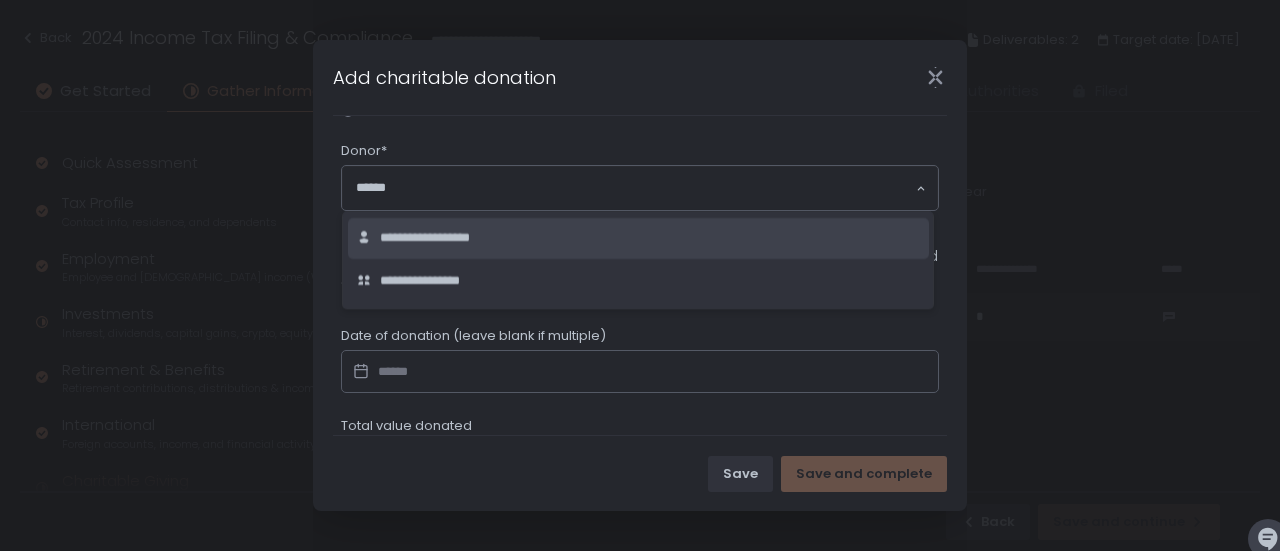 click on "**********" 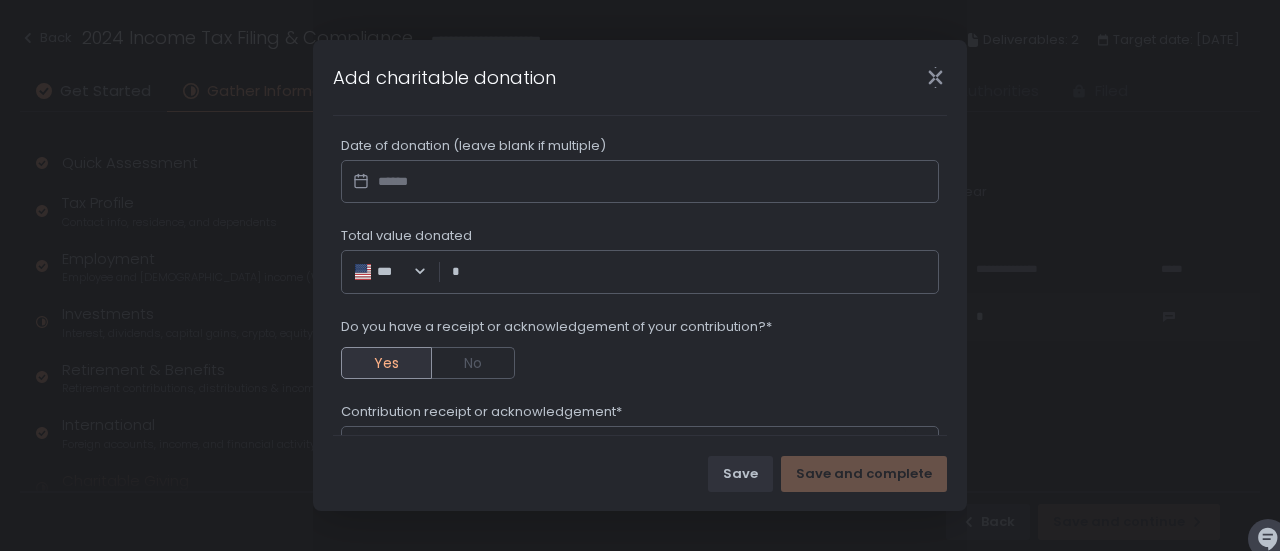 scroll, scrollTop: 661, scrollLeft: 0, axis: vertical 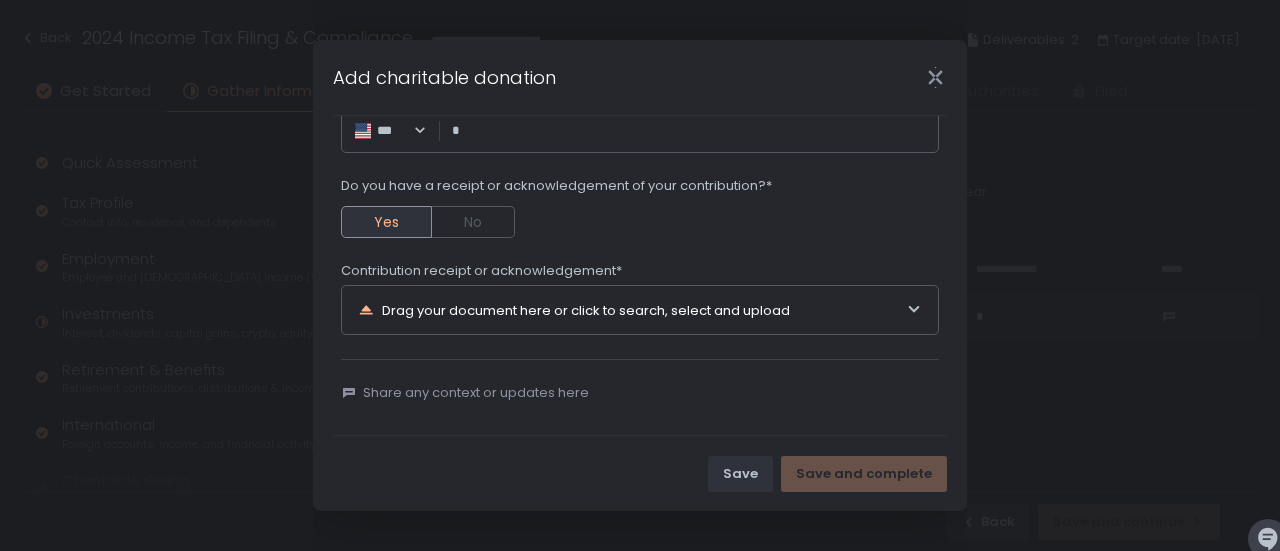 click on "Drag your document here or click to search, select and upload" at bounding box center (632, 310) 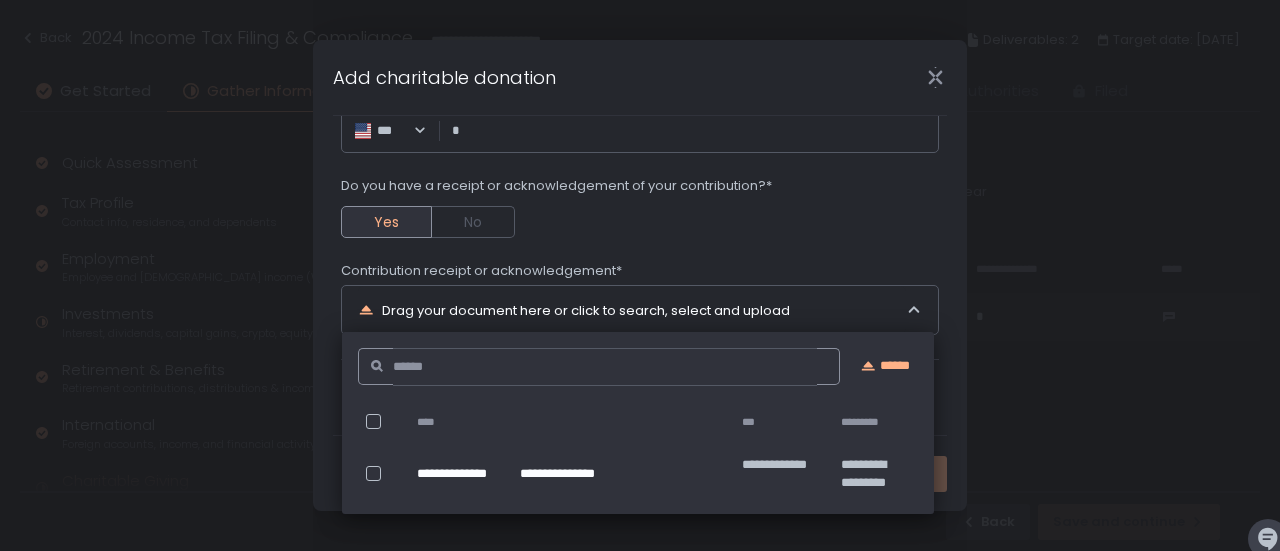 click on "Drag your document here or click to search, select and upload" at bounding box center [632, 310] 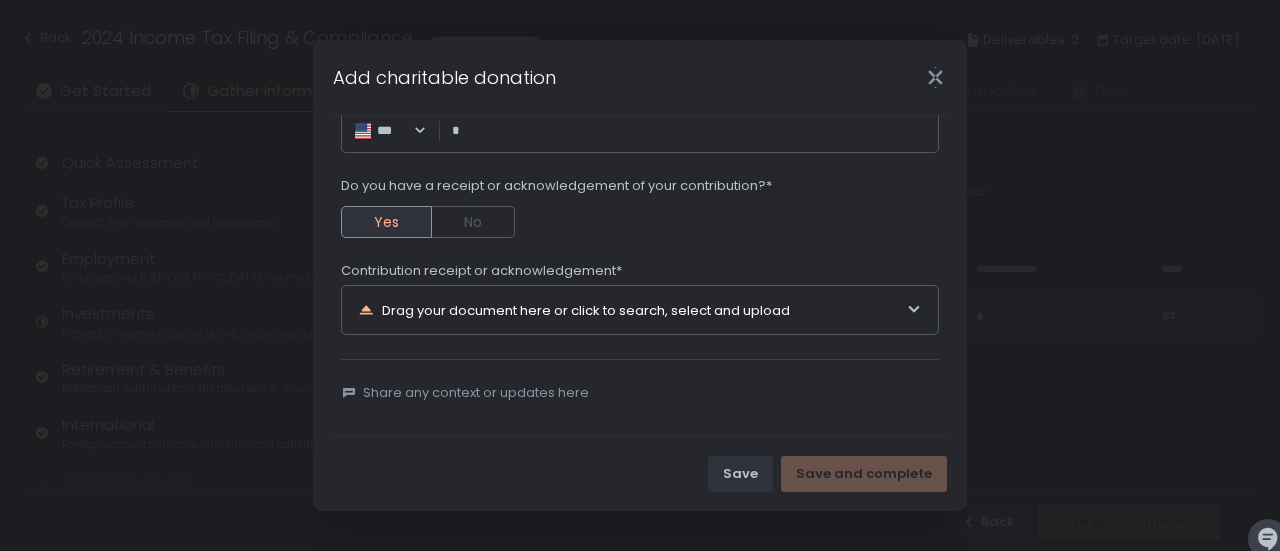 click on "Drag your document here or click to search, select and upload" at bounding box center (632, 310) 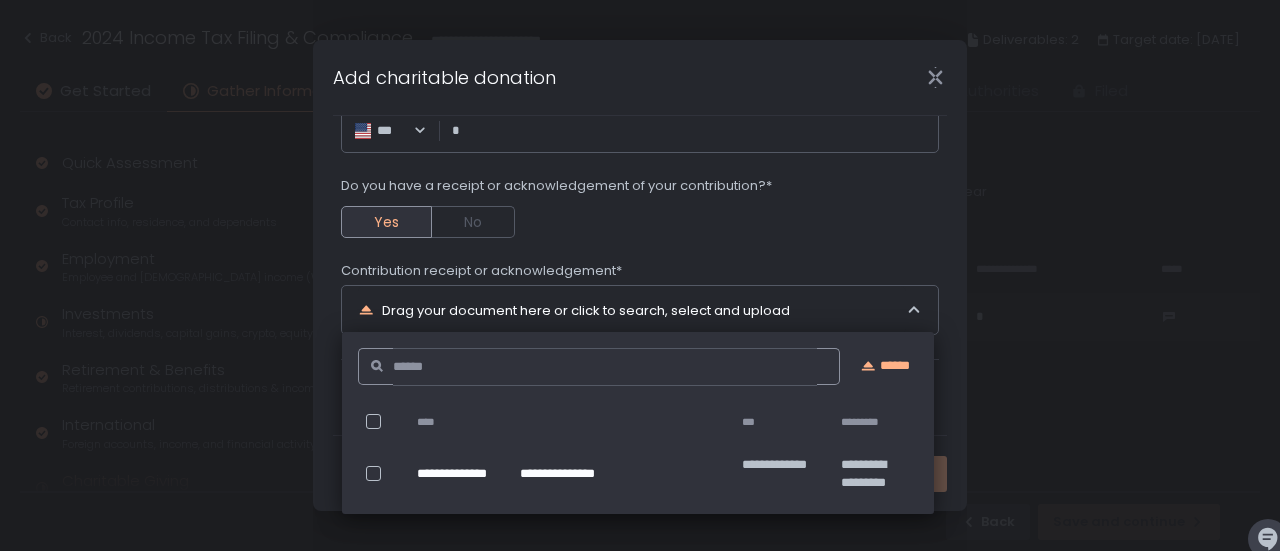 click on "Drag your document here or click to search, select and upload" at bounding box center (632, 310) 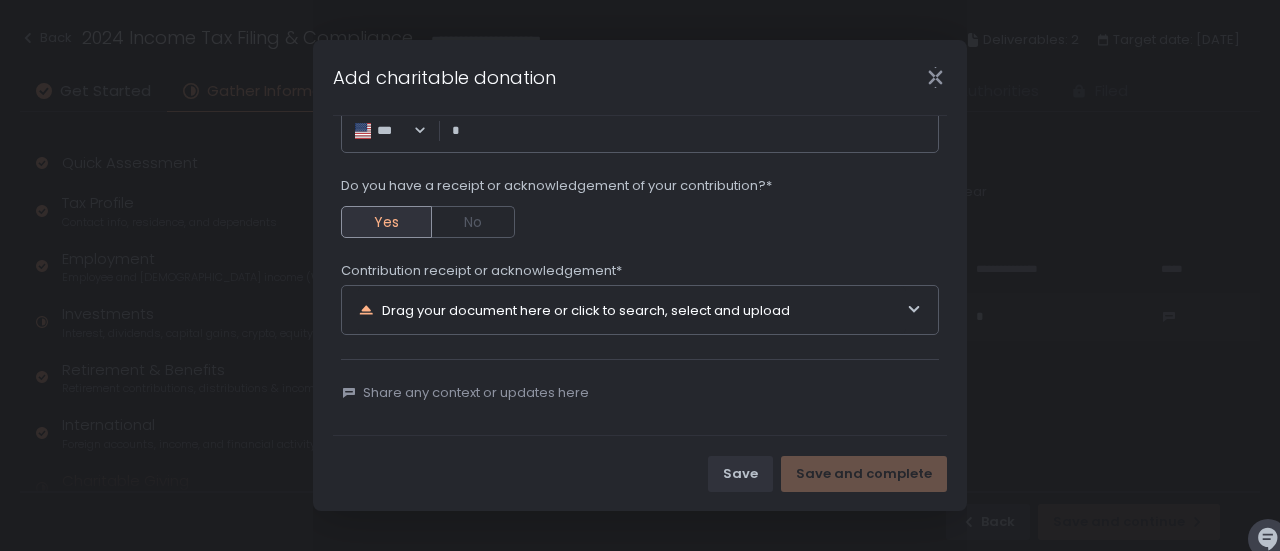 click on "Drag your document here or click to search, select and upload" at bounding box center (632, 310) 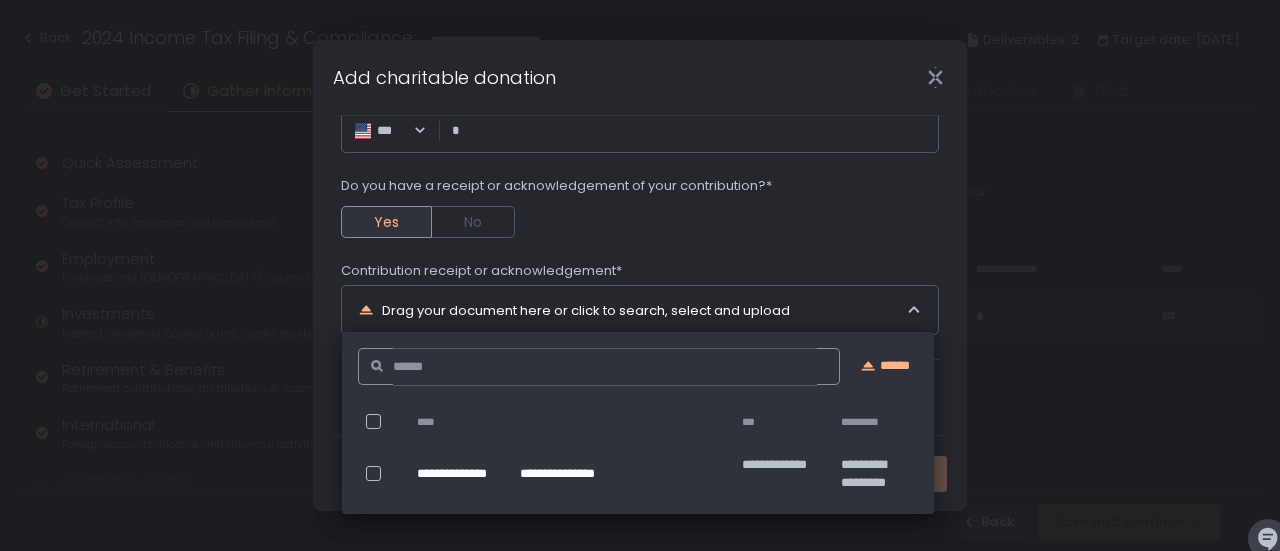 click on "Drag your document here or click to search, select and upload" at bounding box center [632, 310] 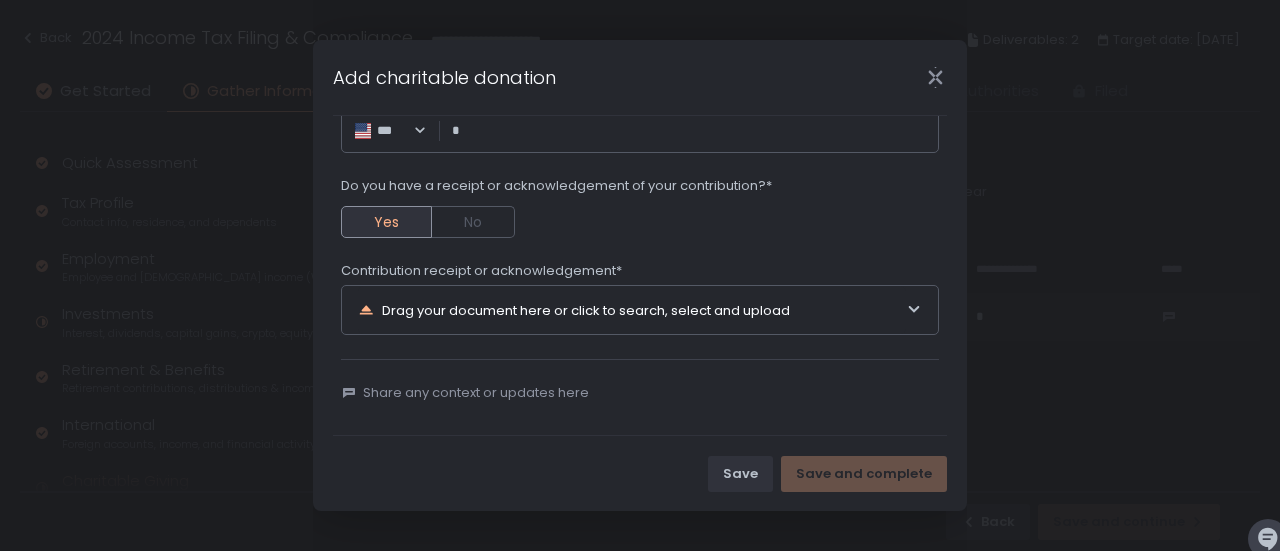 click on "Drag your document here or click to search, select and upload" at bounding box center [632, 310] 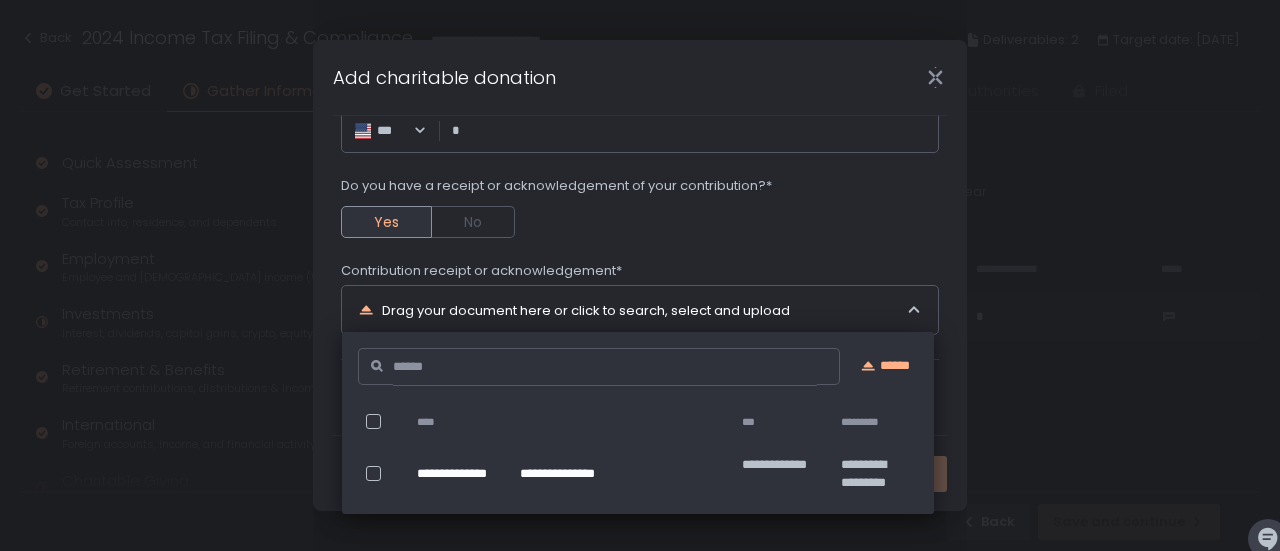 click 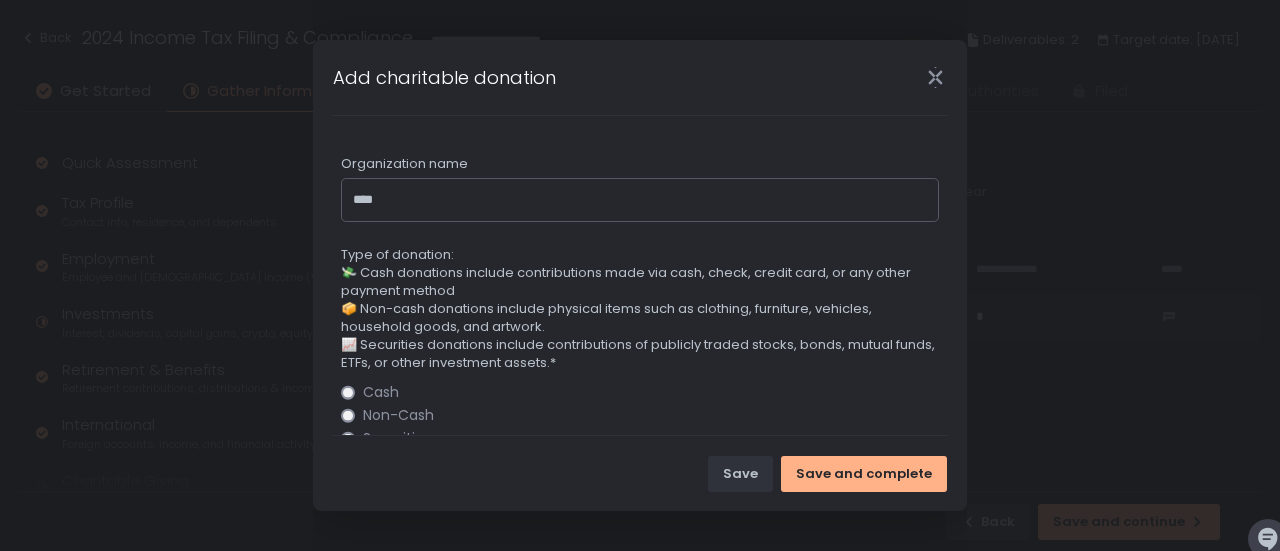 scroll, scrollTop: 0, scrollLeft: 0, axis: both 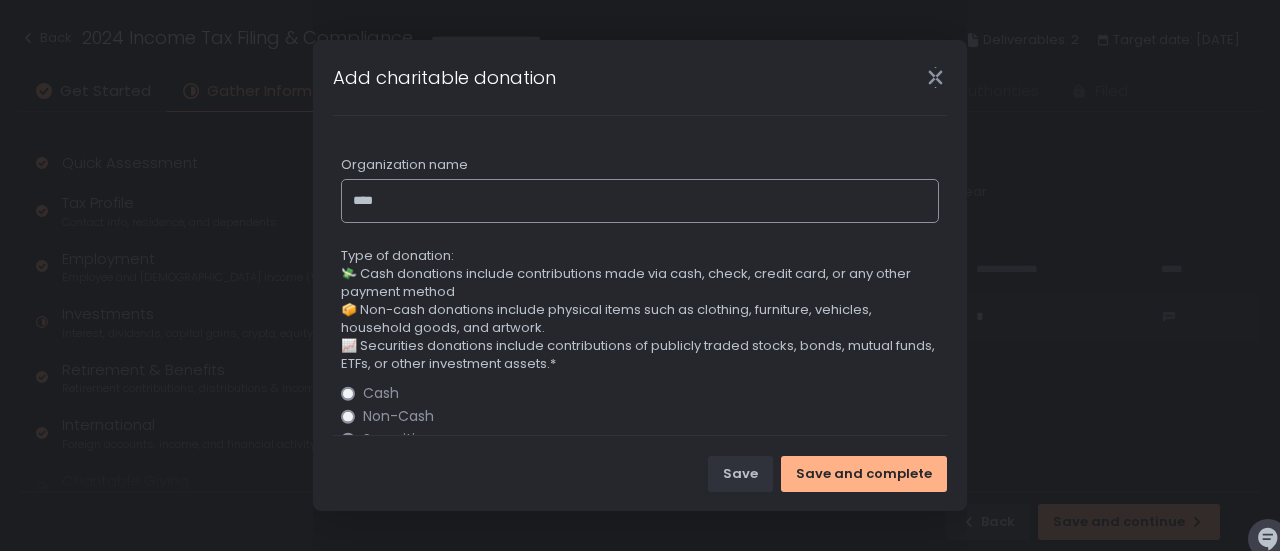 click on "****" 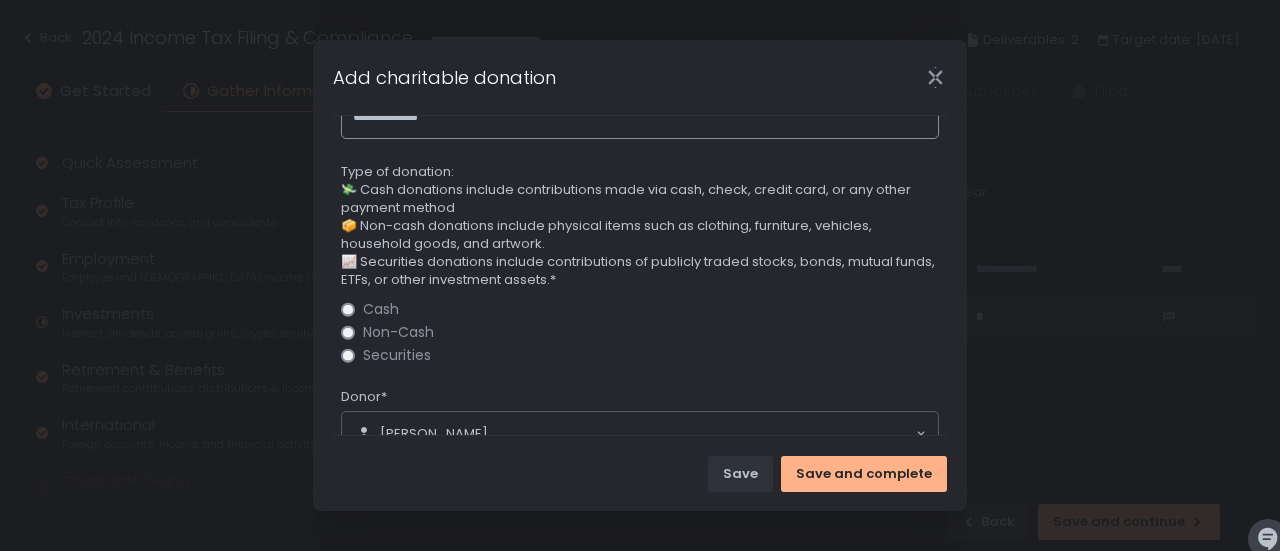 scroll, scrollTop: 224, scrollLeft: 0, axis: vertical 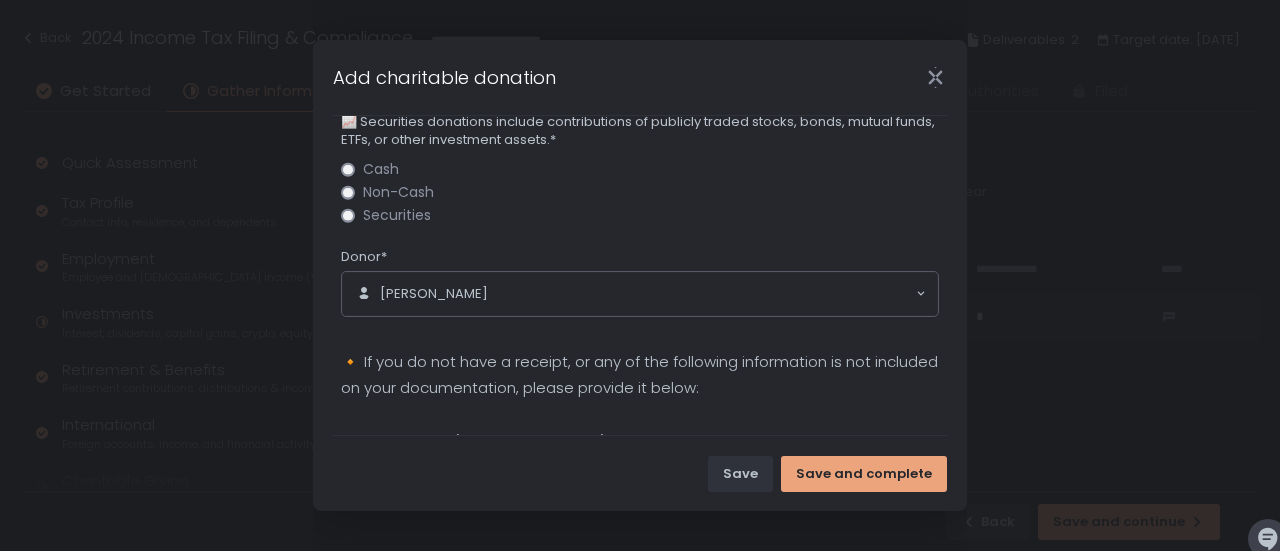 type on "**********" 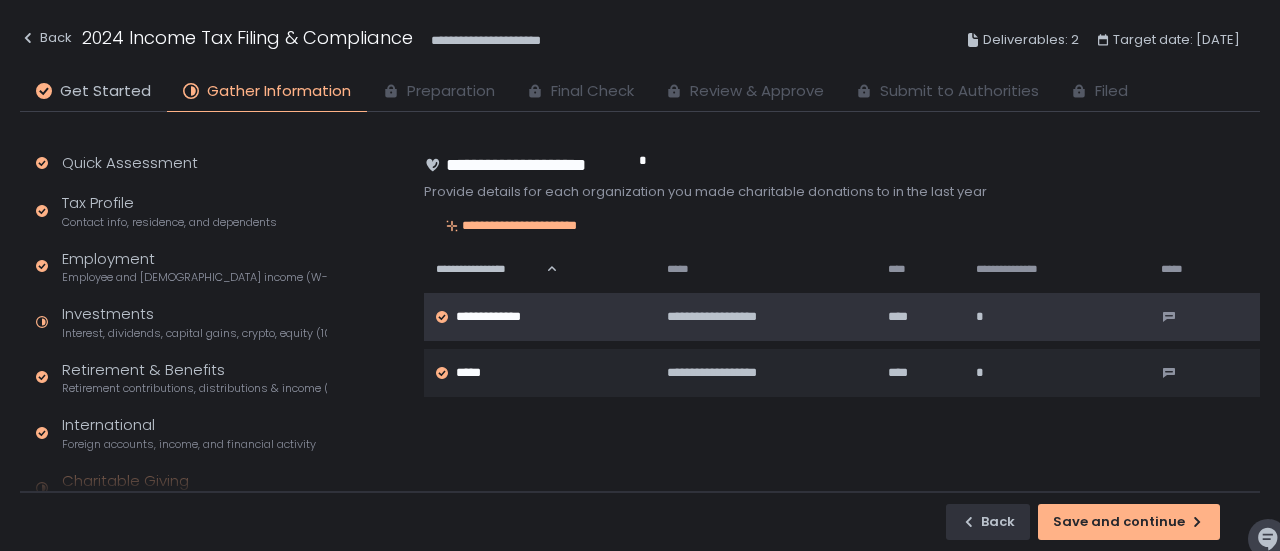 click on "**********" 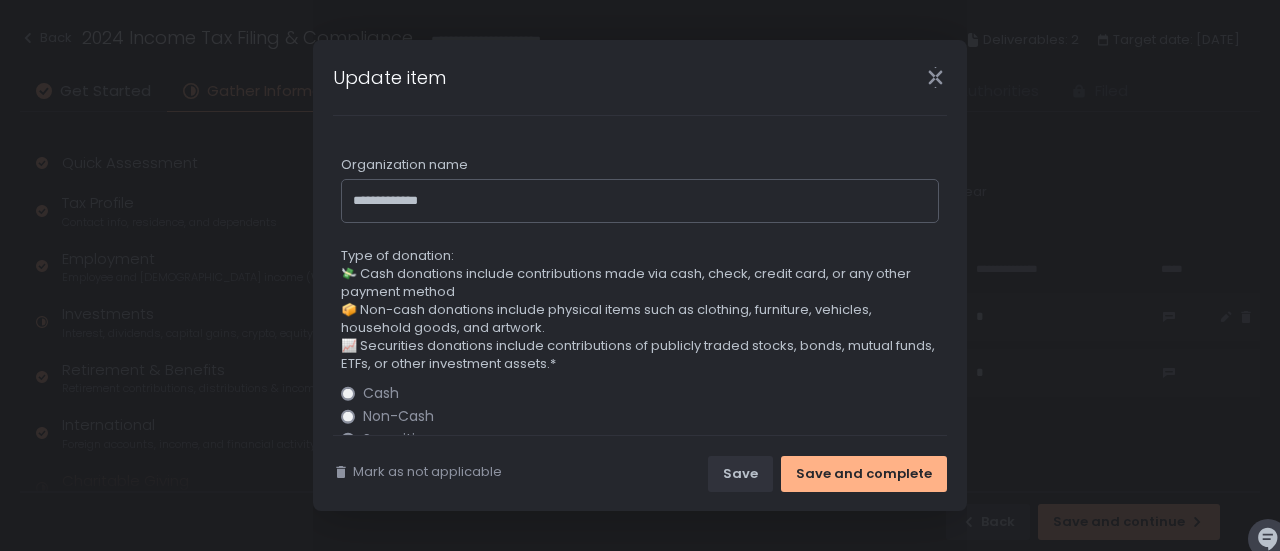click 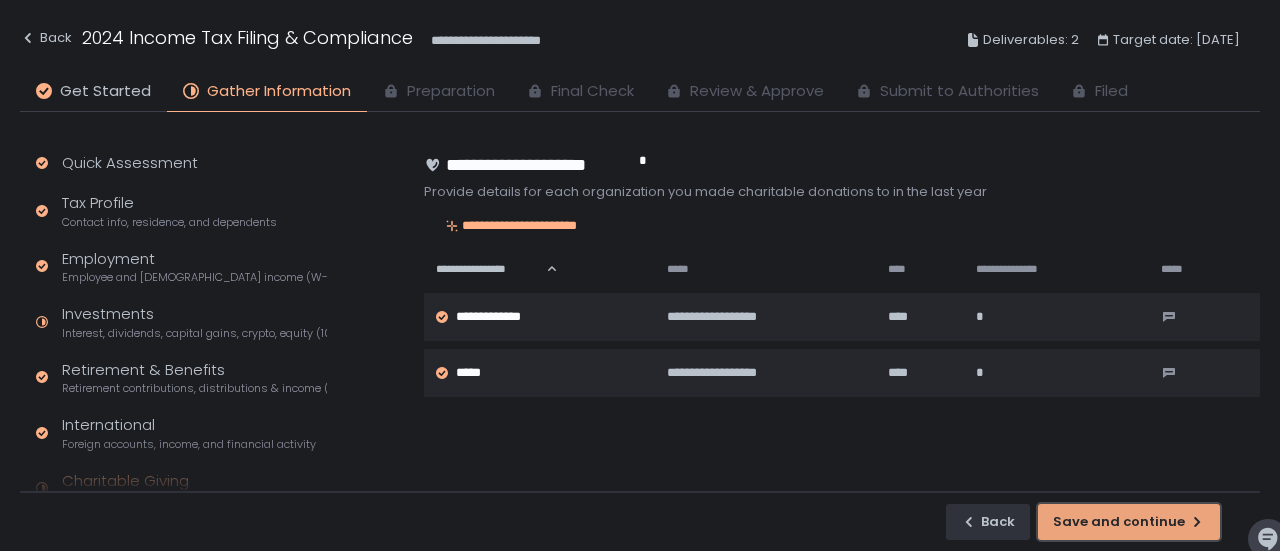 click on "Save and continue" 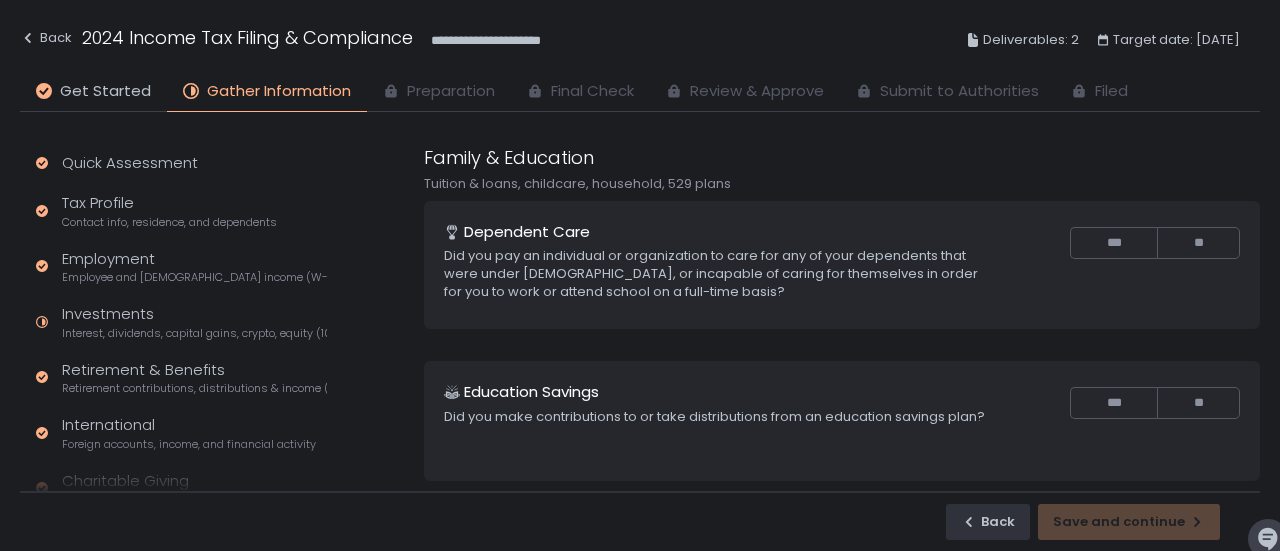 click on "Back" at bounding box center [988, 522] 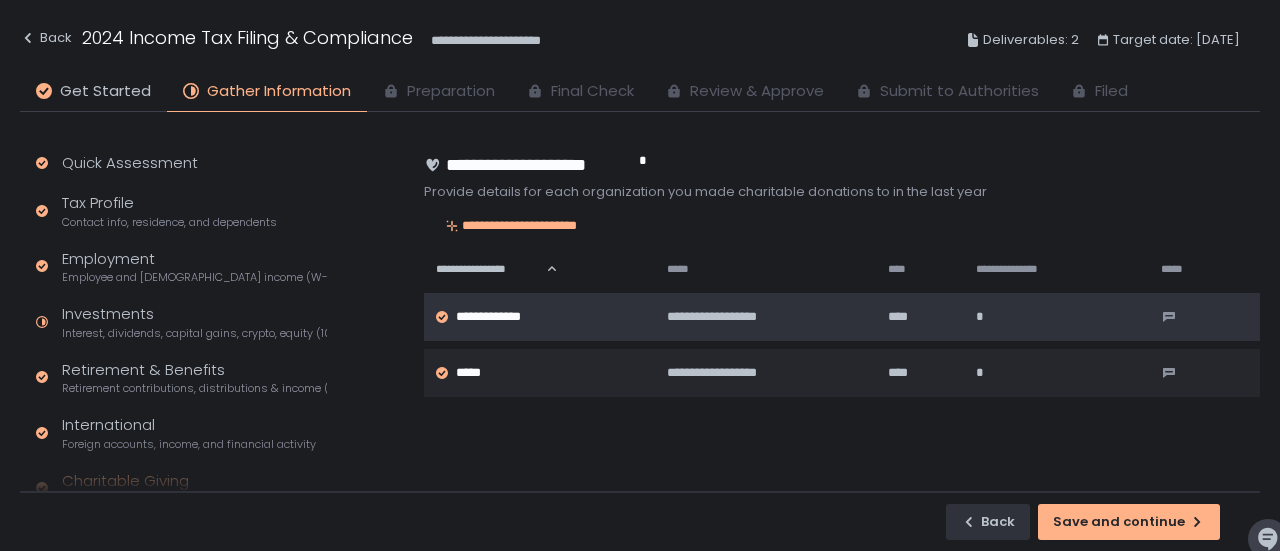 click on "**********" at bounding box center (503, 317) 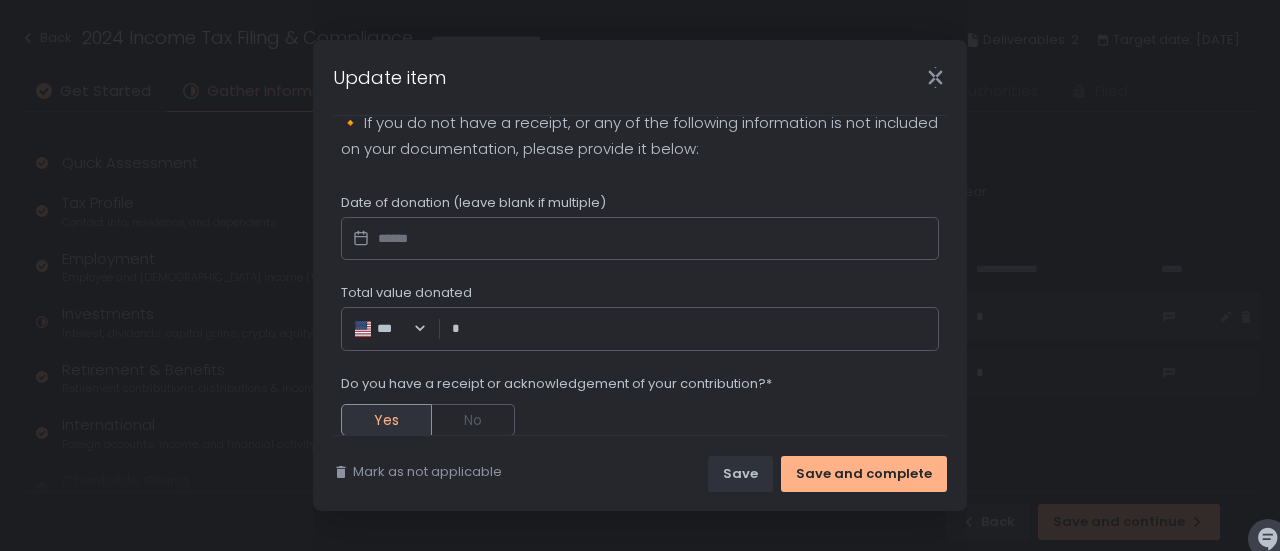 scroll, scrollTop: 524, scrollLeft: 0, axis: vertical 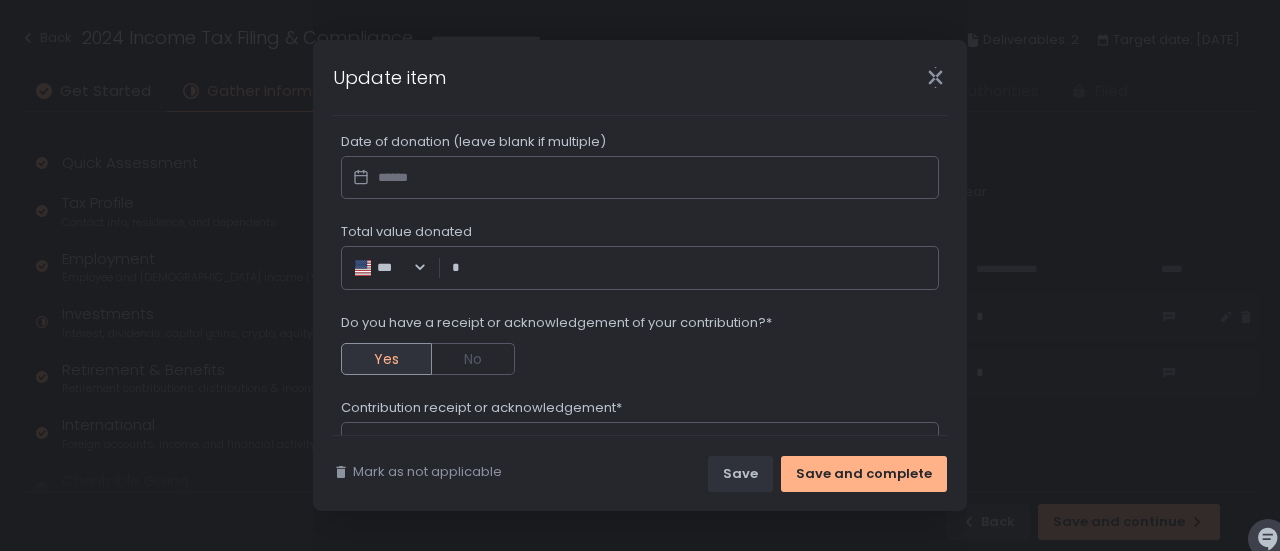 click on "Total value donated" at bounding box center (695, 268) 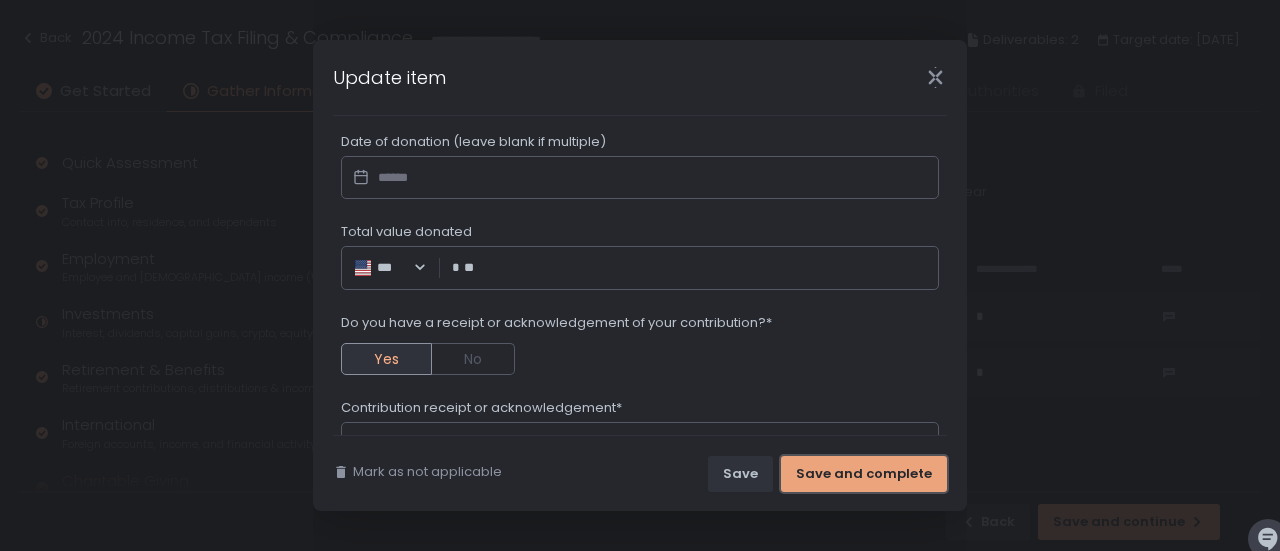 click on "Save and complete" at bounding box center (864, 474) 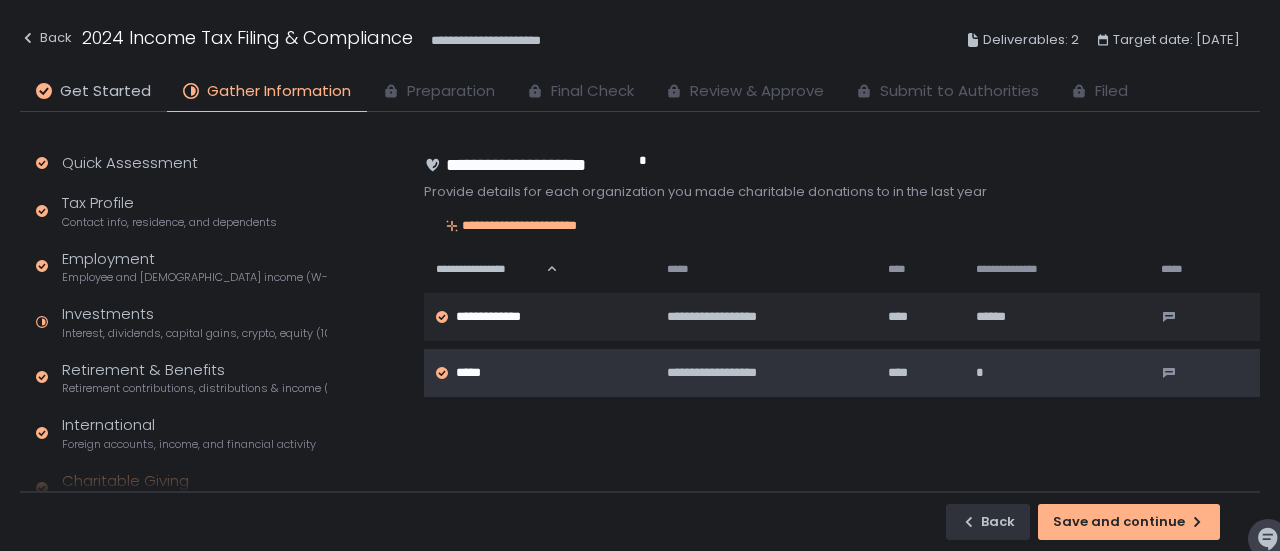 click on "*" 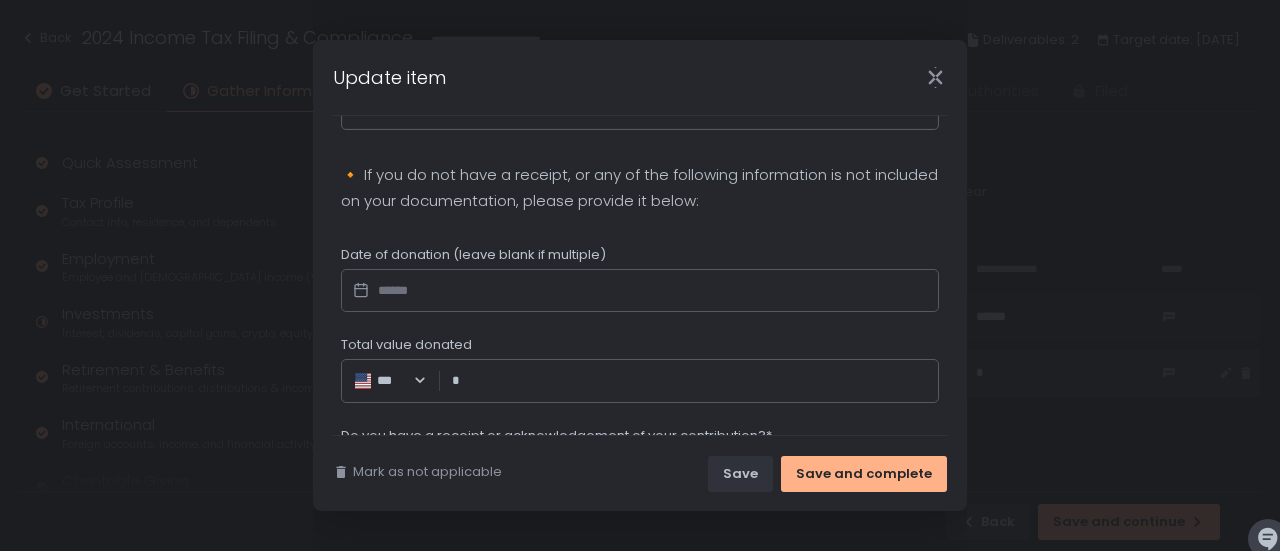 scroll, scrollTop: 429, scrollLeft: 0, axis: vertical 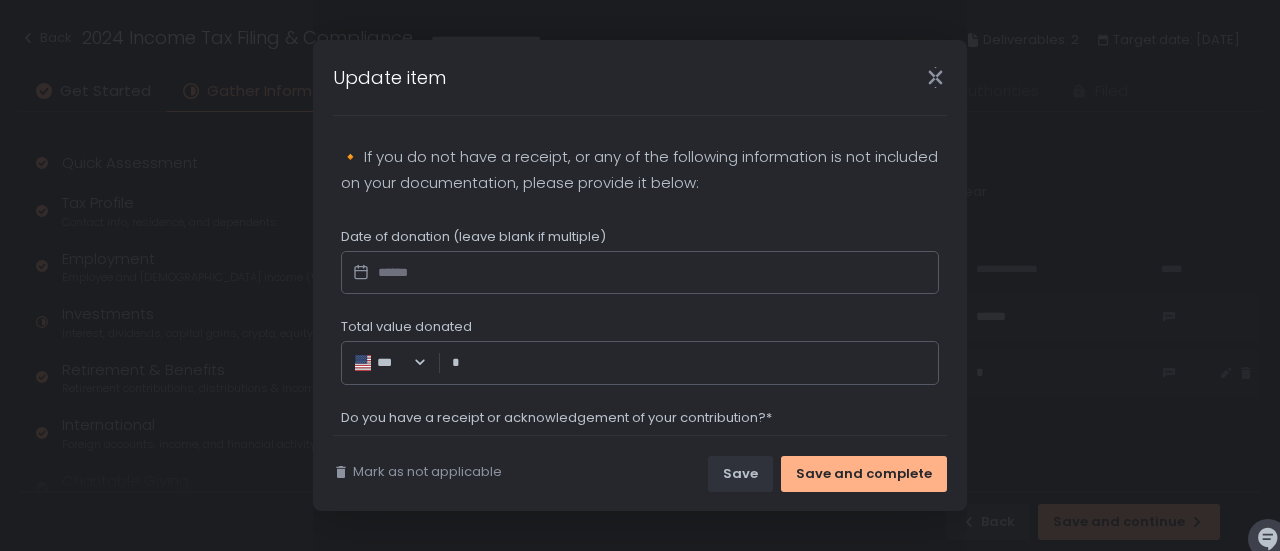 click on "Total value donated" at bounding box center (695, 363) 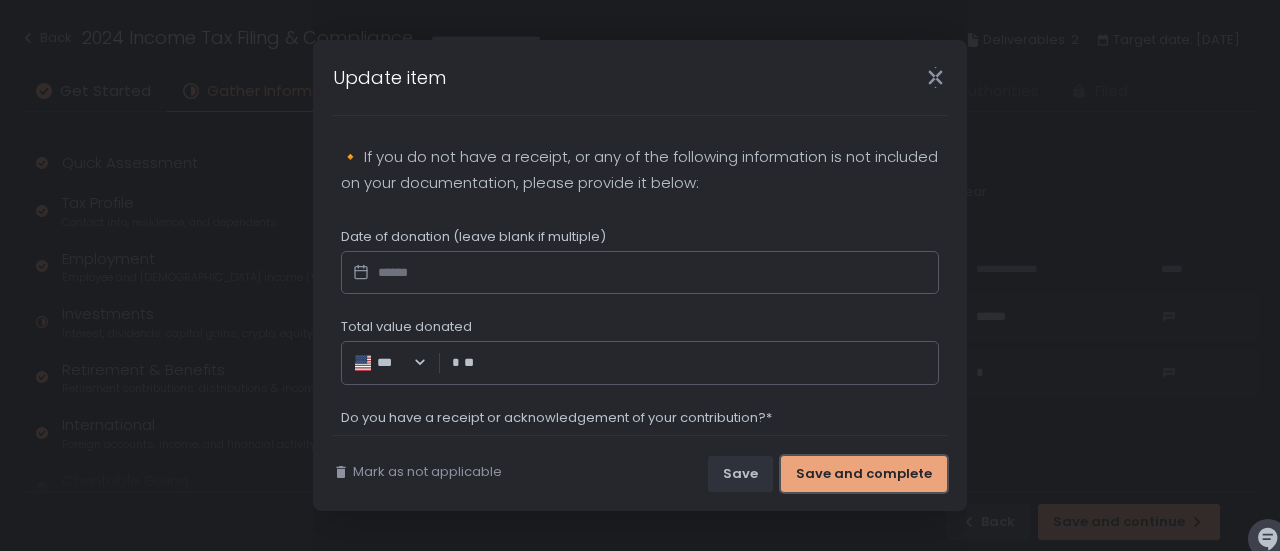 click on "Save and complete" at bounding box center [864, 474] 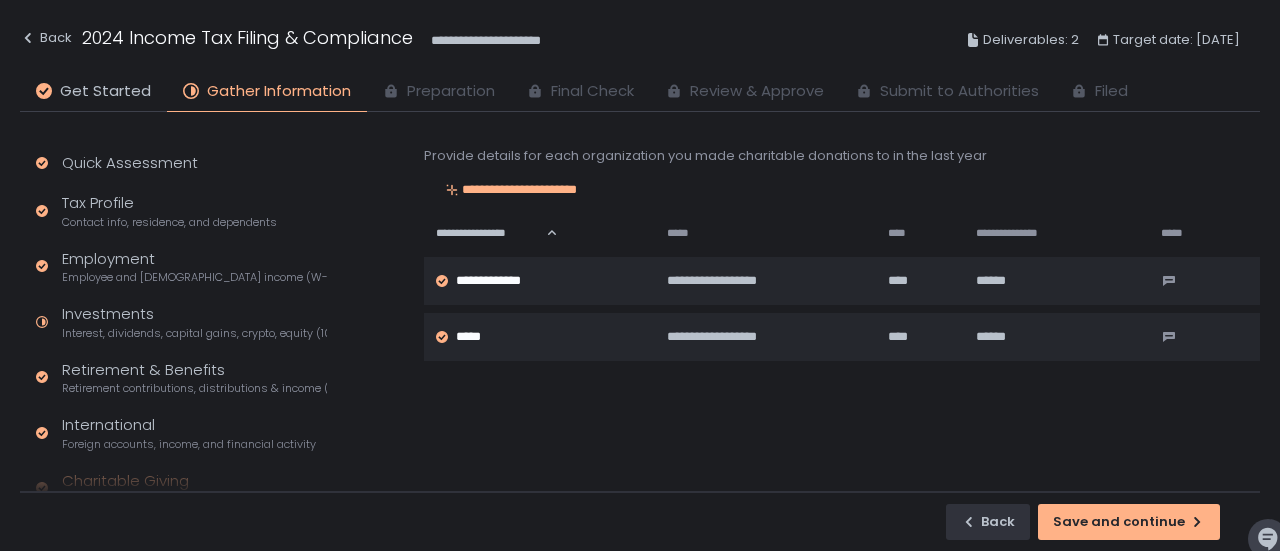 scroll, scrollTop: 36, scrollLeft: 0, axis: vertical 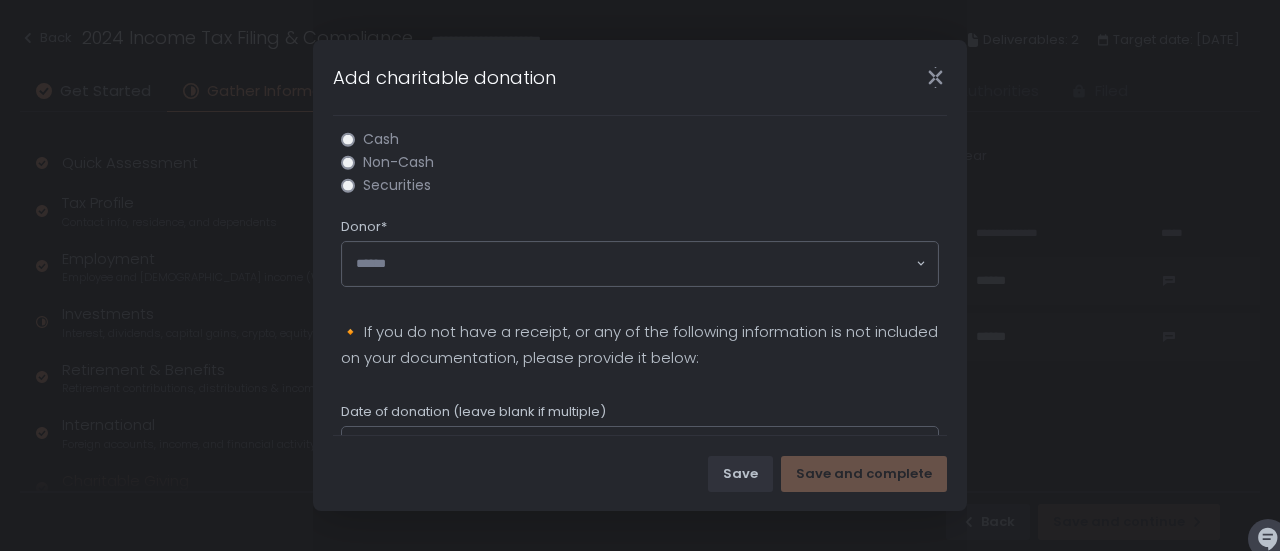 type on "**********" 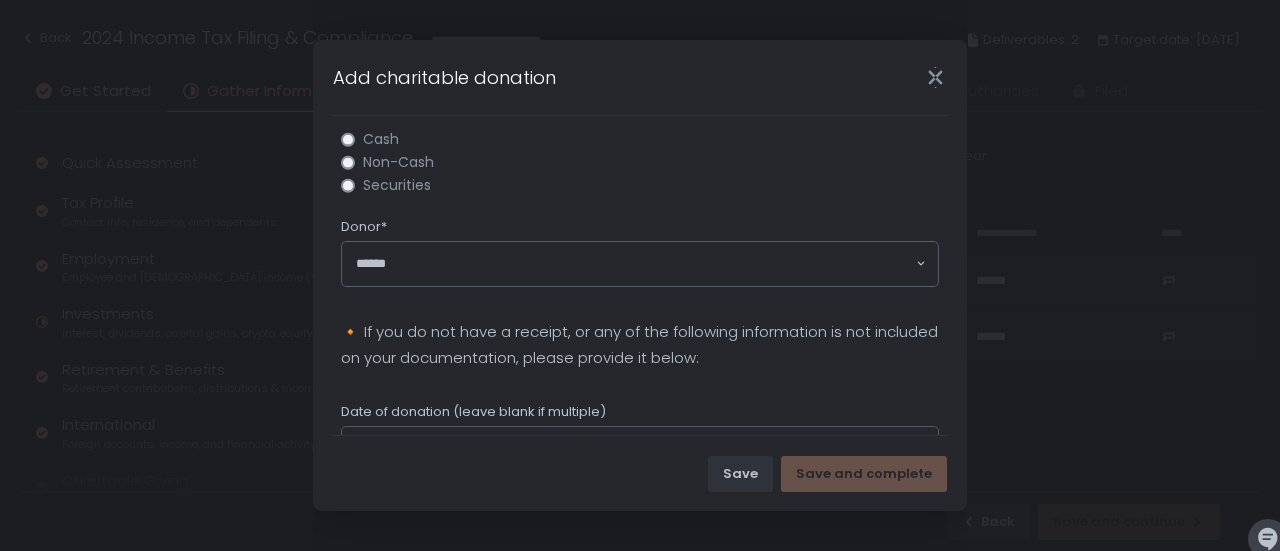 click 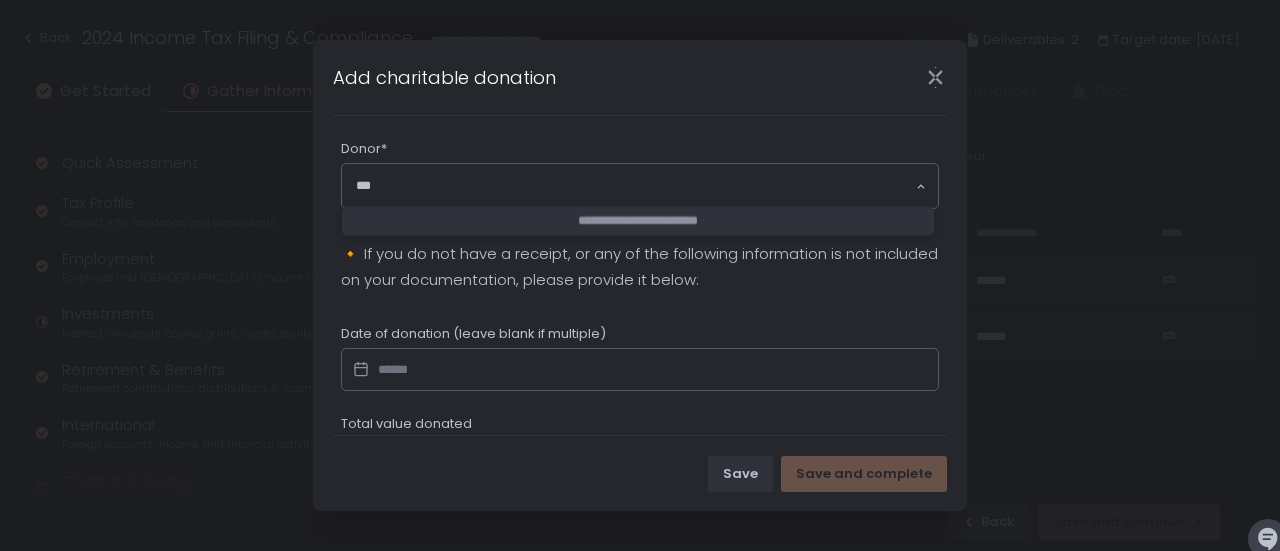scroll, scrollTop: 332, scrollLeft: 0, axis: vertical 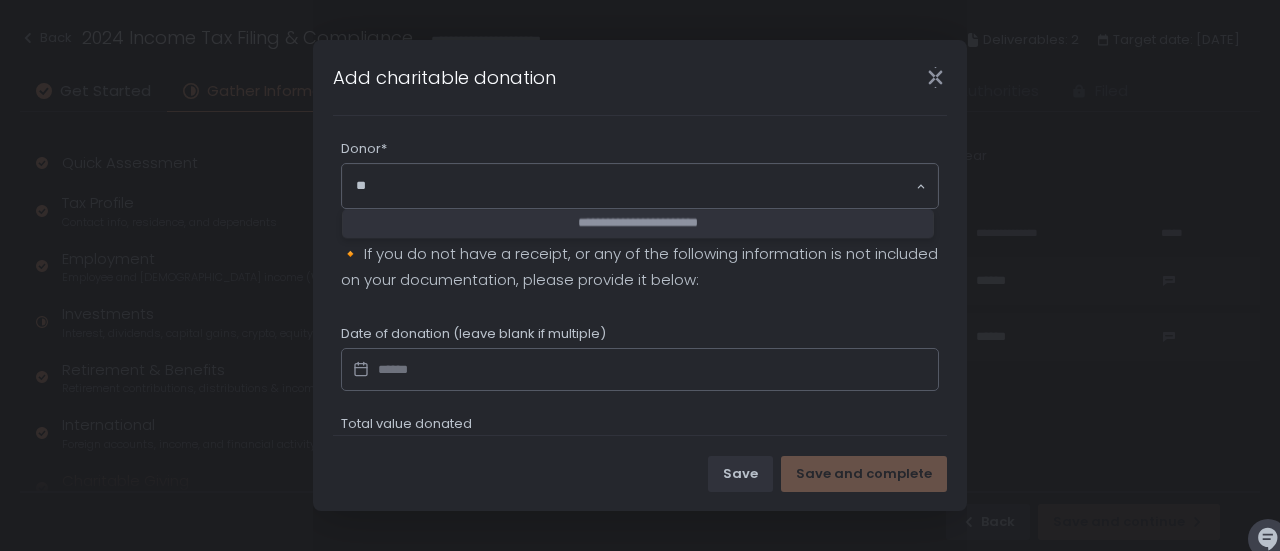 type on "*" 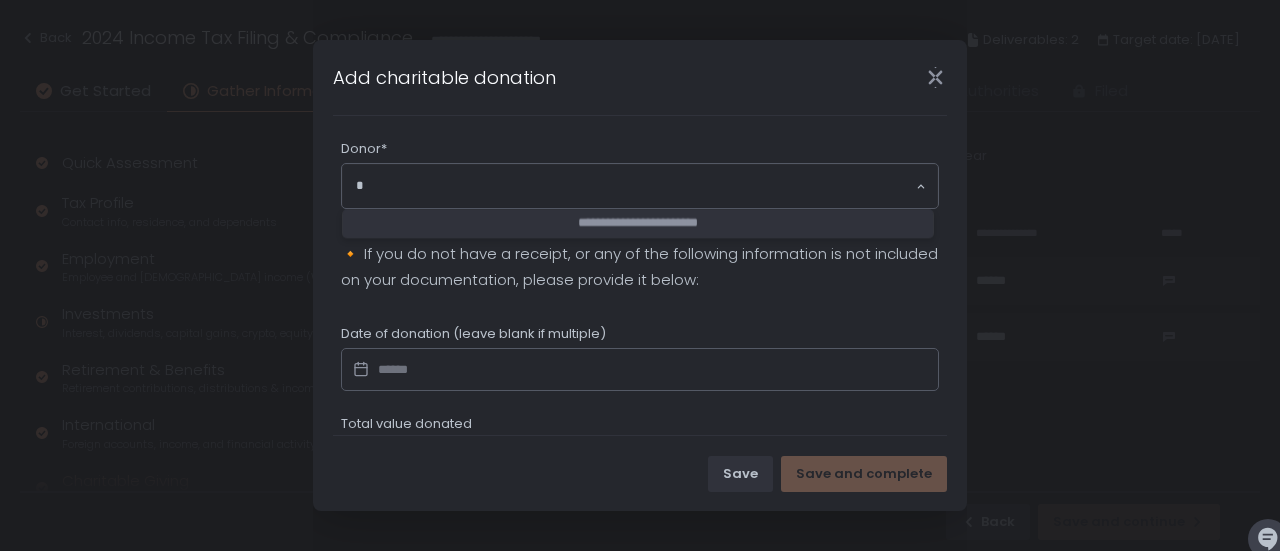 type 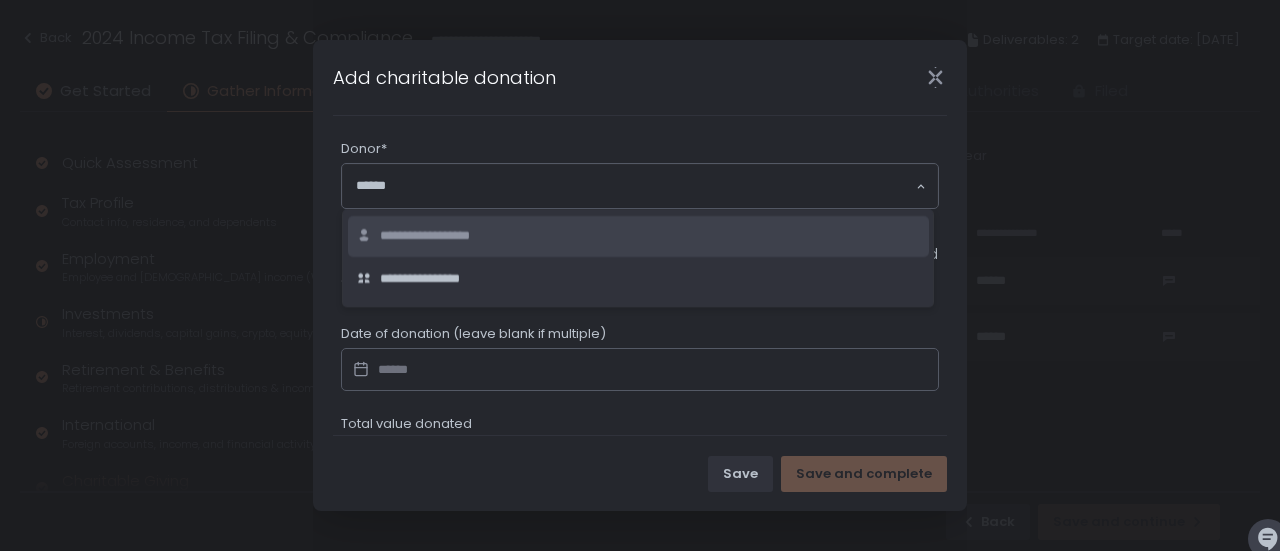 click on "**********" 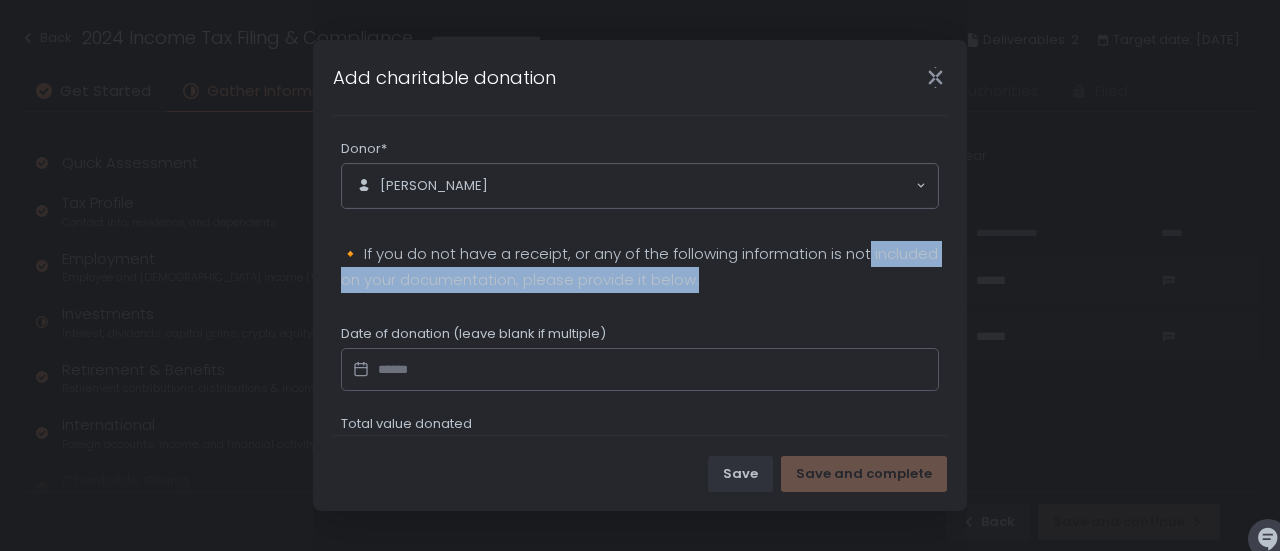 drag, startPoint x: 947, startPoint y: 245, endPoint x: 950, endPoint y: 265, distance: 20.22375 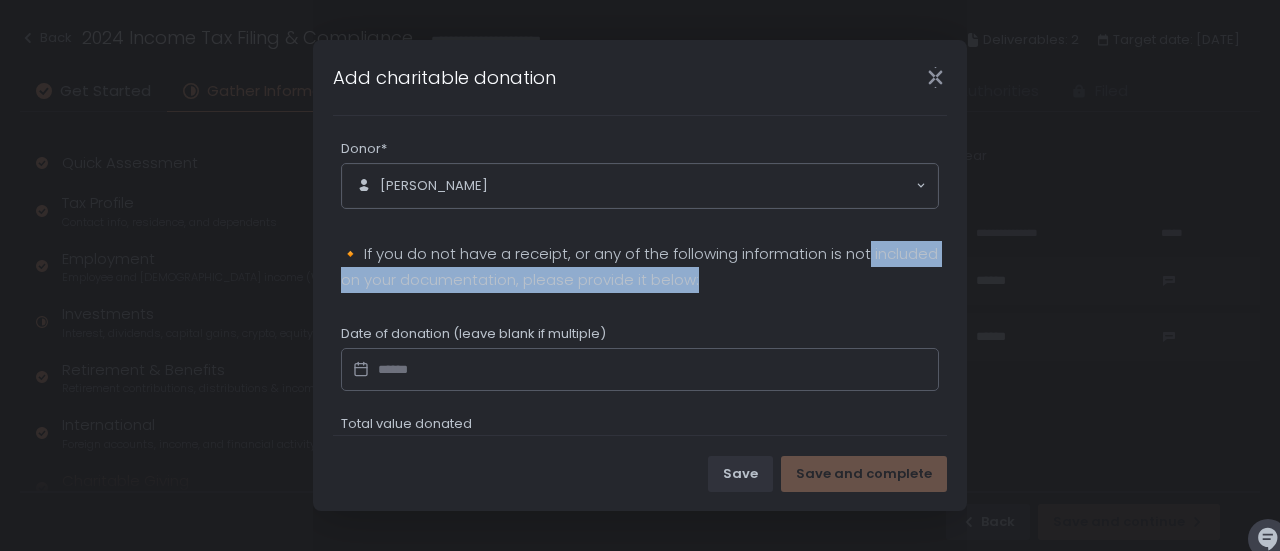 click on "**********" at bounding box center (640, 275) 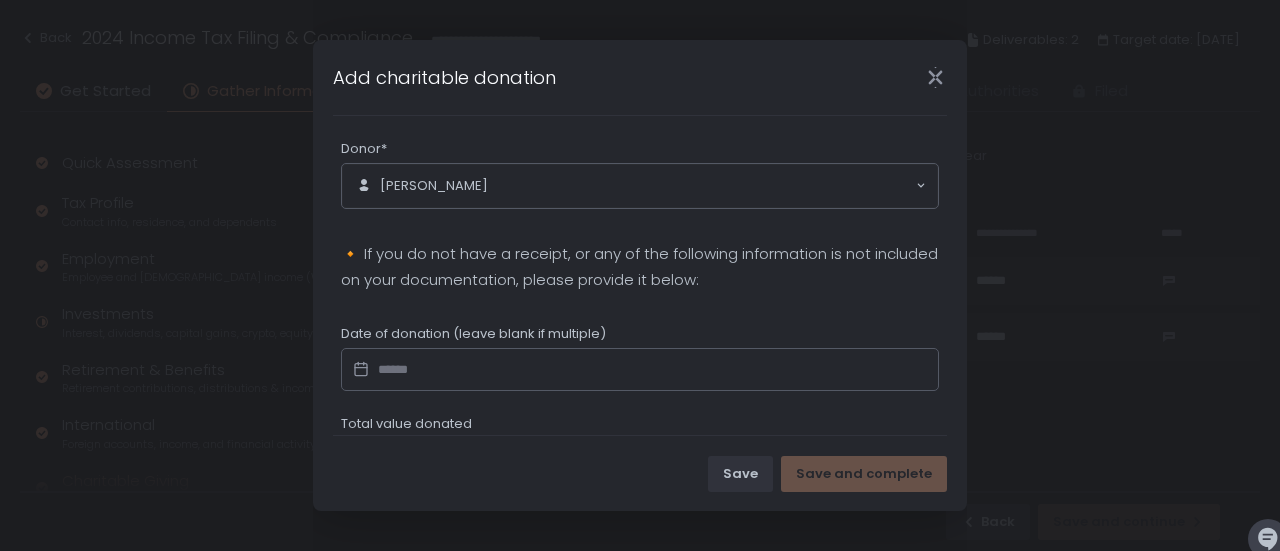 click on "**********" at bounding box center [640, 244] 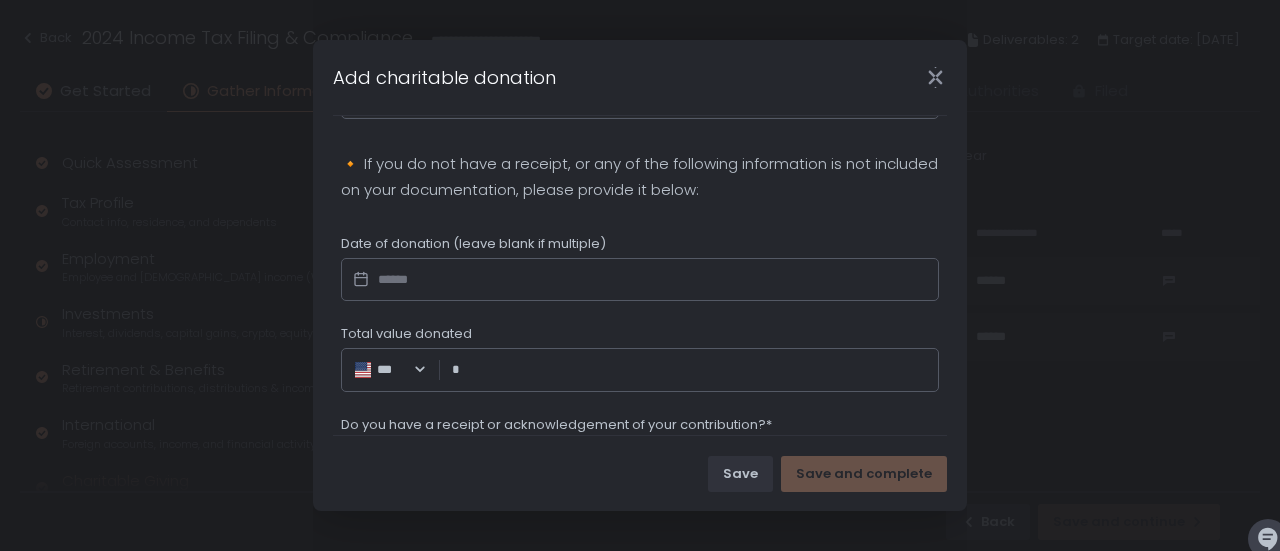 scroll, scrollTop: 452, scrollLeft: 0, axis: vertical 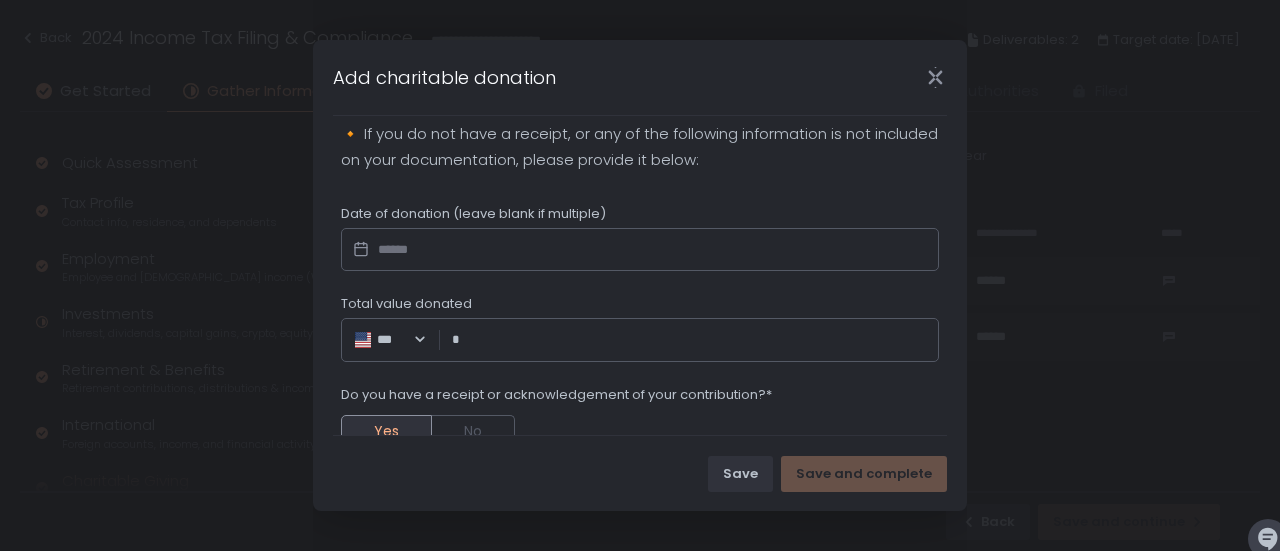 click on "Total value donated" at bounding box center (695, 340) 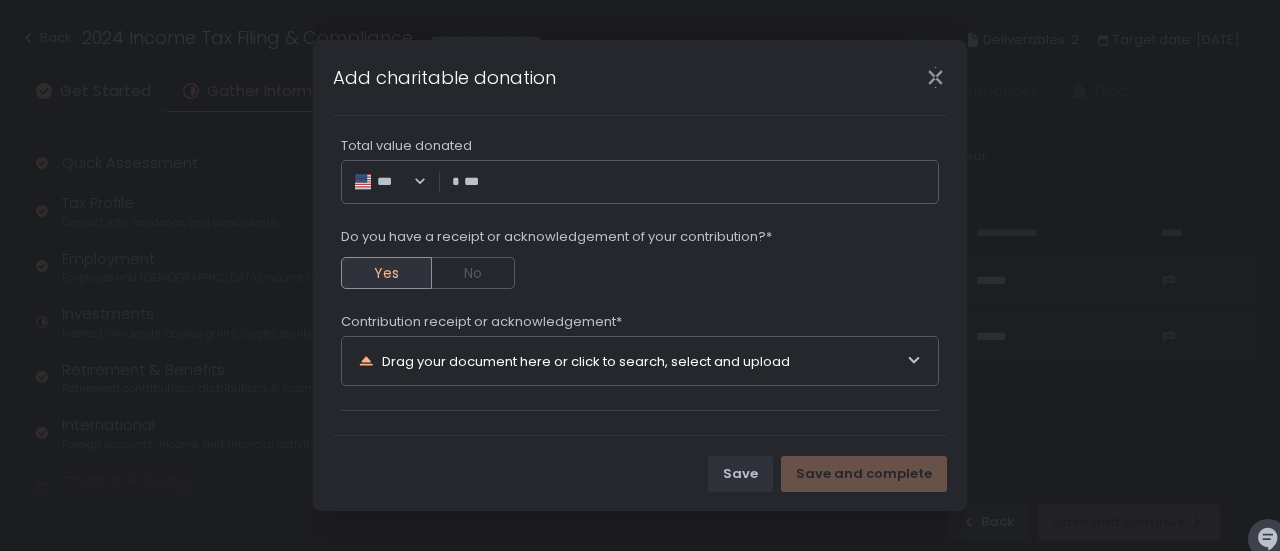 scroll, scrollTop: 661, scrollLeft: 0, axis: vertical 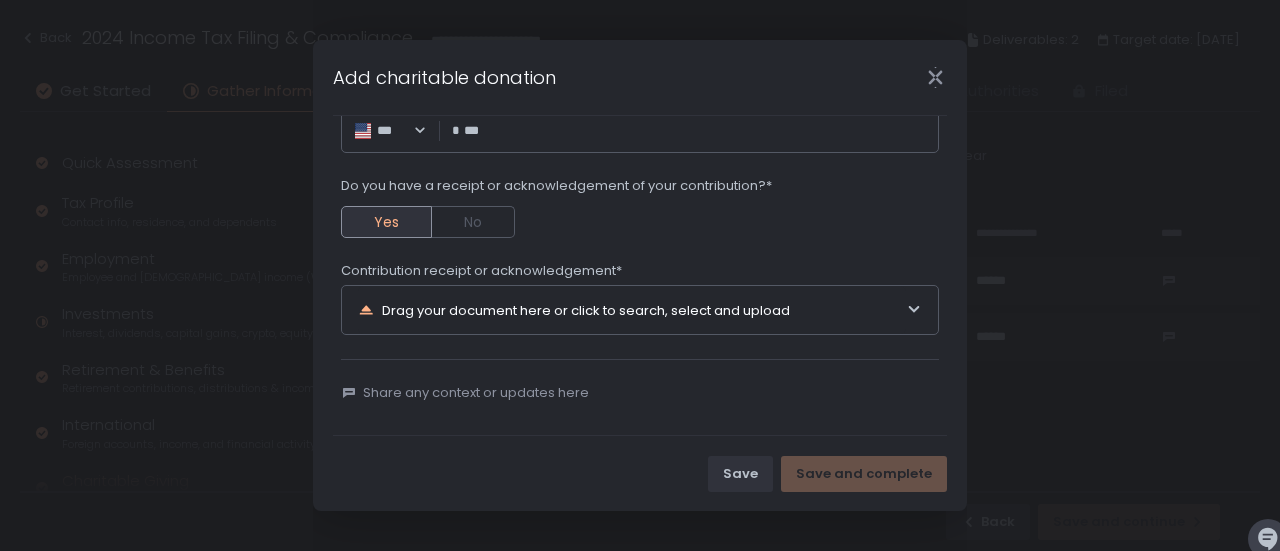 click on "Drag your document here or click to search, select and upload" at bounding box center (632, 310) 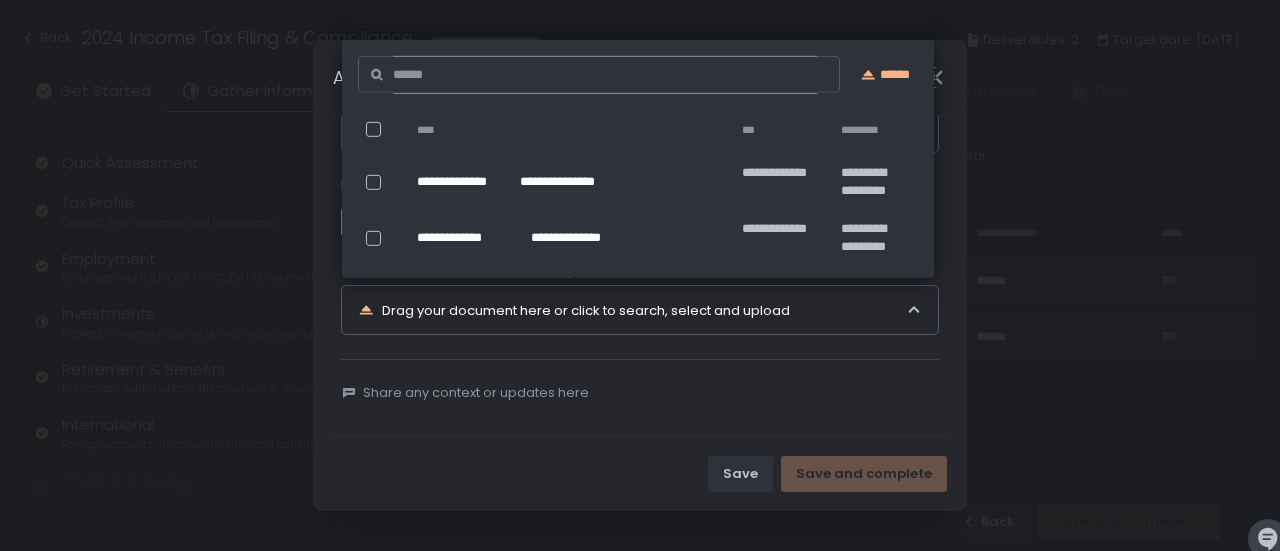 type on "******" 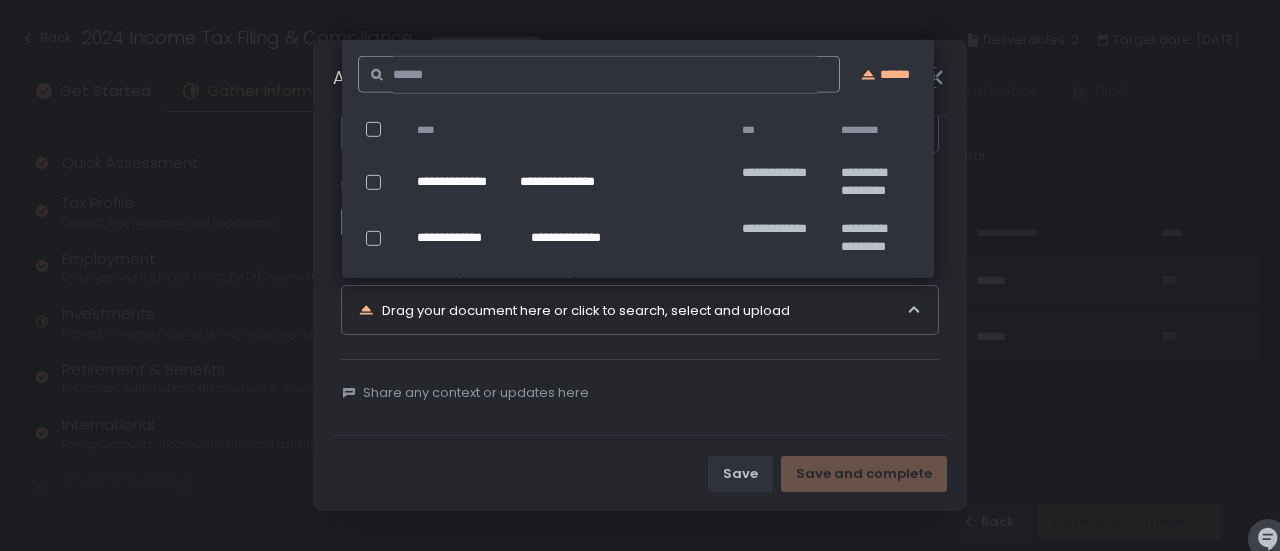 click on "Save Save and complete" at bounding box center [640, 473] 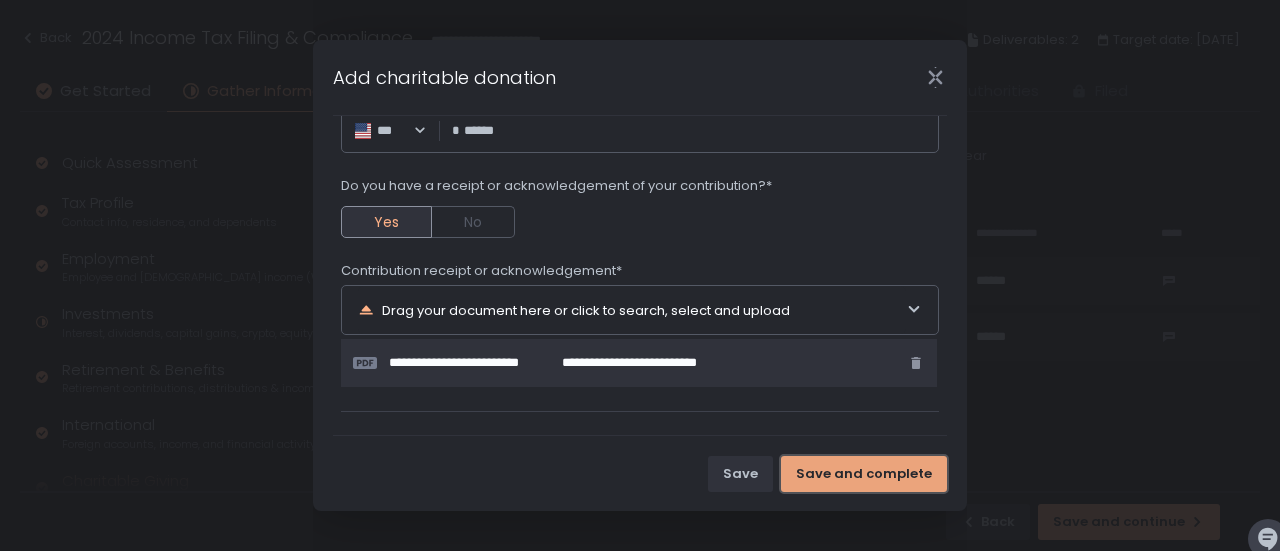 click on "Save and complete" at bounding box center [864, 474] 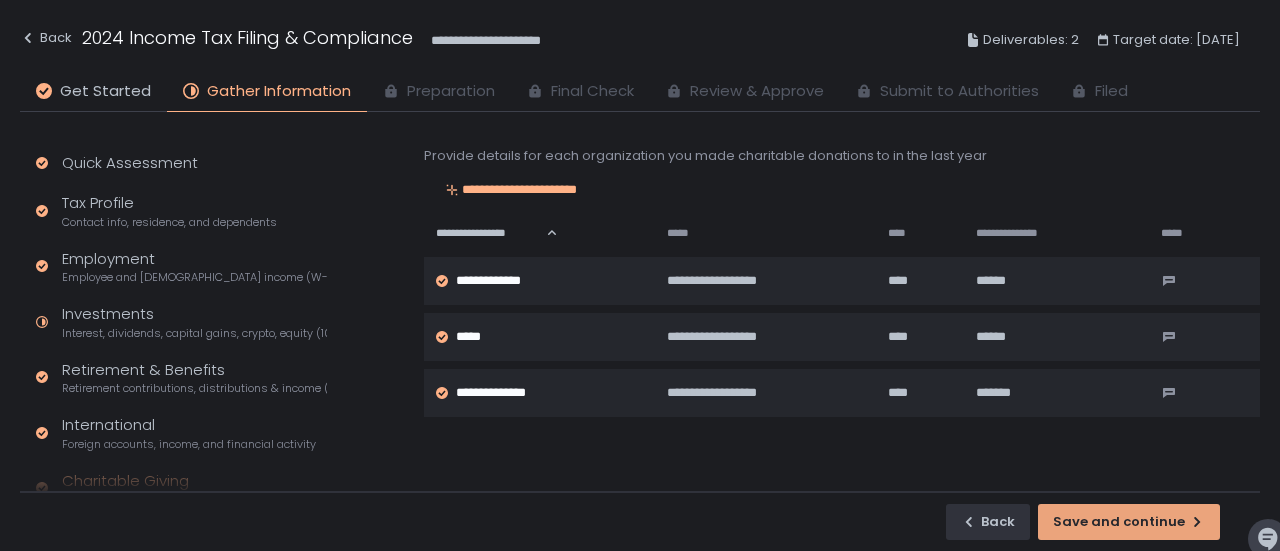 click on "Save and continue" 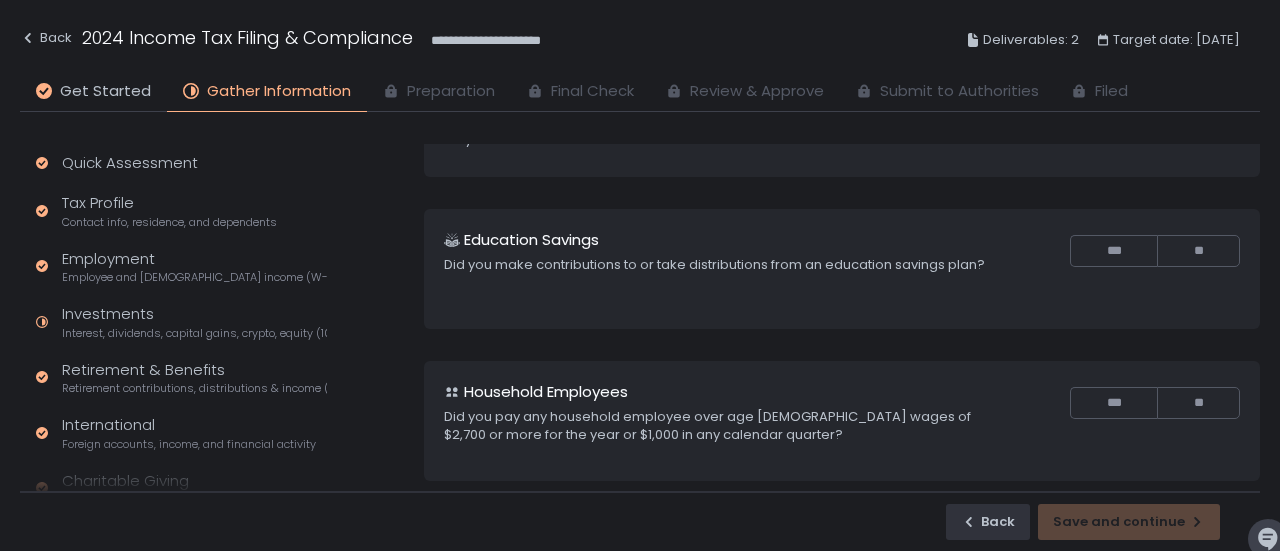 scroll, scrollTop: 0, scrollLeft: 0, axis: both 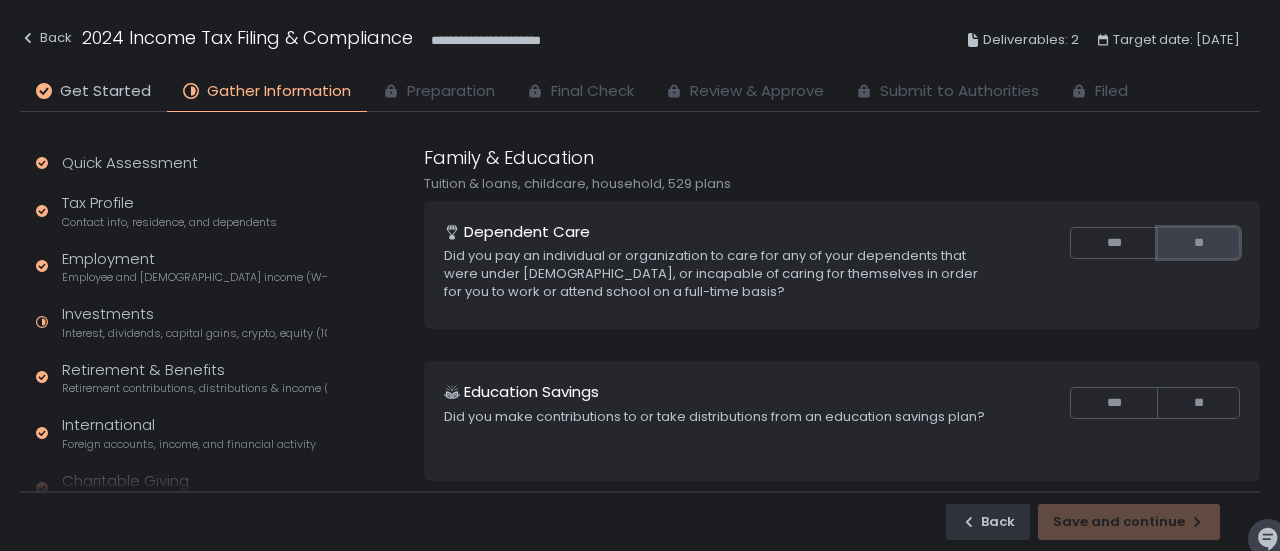click on "**" at bounding box center (1198, 243) 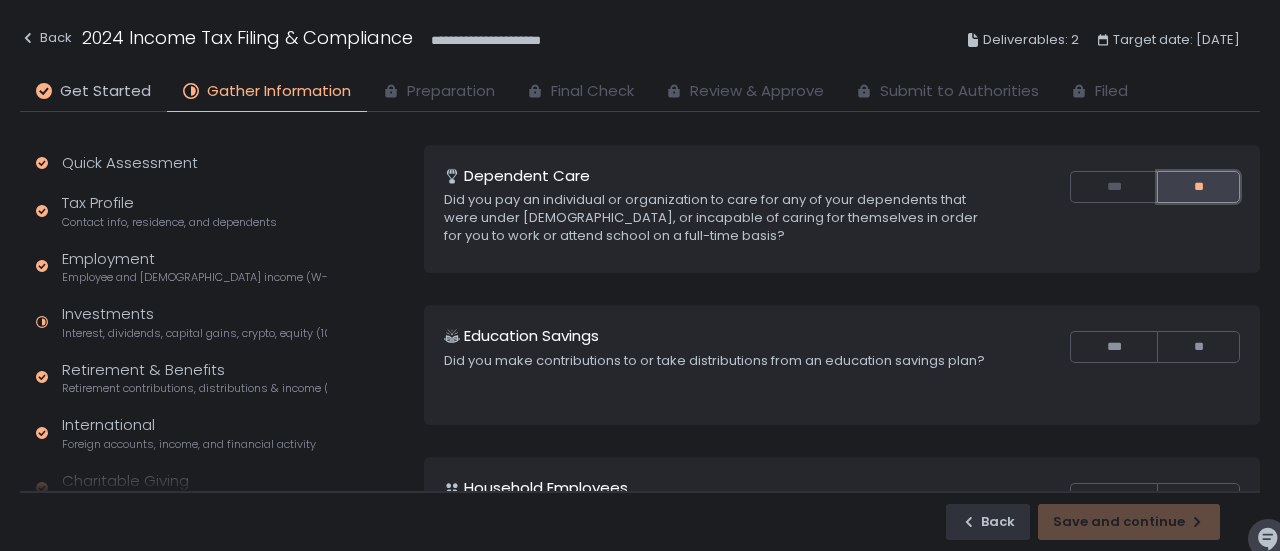 scroll, scrollTop: 118, scrollLeft: 0, axis: vertical 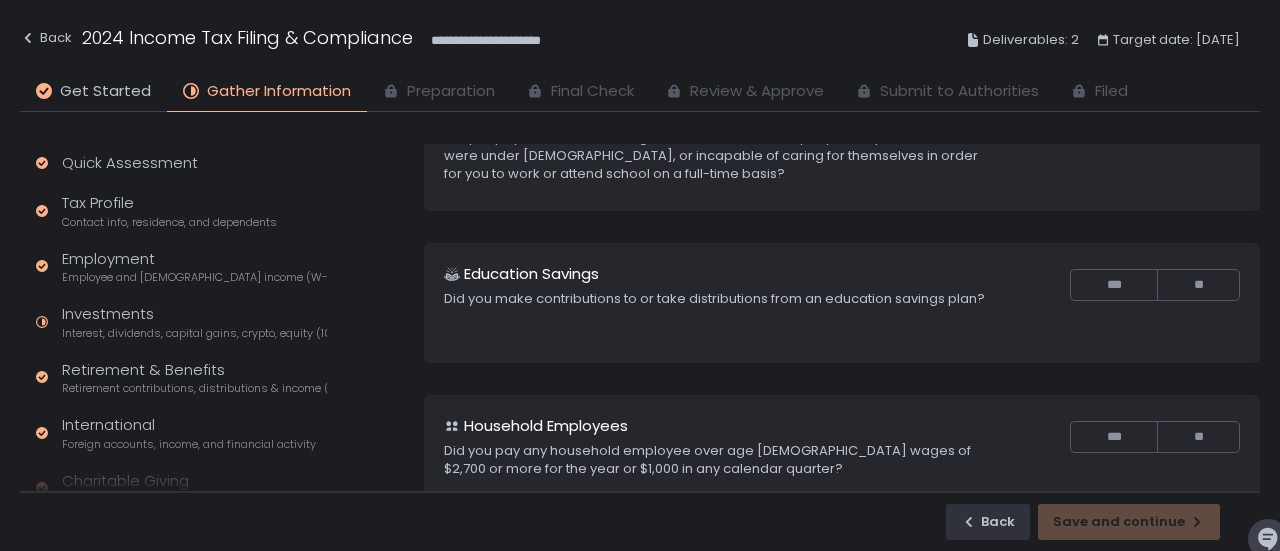 click on "**" at bounding box center (1198, 285) 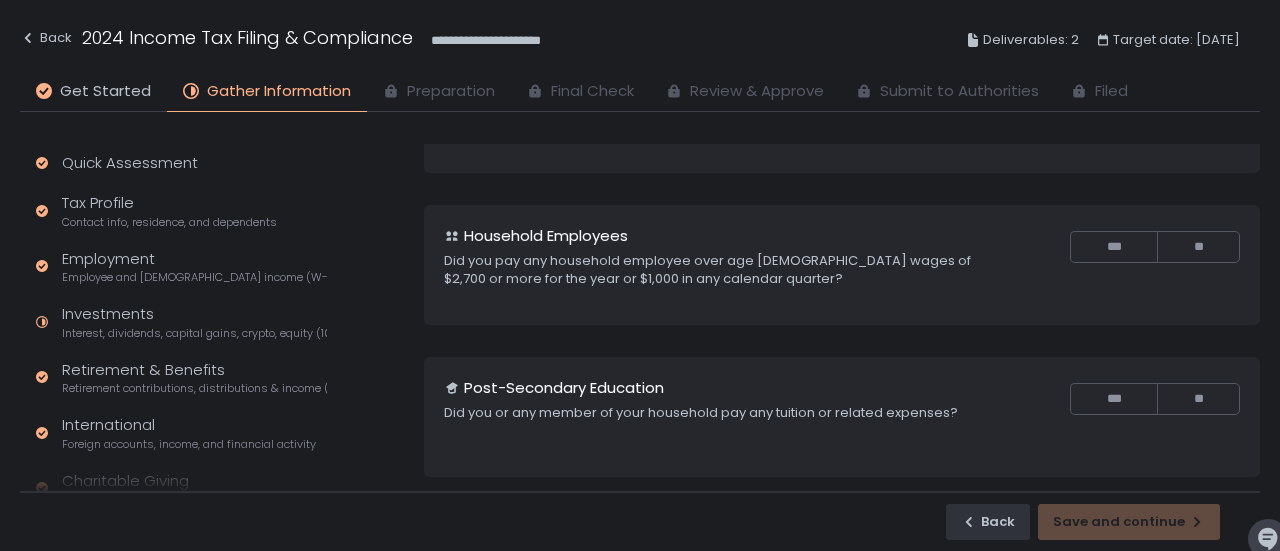 scroll, scrollTop: 328, scrollLeft: 0, axis: vertical 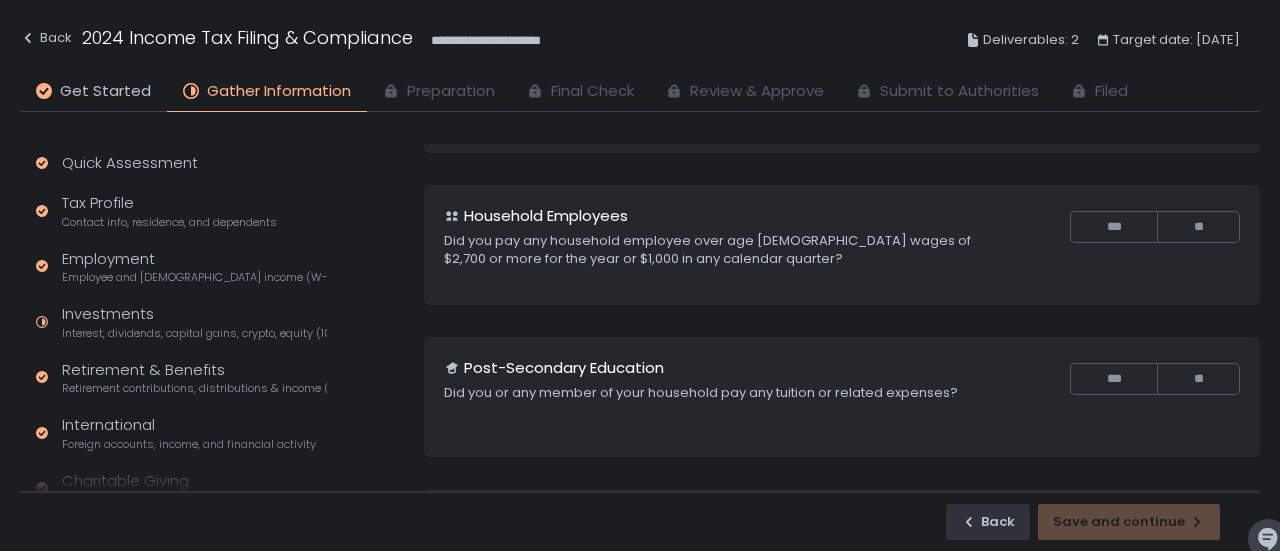 click on "**" at bounding box center (1198, 227) 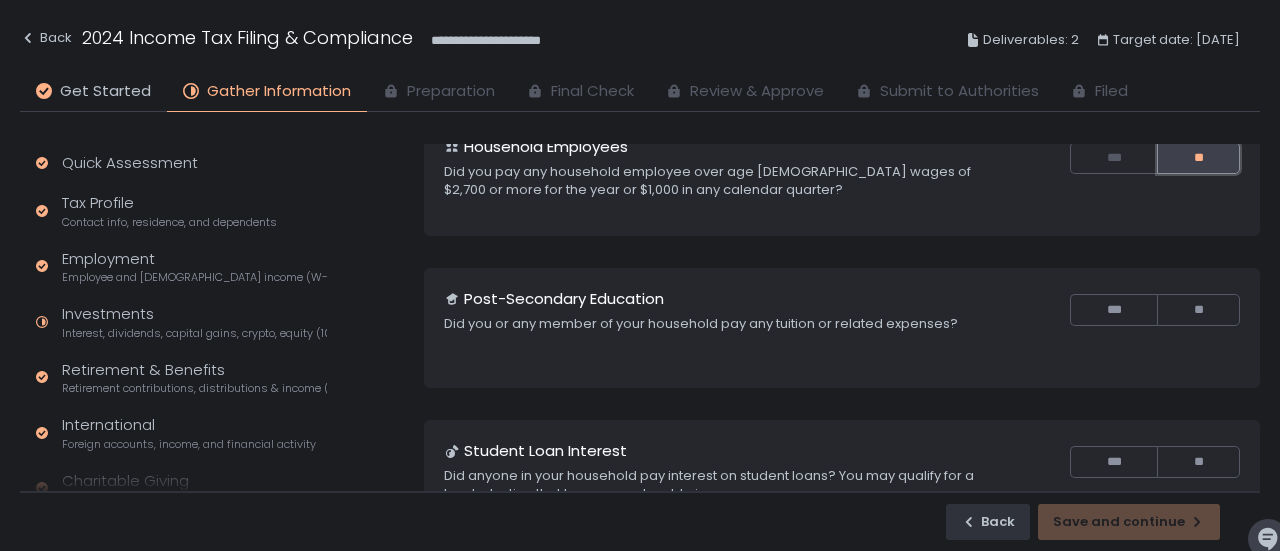 scroll, scrollTop: 460, scrollLeft: 0, axis: vertical 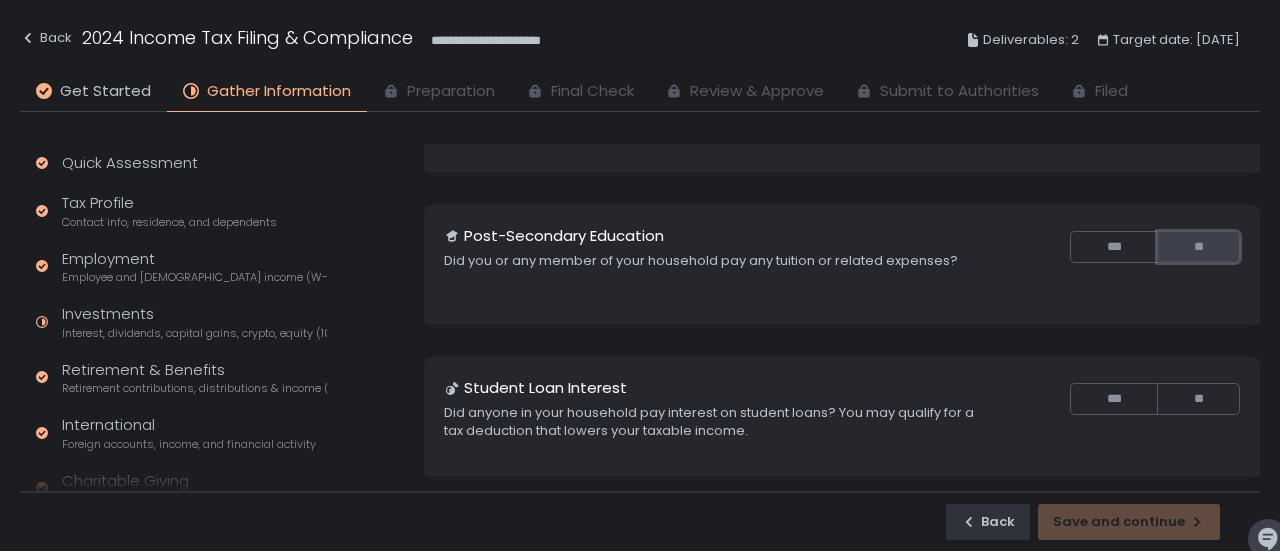 click on "**" at bounding box center (1198, 247) 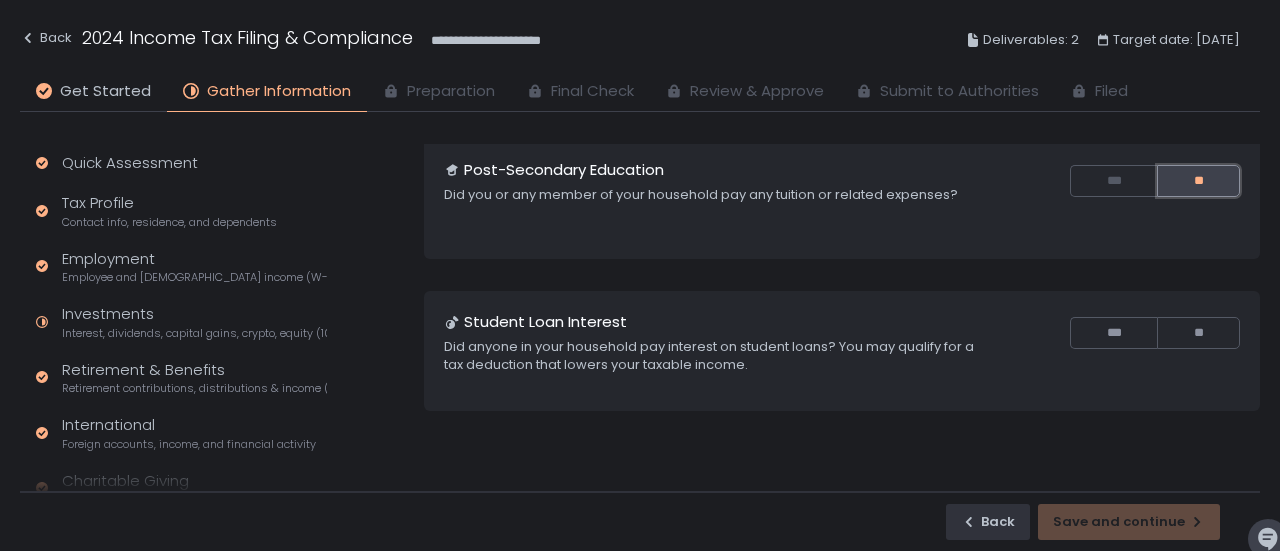 scroll, scrollTop: 623, scrollLeft: 0, axis: vertical 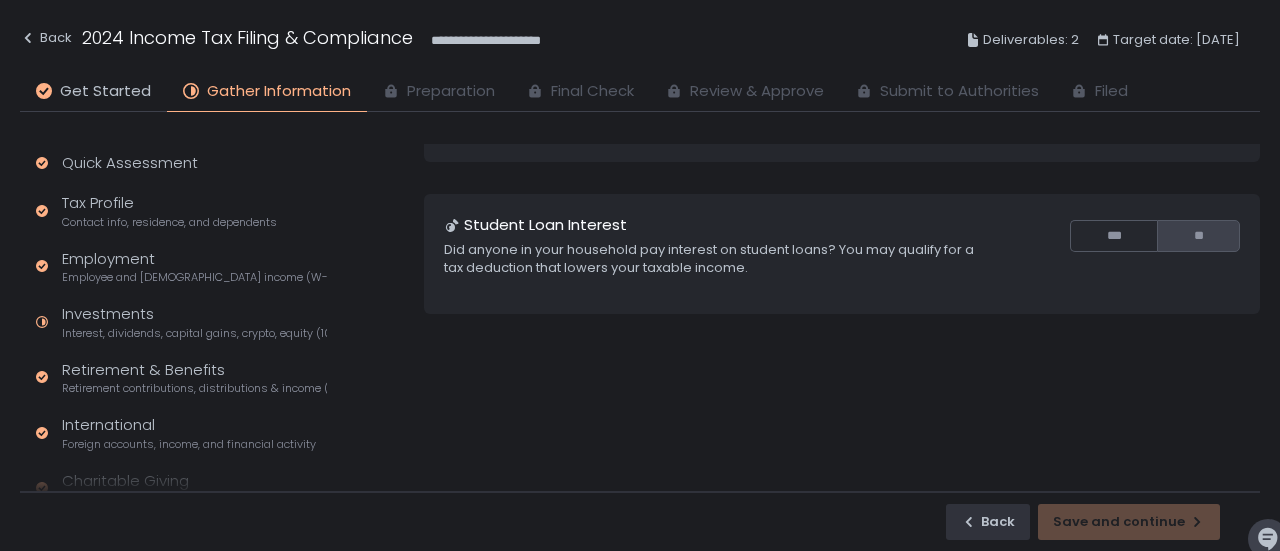 click on "**" at bounding box center [1198, 236] 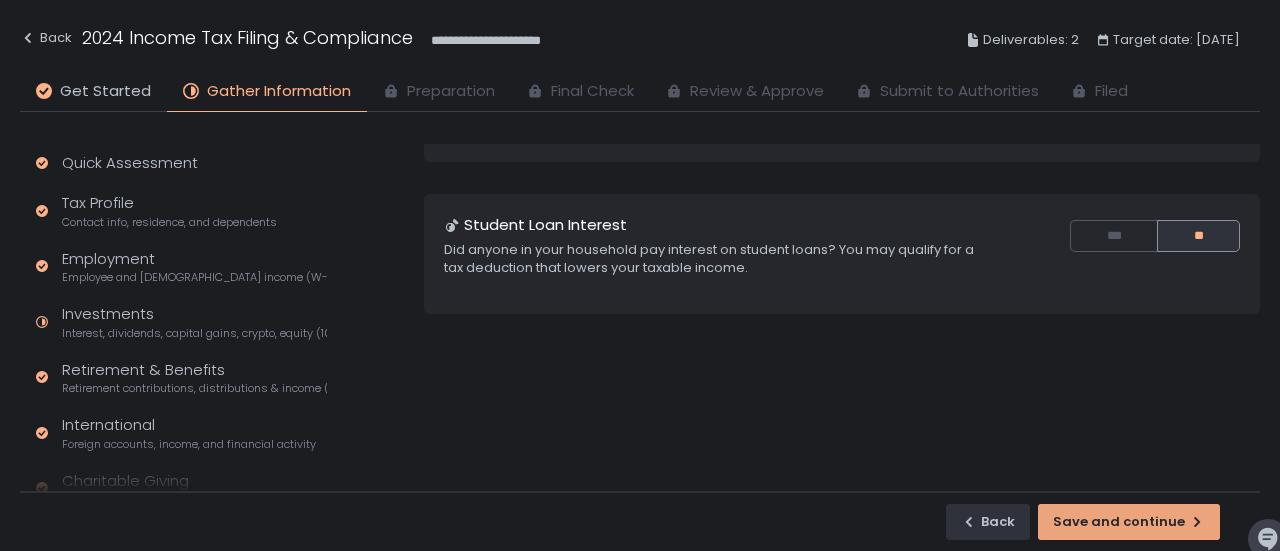 click on "Save and continue" 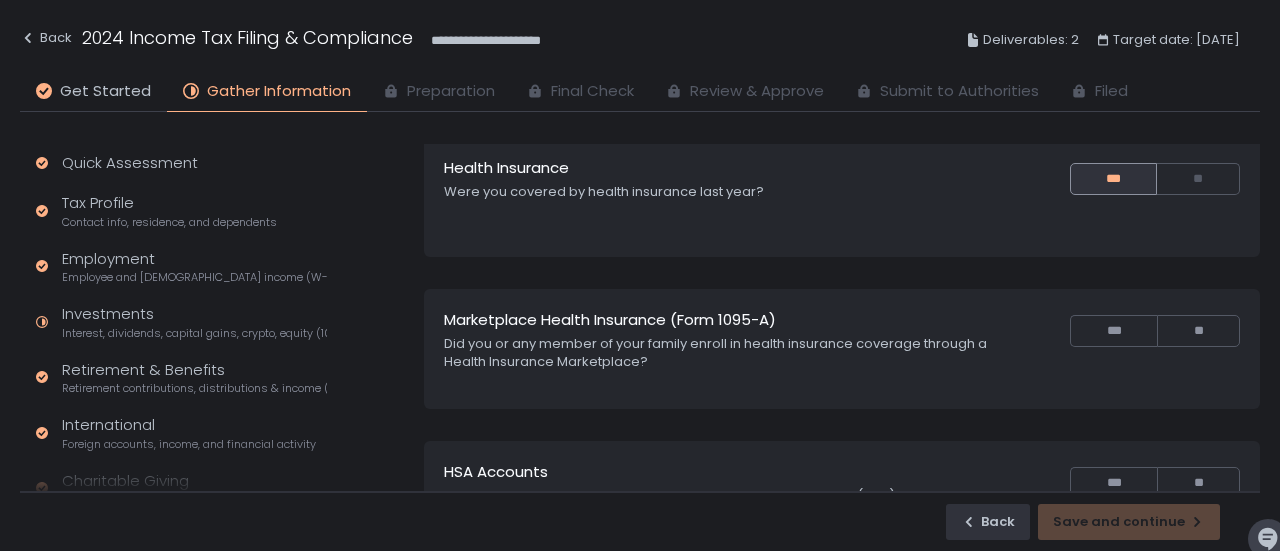 scroll, scrollTop: 117, scrollLeft: 0, axis: vertical 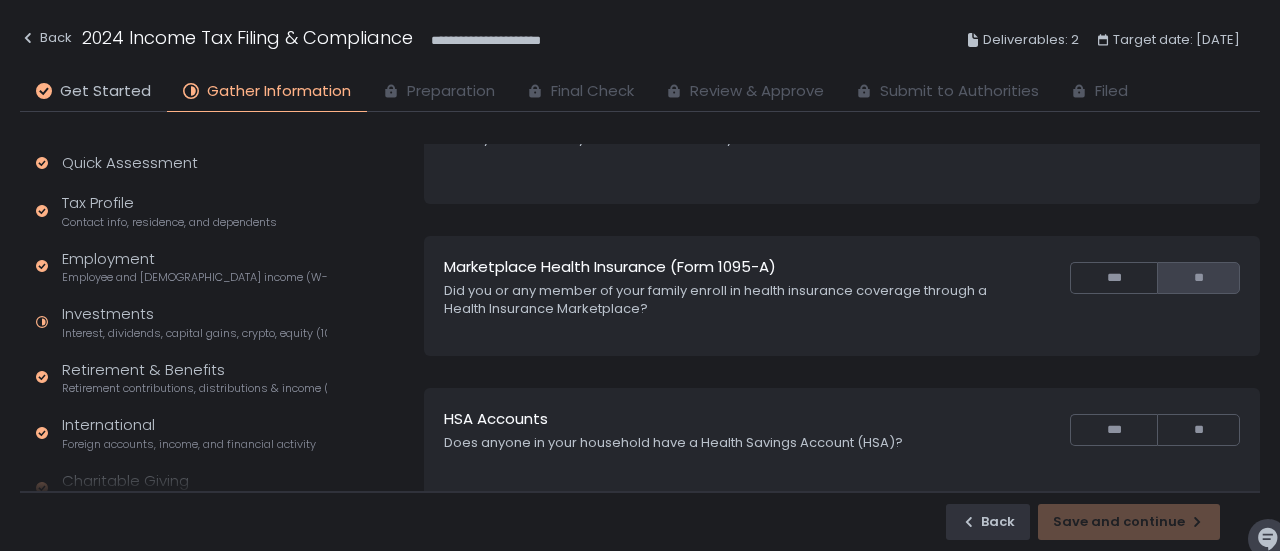 click on "**" at bounding box center [1198, 278] 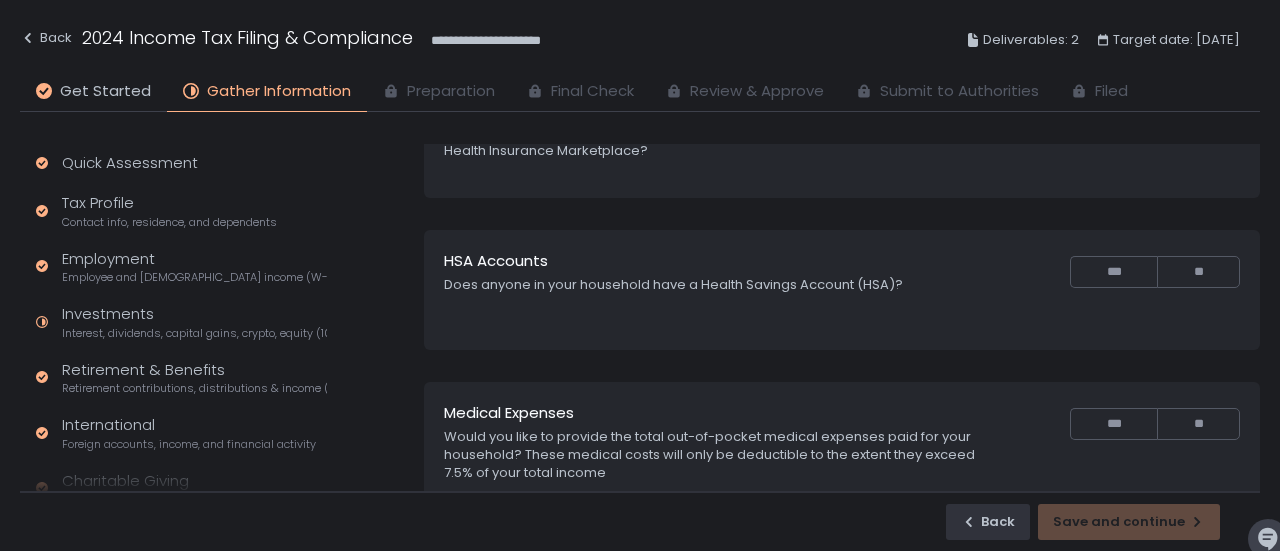 scroll, scrollTop: 277, scrollLeft: 0, axis: vertical 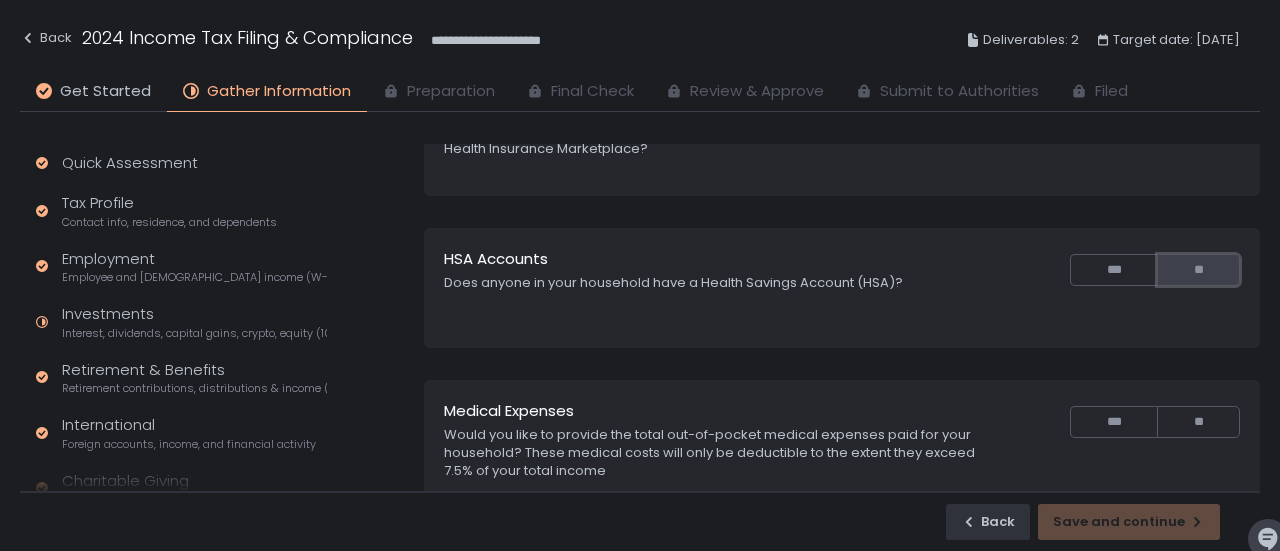 click on "**" at bounding box center (1198, 270) 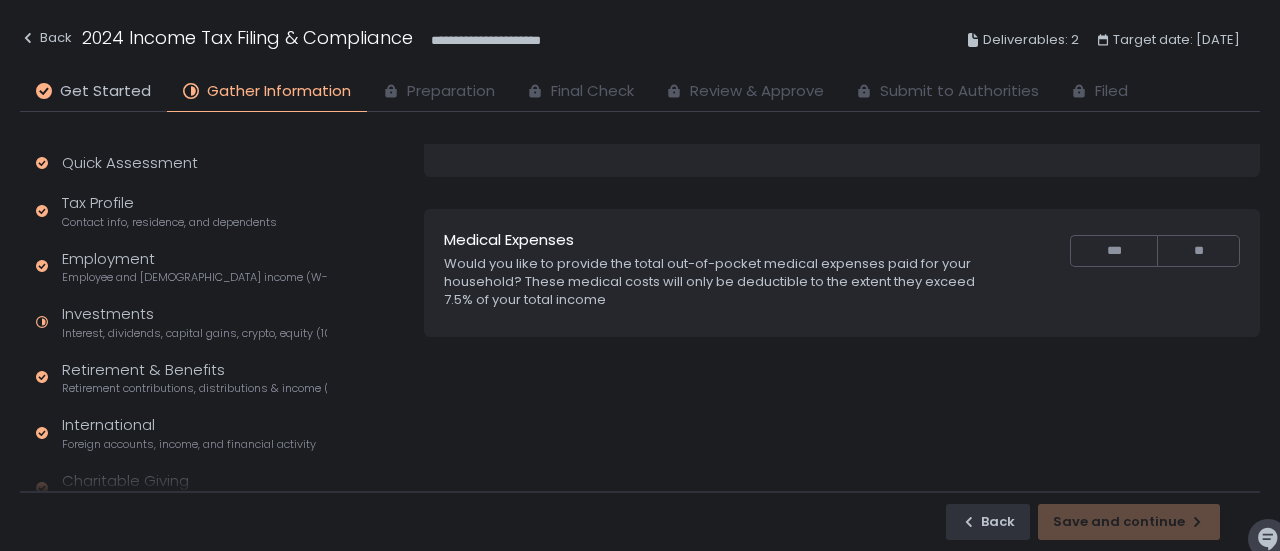 scroll, scrollTop: 451, scrollLeft: 0, axis: vertical 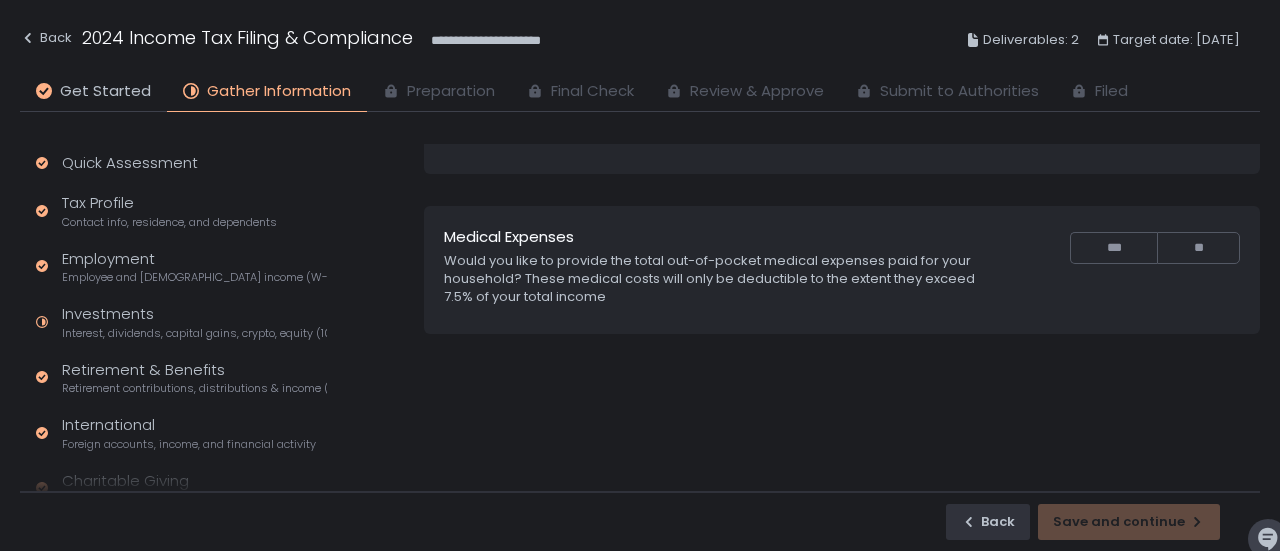 click on "**" at bounding box center [1198, 248] 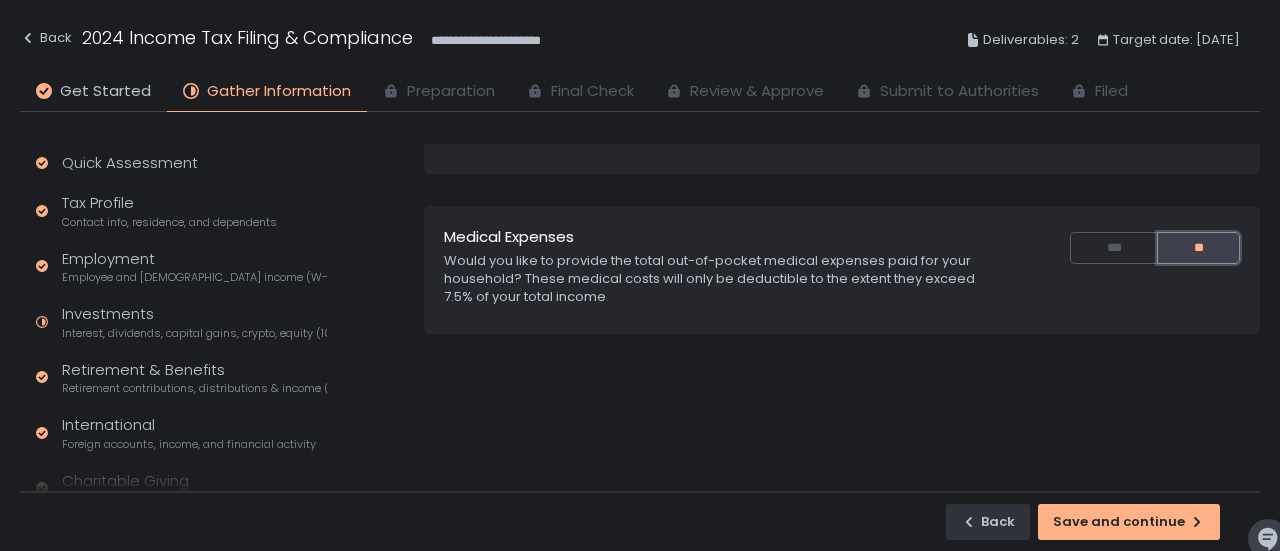 click on "Save and continue" 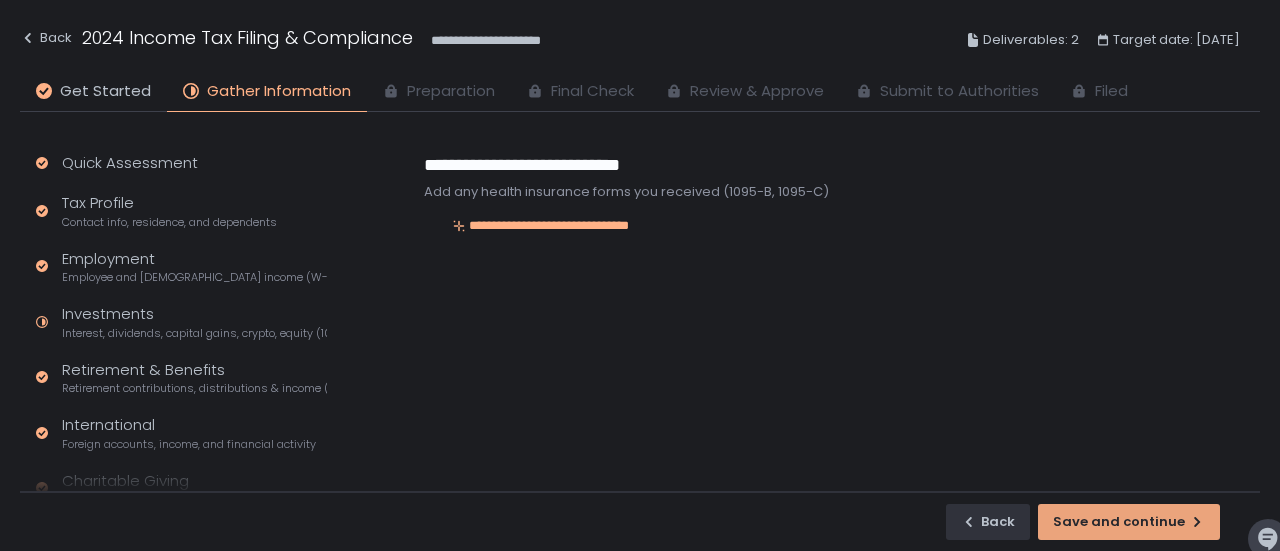 scroll, scrollTop: 0, scrollLeft: 0, axis: both 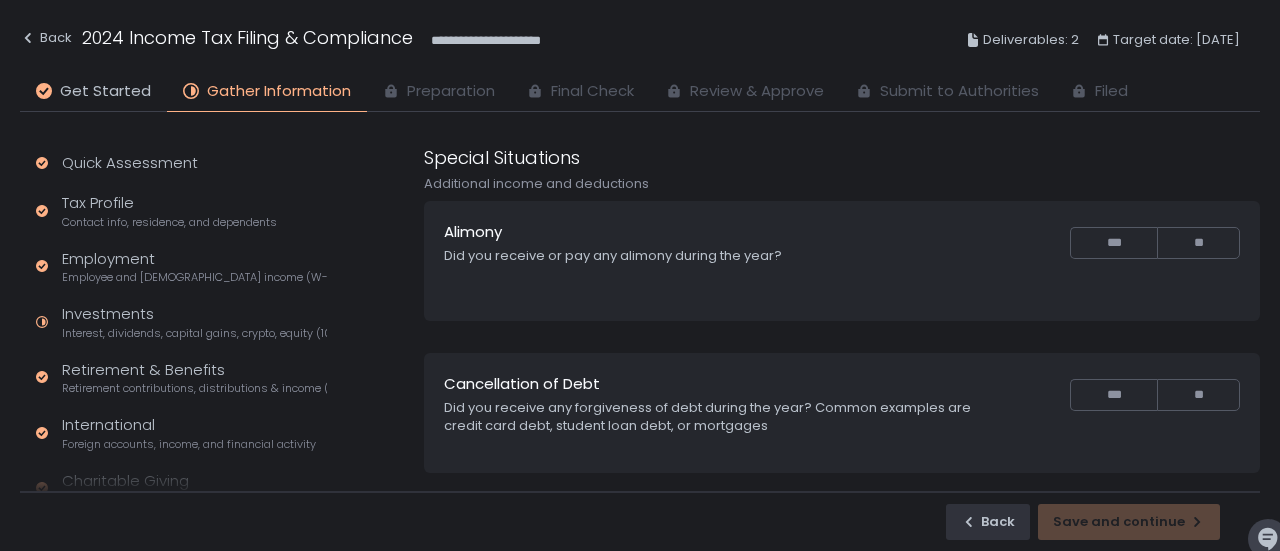 click on "**" at bounding box center (1198, 243) 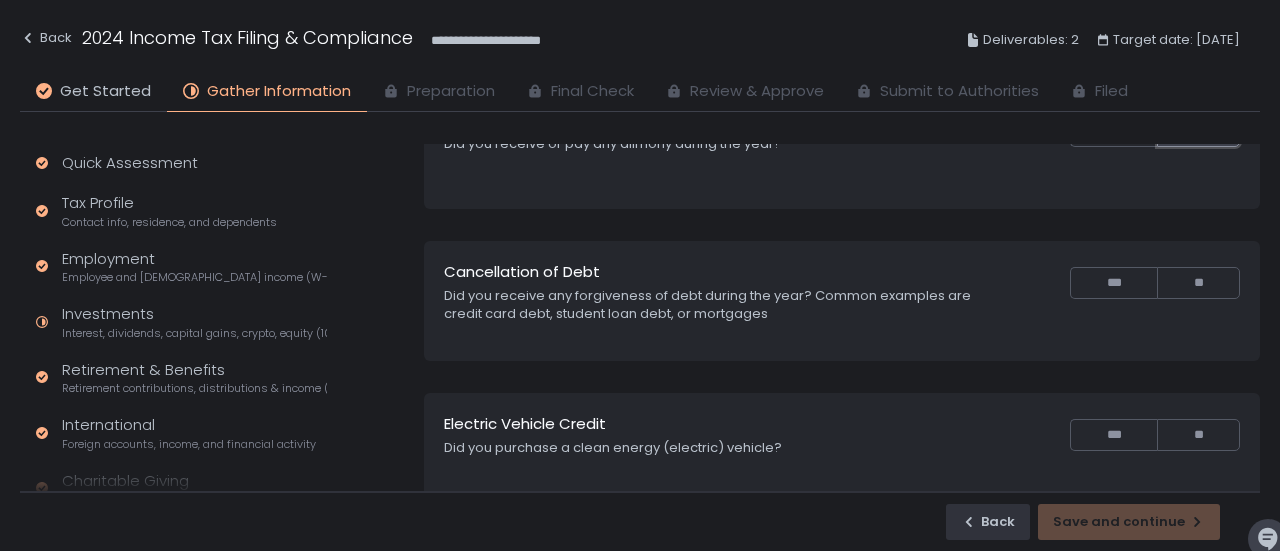 scroll, scrollTop: 126, scrollLeft: 0, axis: vertical 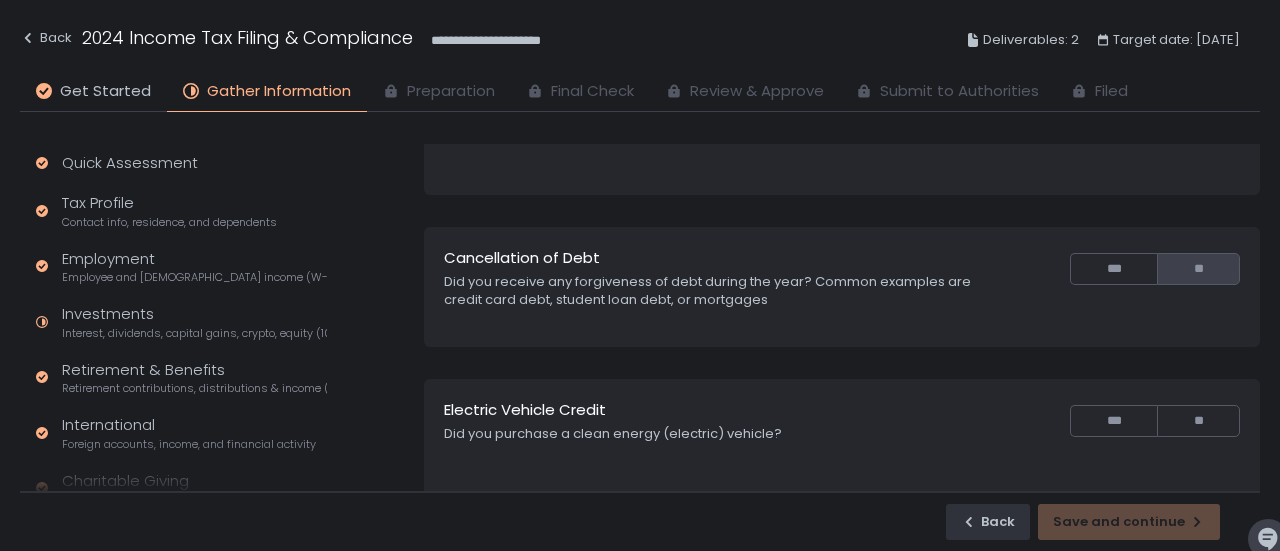 click on "**" at bounding box center [1198, 269] 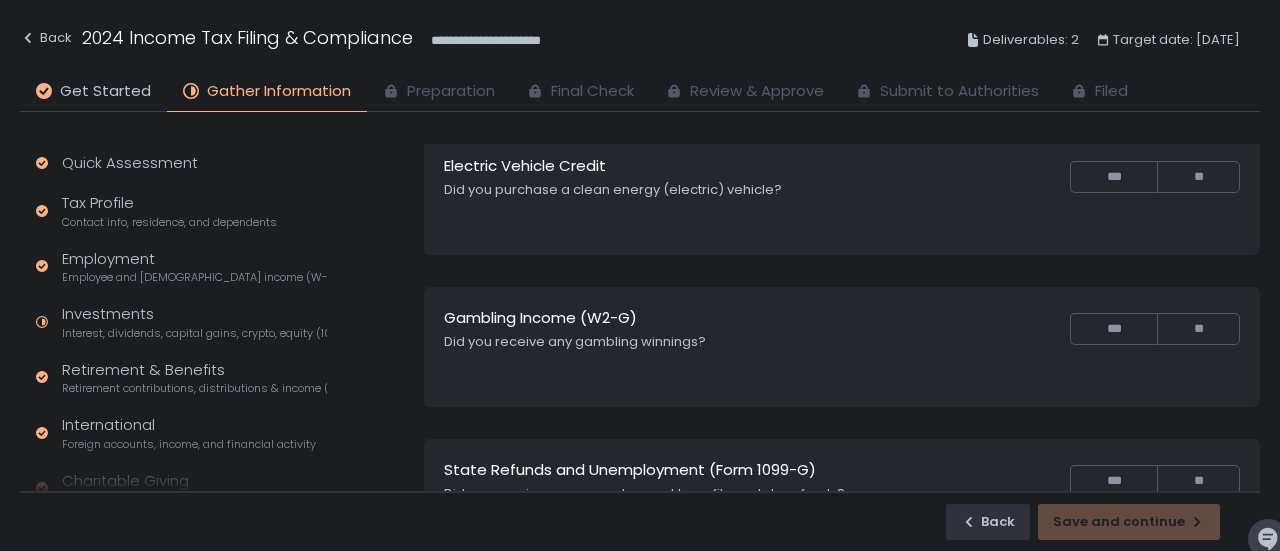 scroll, scrollTop: 372, scrollLeft: 0, axis: vertical 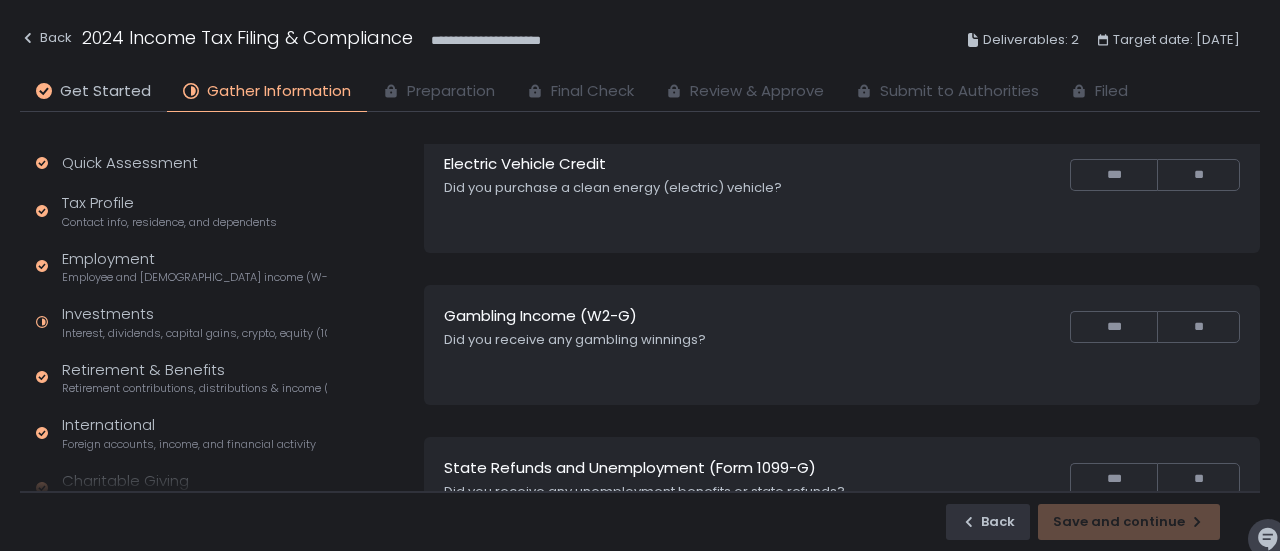 click on "**" at bounding box center [1198, 175] 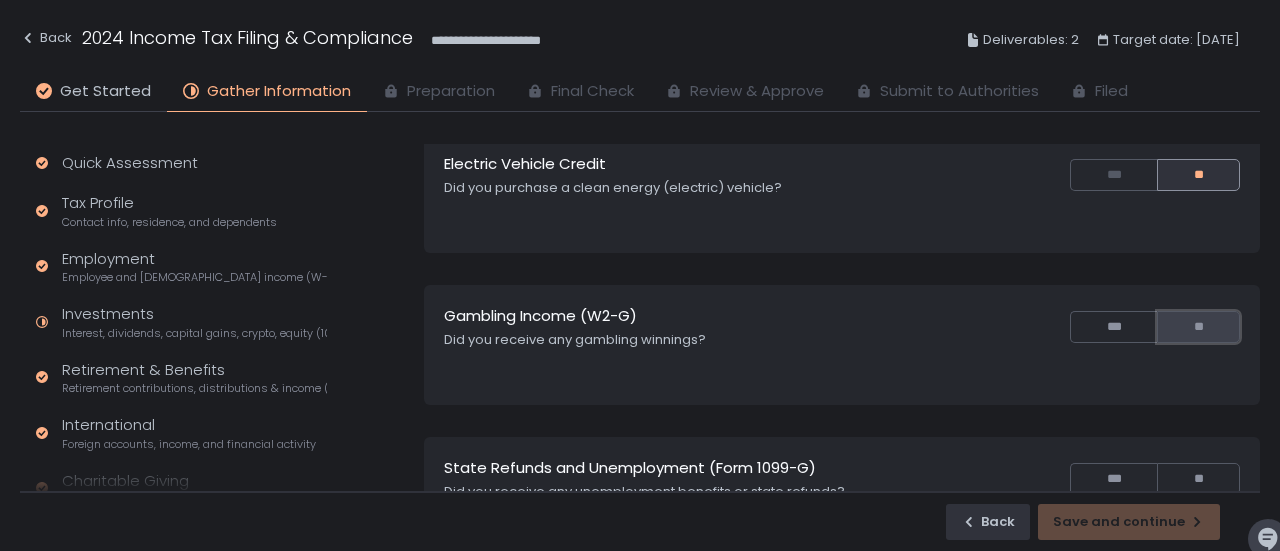 click on "**" at bounding box center [1198, 327] 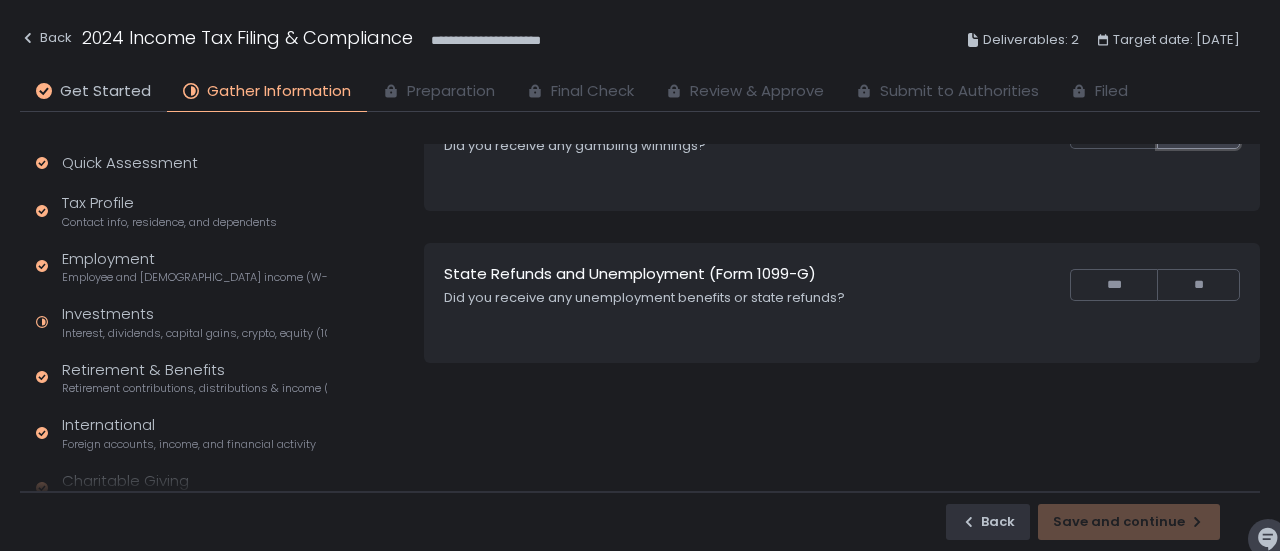 scroll, scrollTop: 576, scrollLeft: 0, axis: vertical 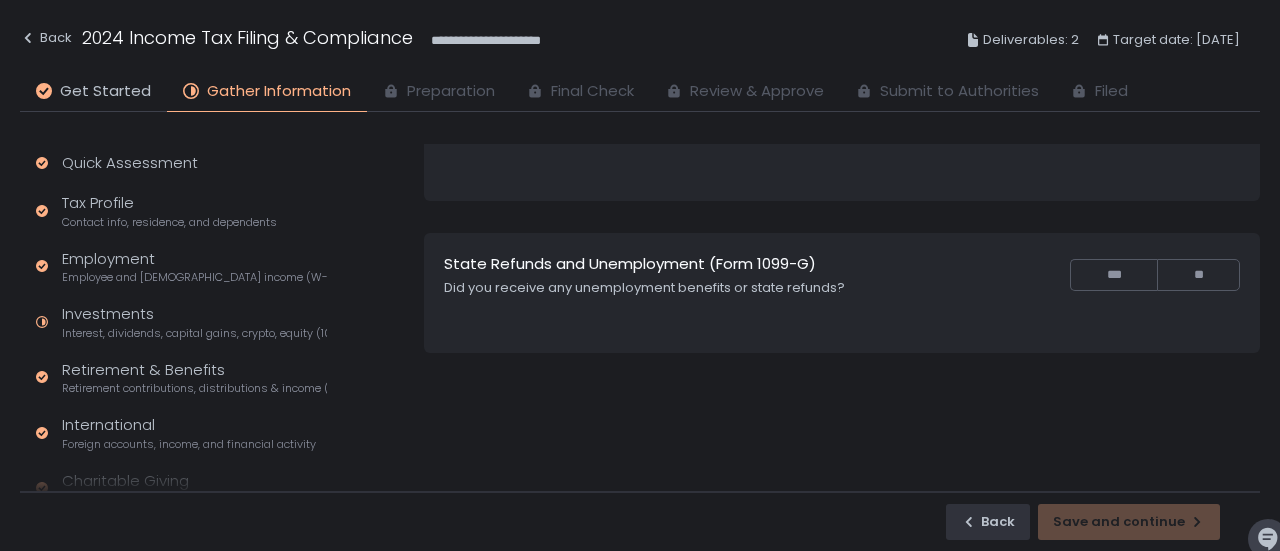 click on "**" at bounding box center [1198, 275] 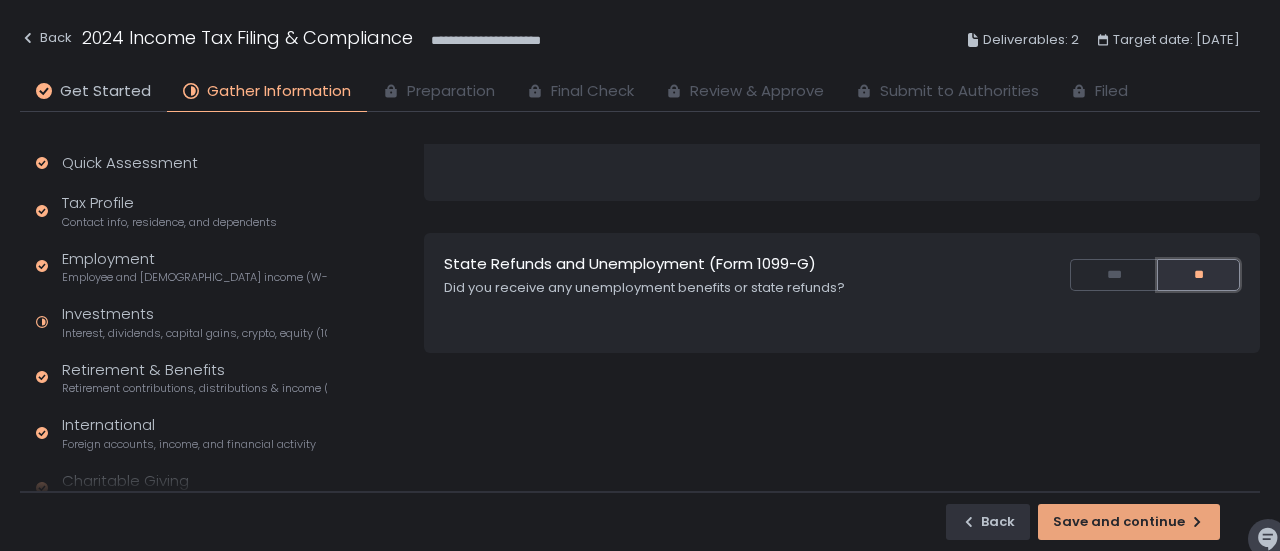 click on "Save and continue" 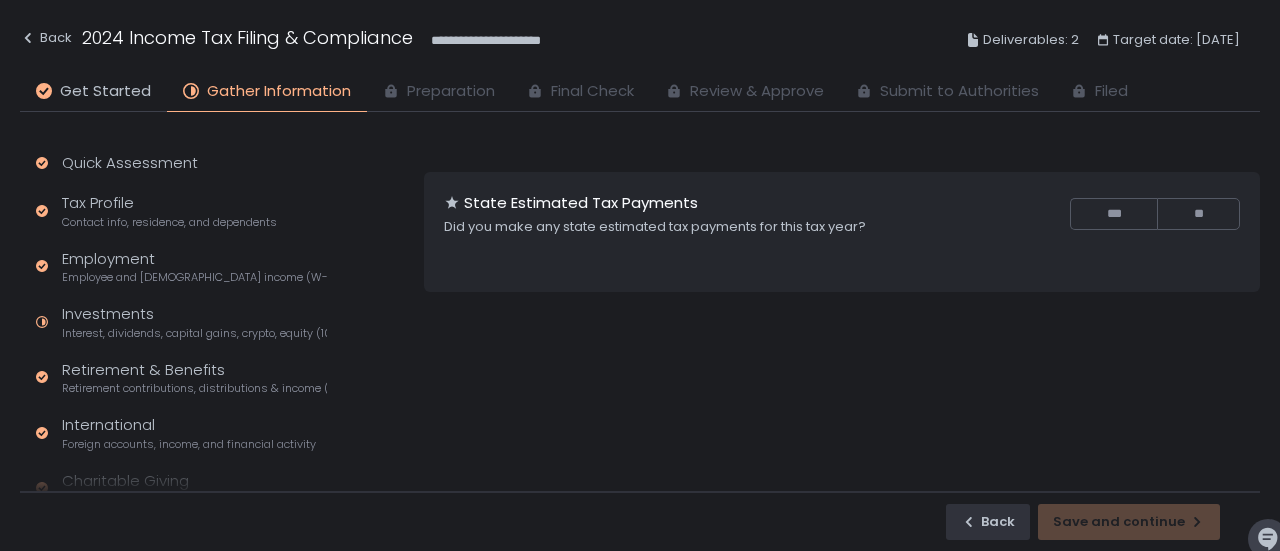 scroll, scrollTop: 0, scrollLeft: 0, axis: both 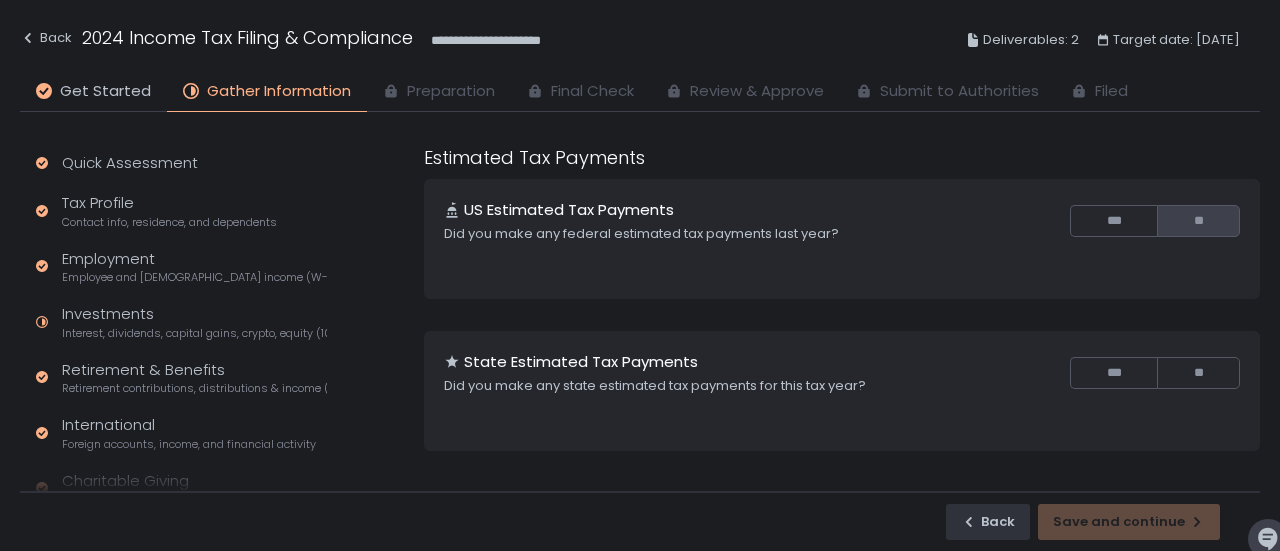 click on "**" at bounding box center (1198, 221) 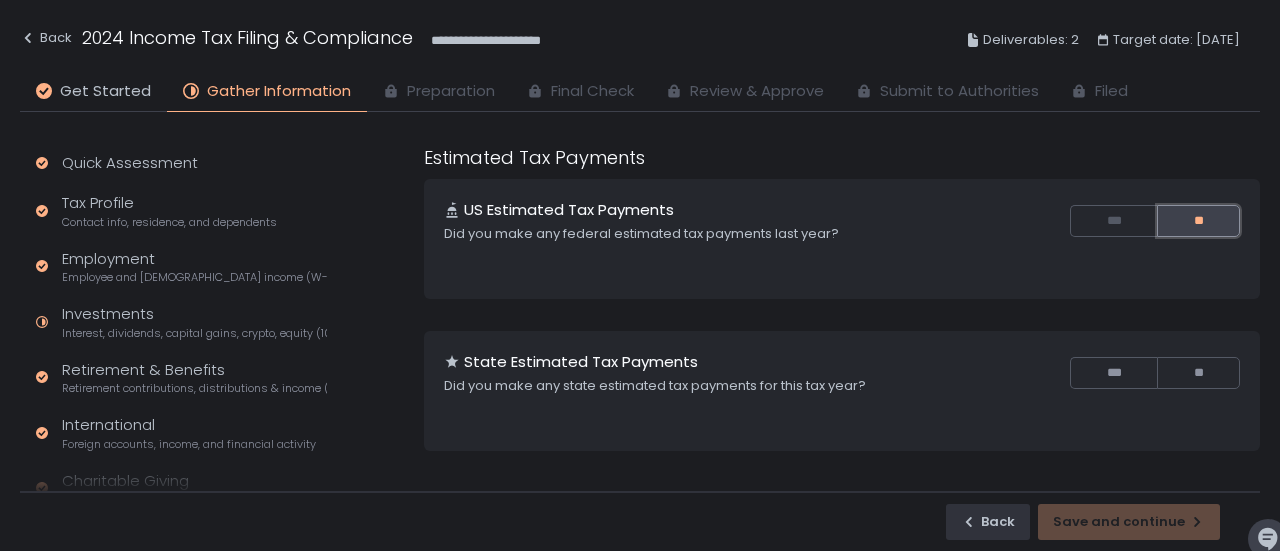 click on "**" at bounding box center (1198, 373) 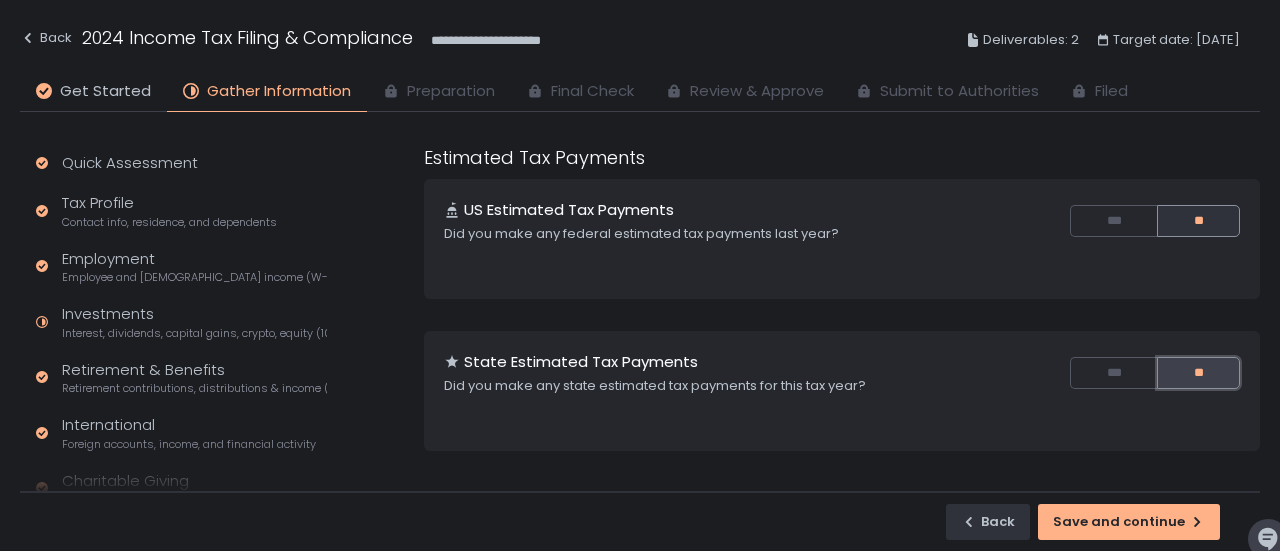 click on "Save and continue" 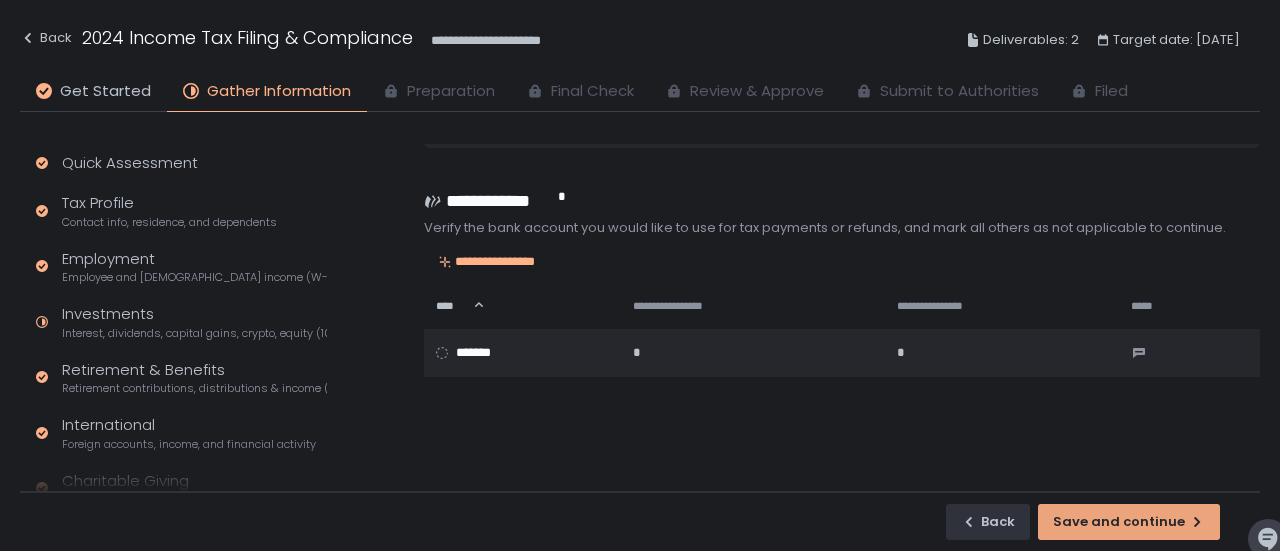 scroll, scrollTop: 174, scrollLeft: 0, axis: vertical 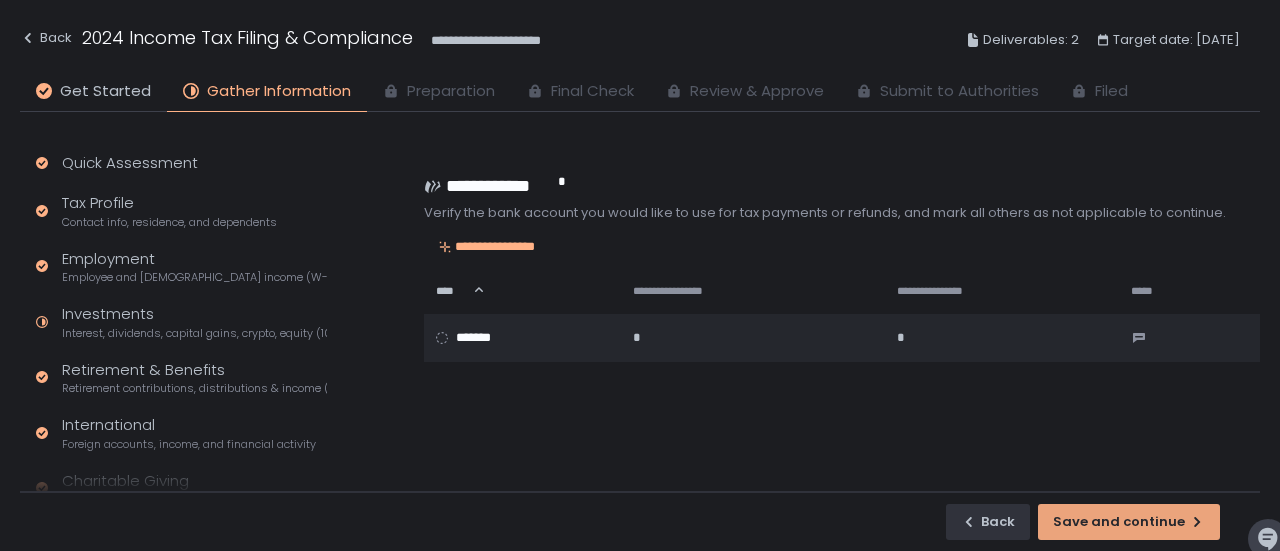 click on "**********" 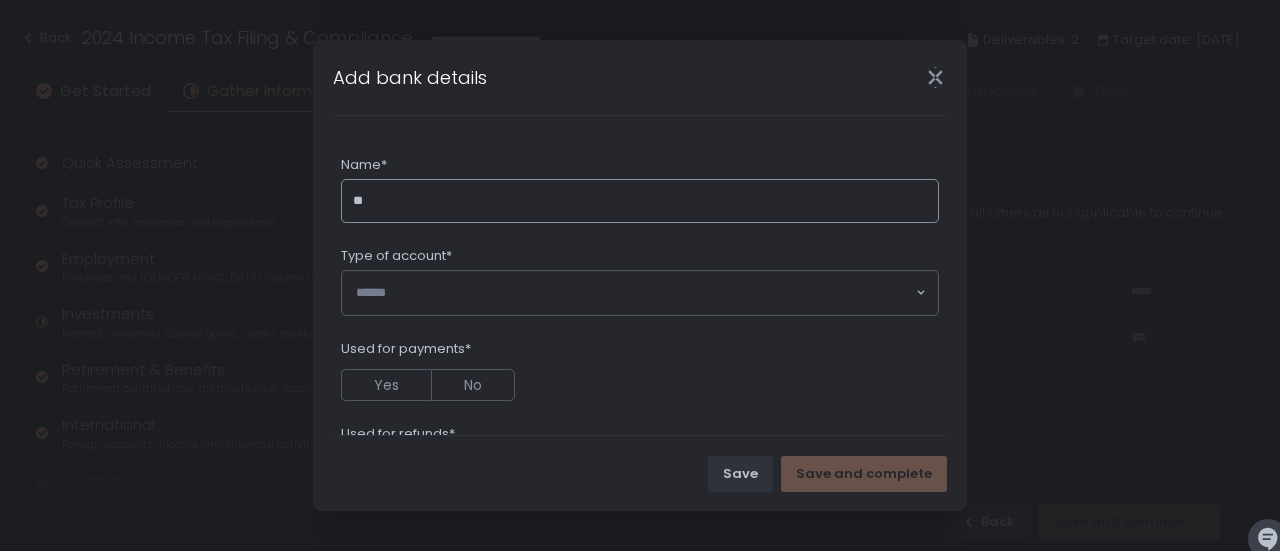 type on "*" 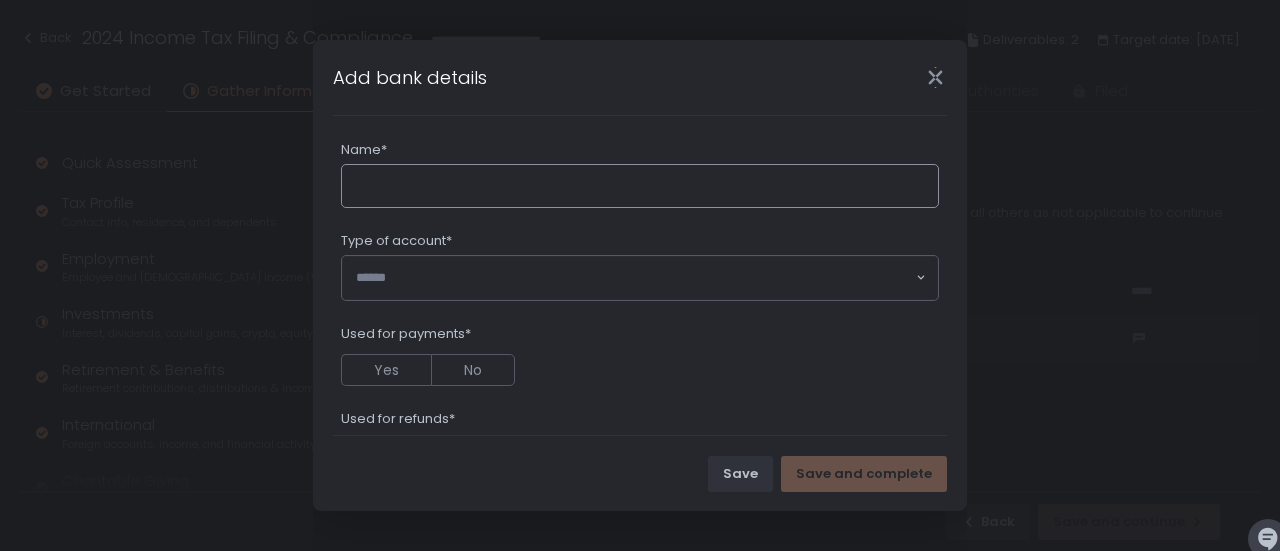 scroll, scrollTop: 0, scrollLeft: 0, axis: both 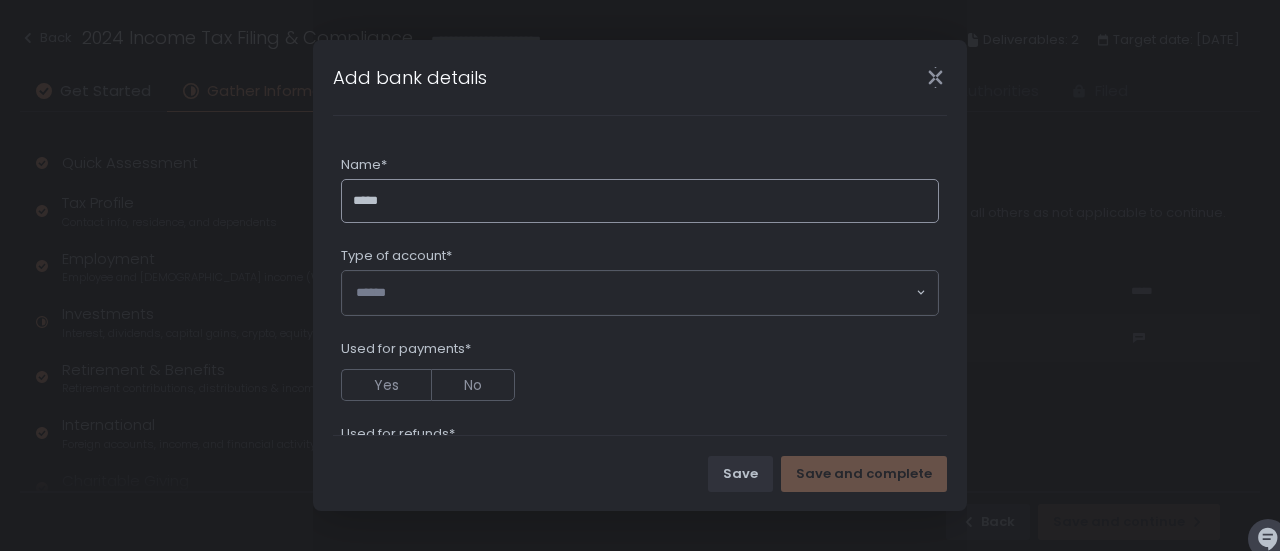 type on "****" 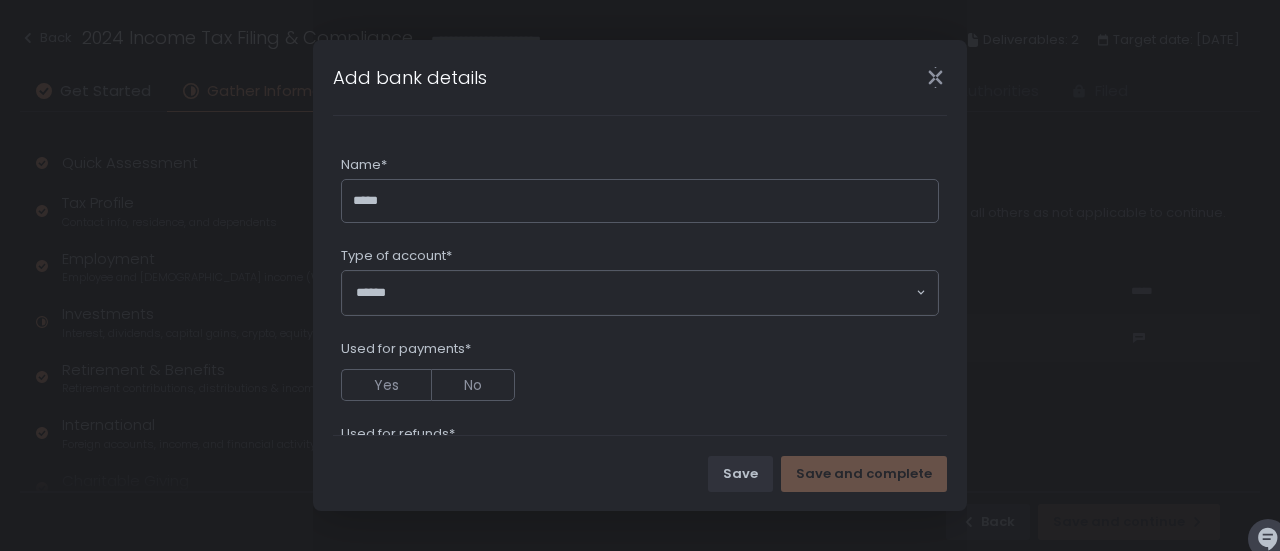 click 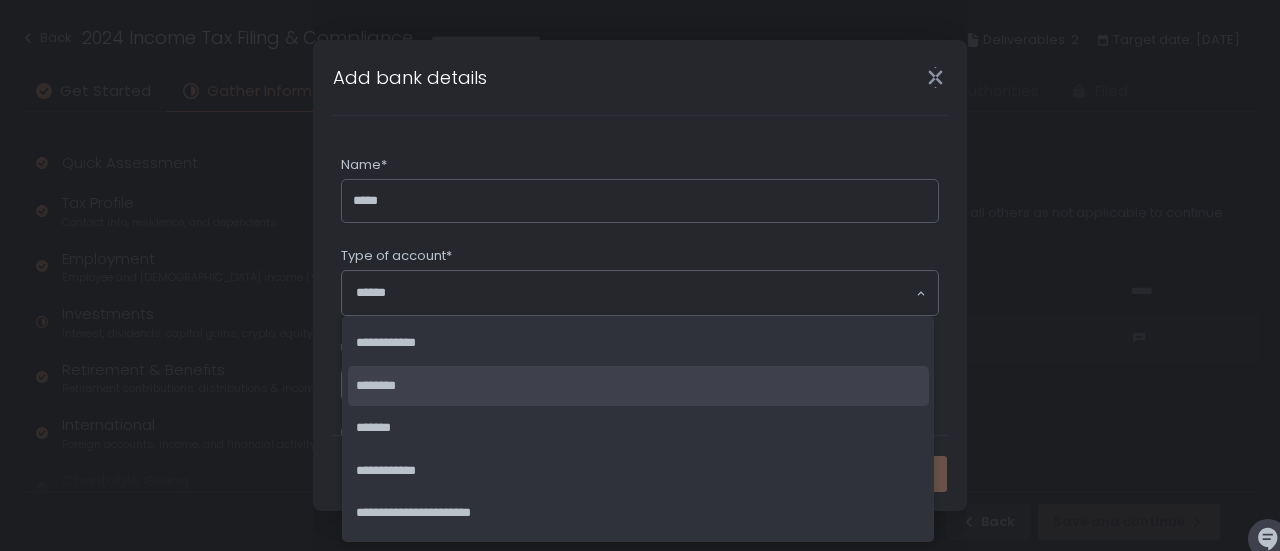 click on "********" 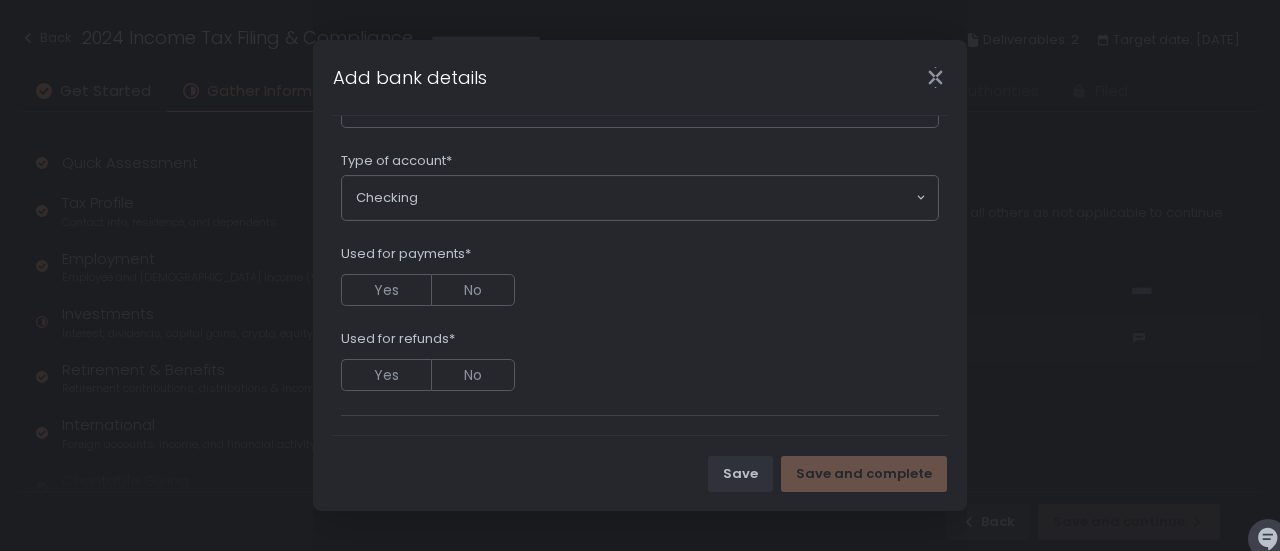 scroll, scrollTop: 153, scrollLeft: 0, axis: vertical 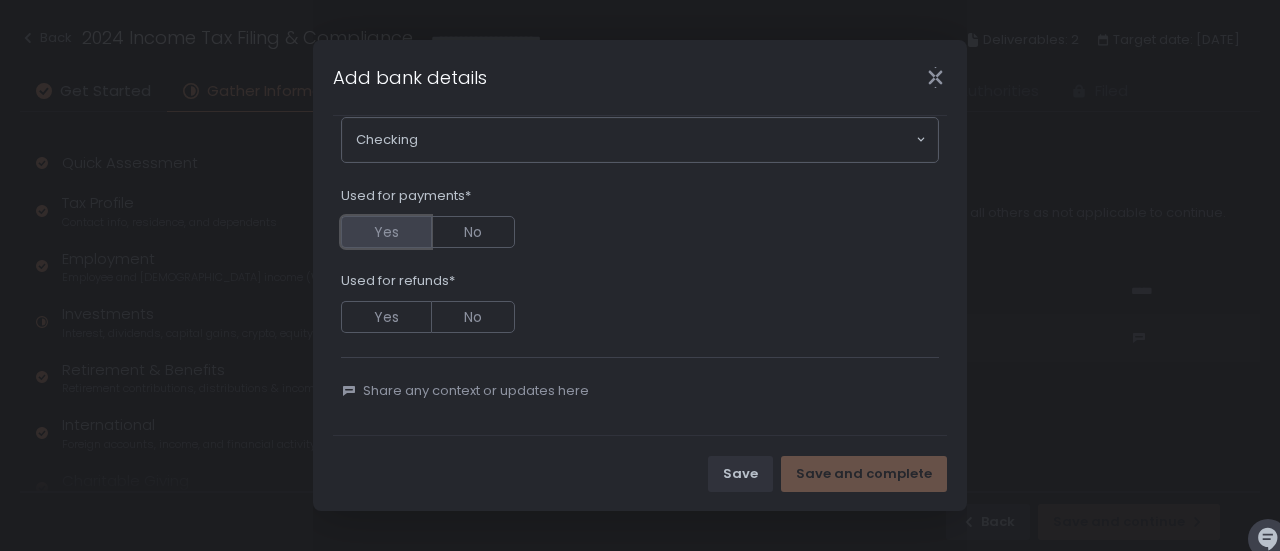 click on "Yes" at bounding box center (386, 232) 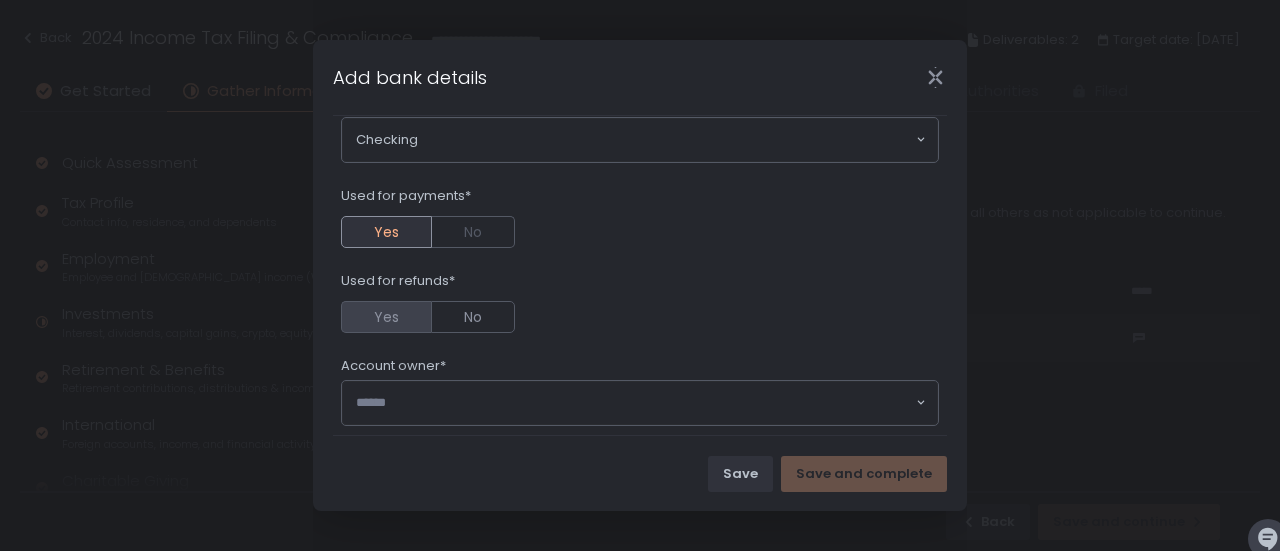 click on "Yes" at bounding box center [386, 317] 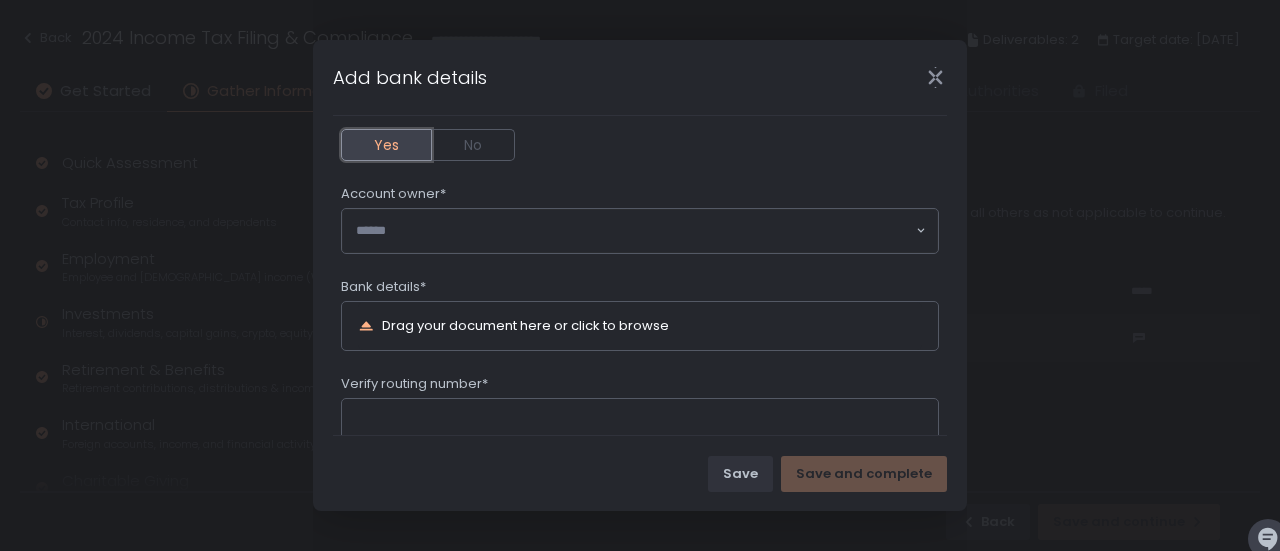 scroll, scrollTop: 332, scrollLeft: 0, axis: vertical 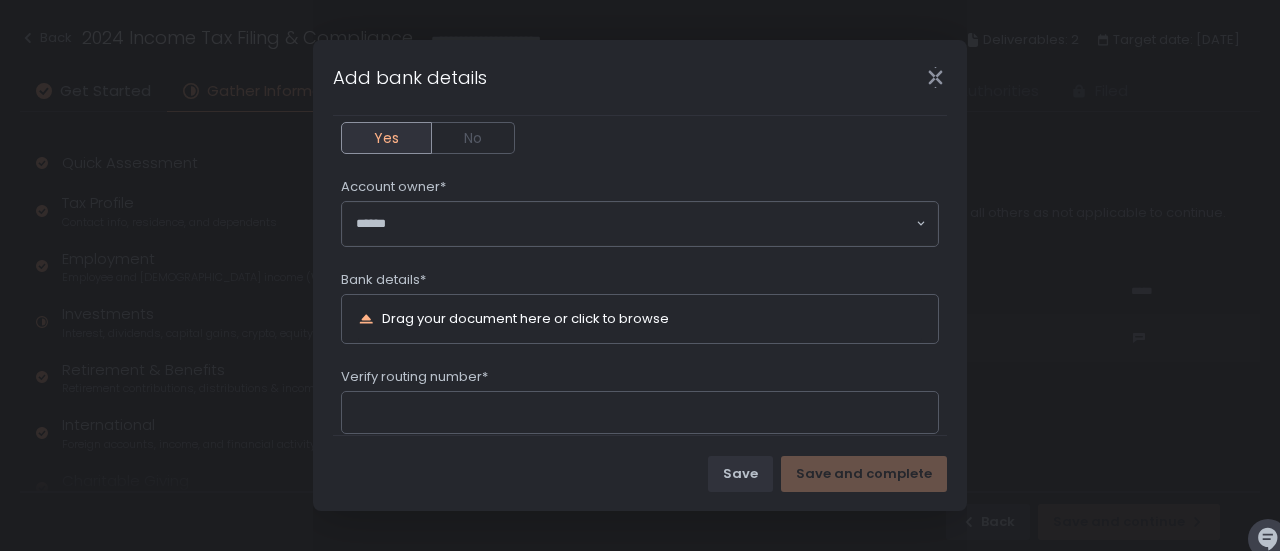 click 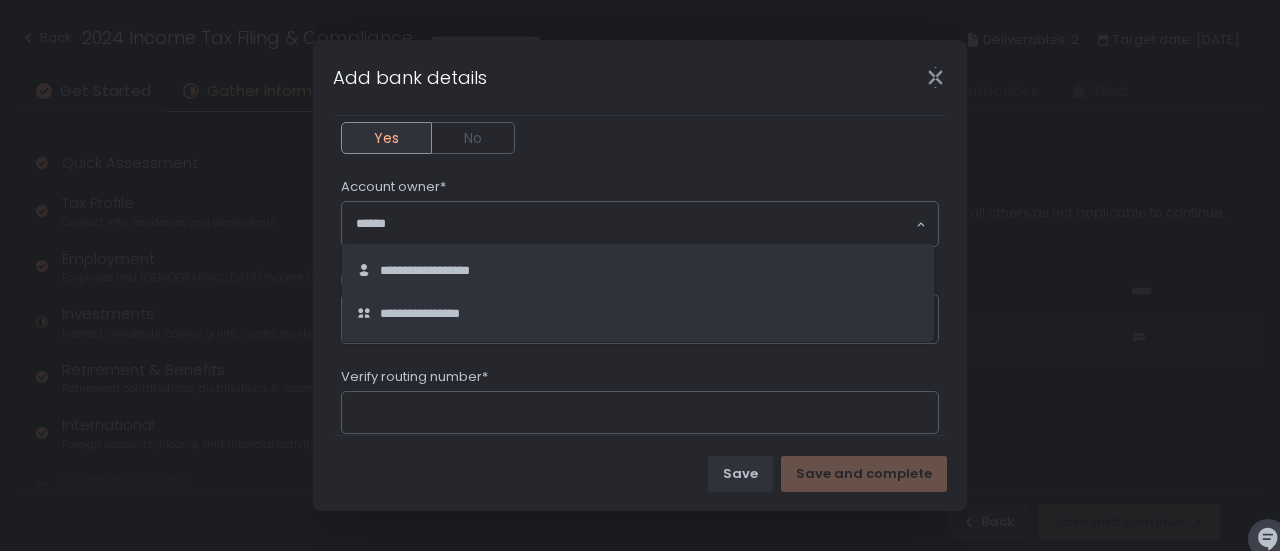 click on "**********" 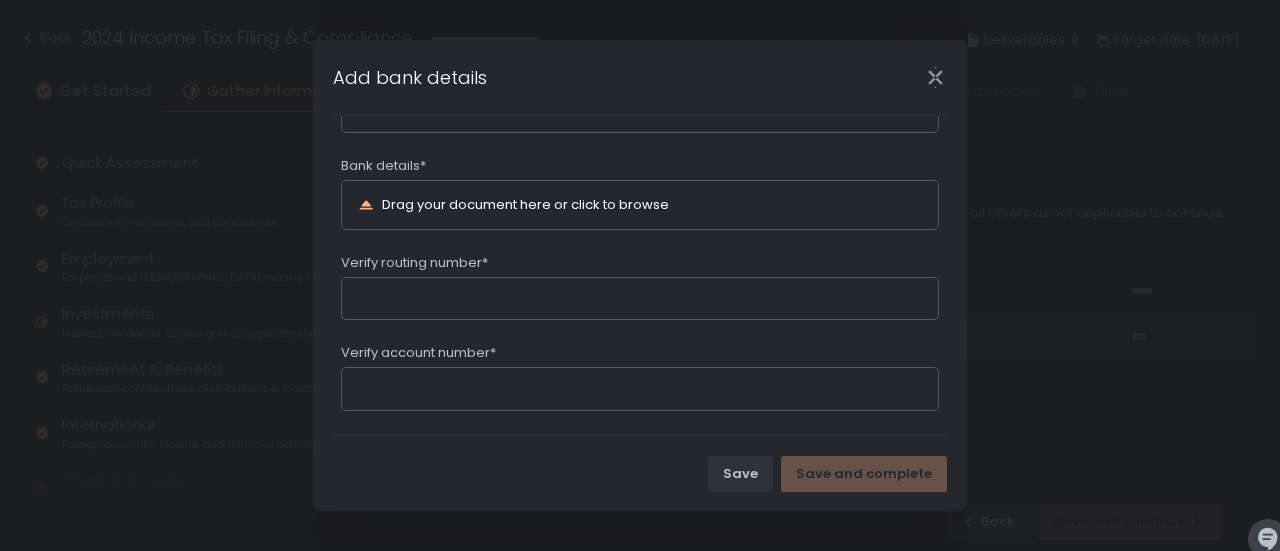 scroll, scrollTop: 446, scrollLeft: 0, axis: vertical 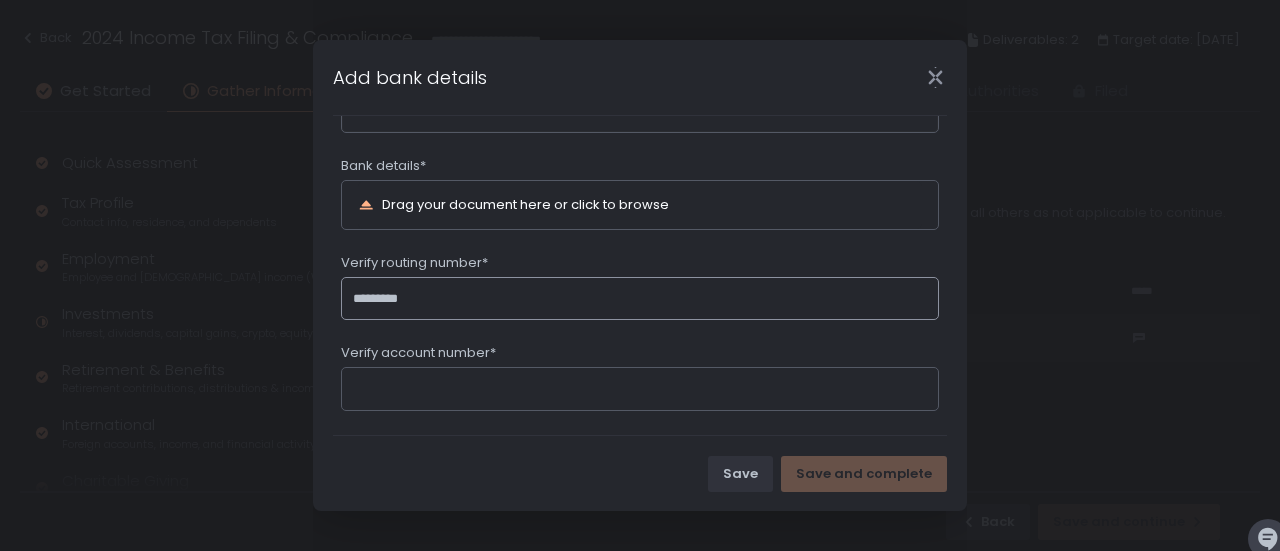 type on "*********" 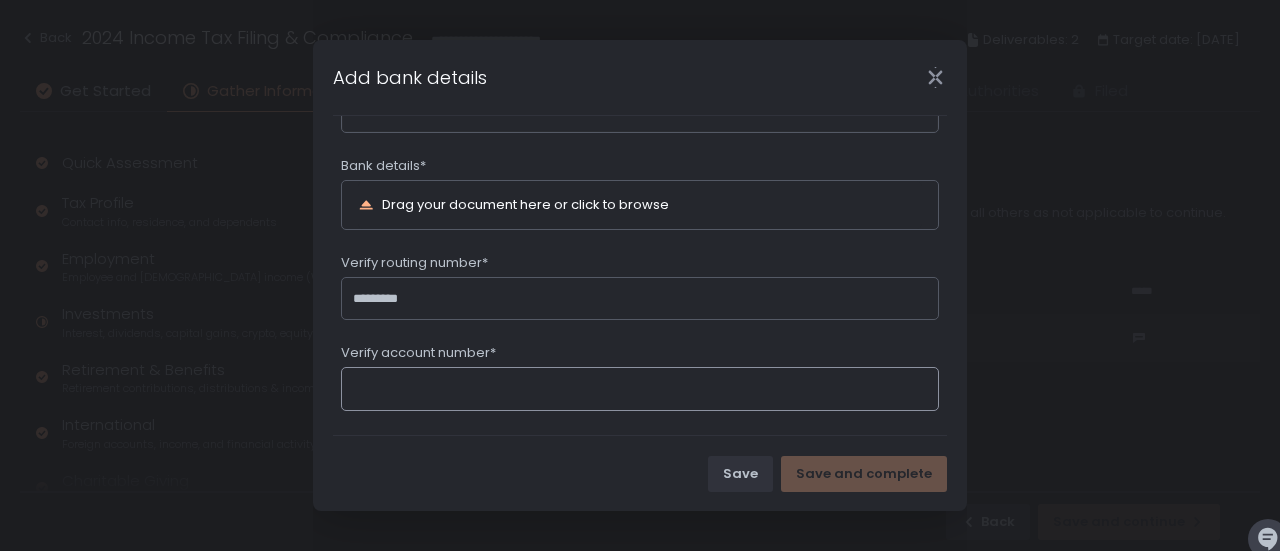 click on "Verify account number*" 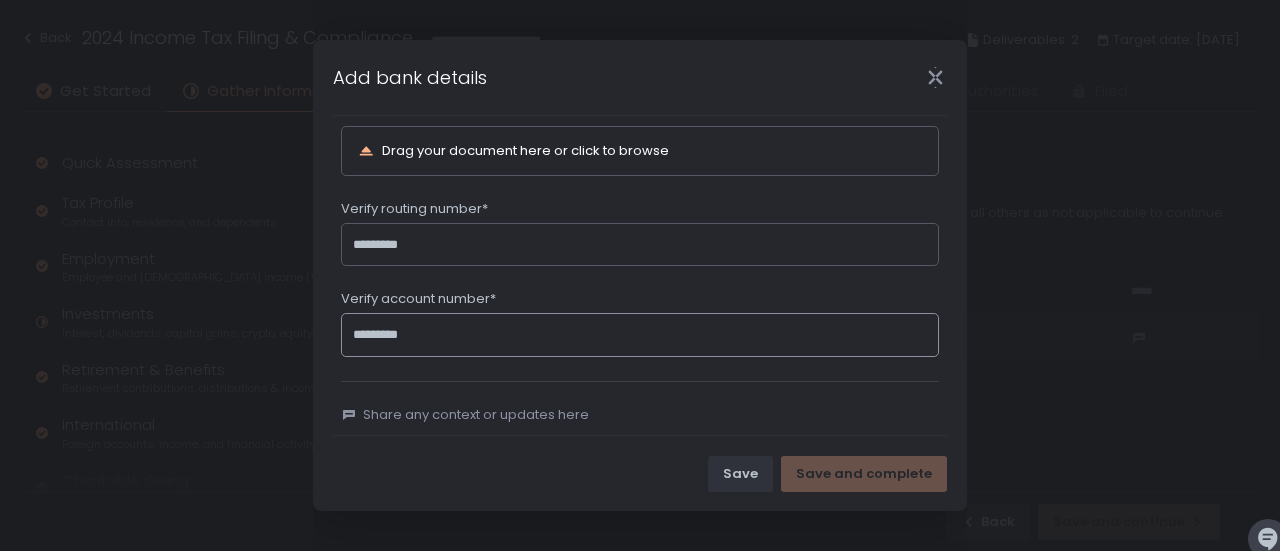 scroll, scrollTop: 520, scrollLeft: 0, axis: vertical 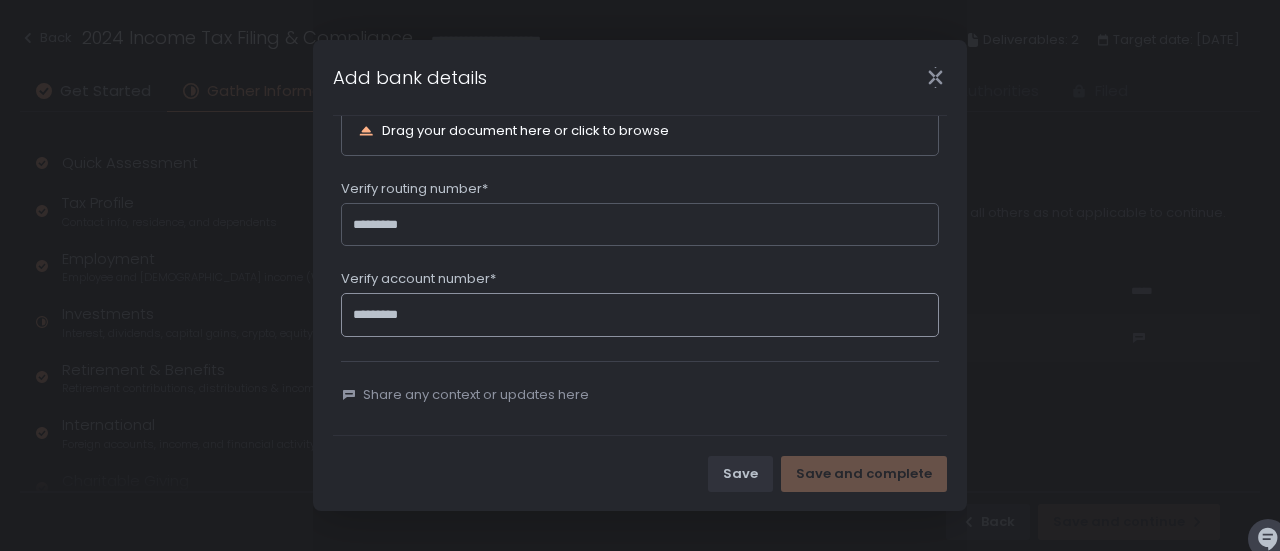 type on "*********" 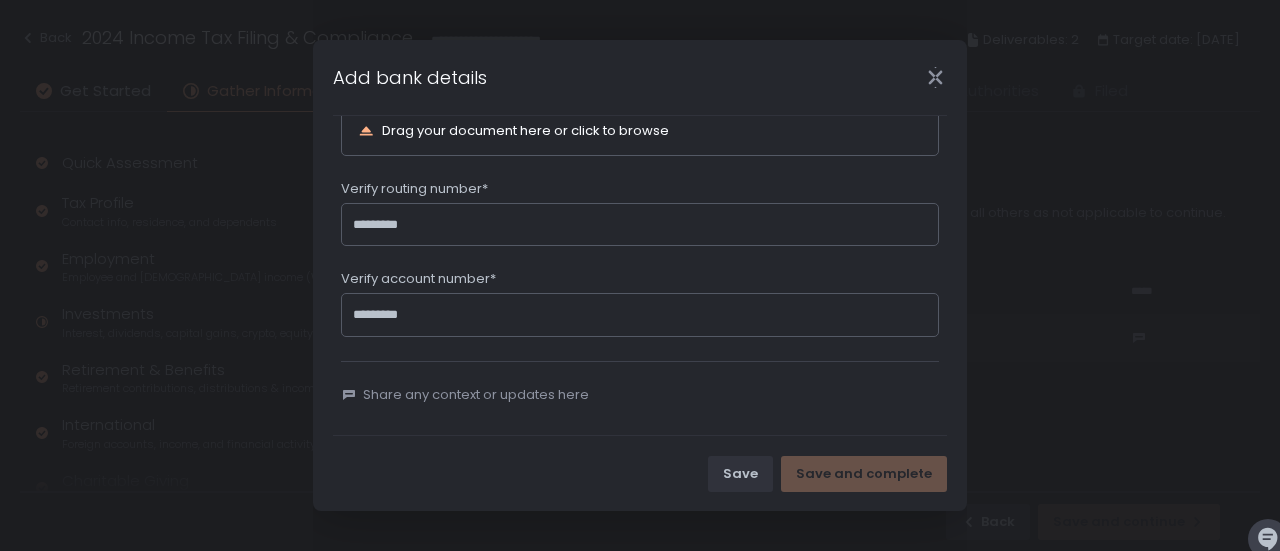 click on "Save Save and complete" 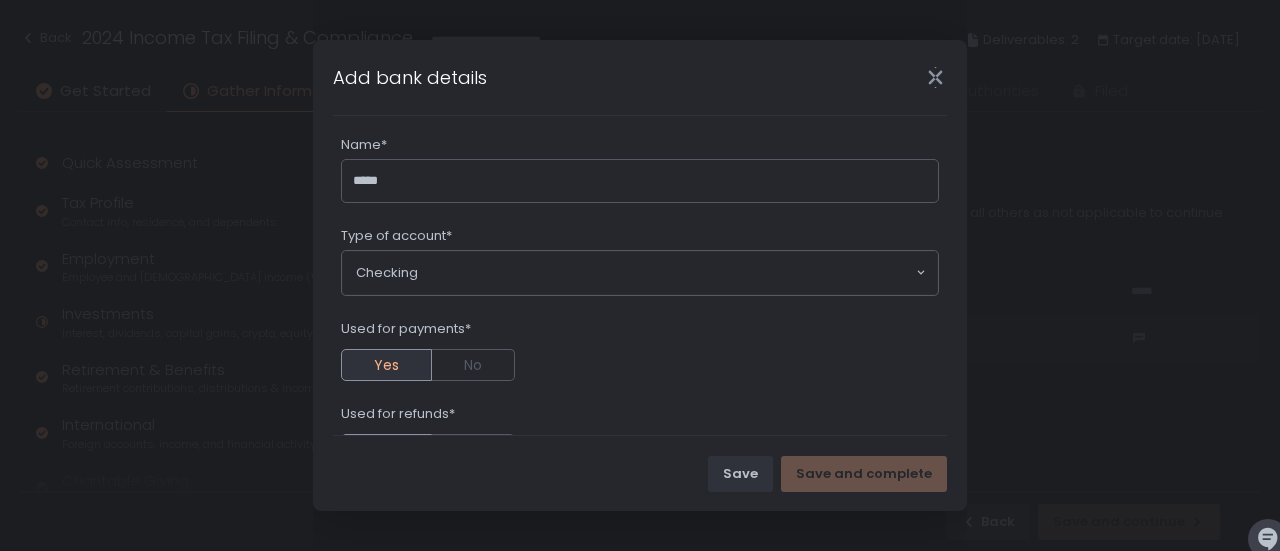 scroll, scrollTop: 0, scrollLeft: 0, axis: both 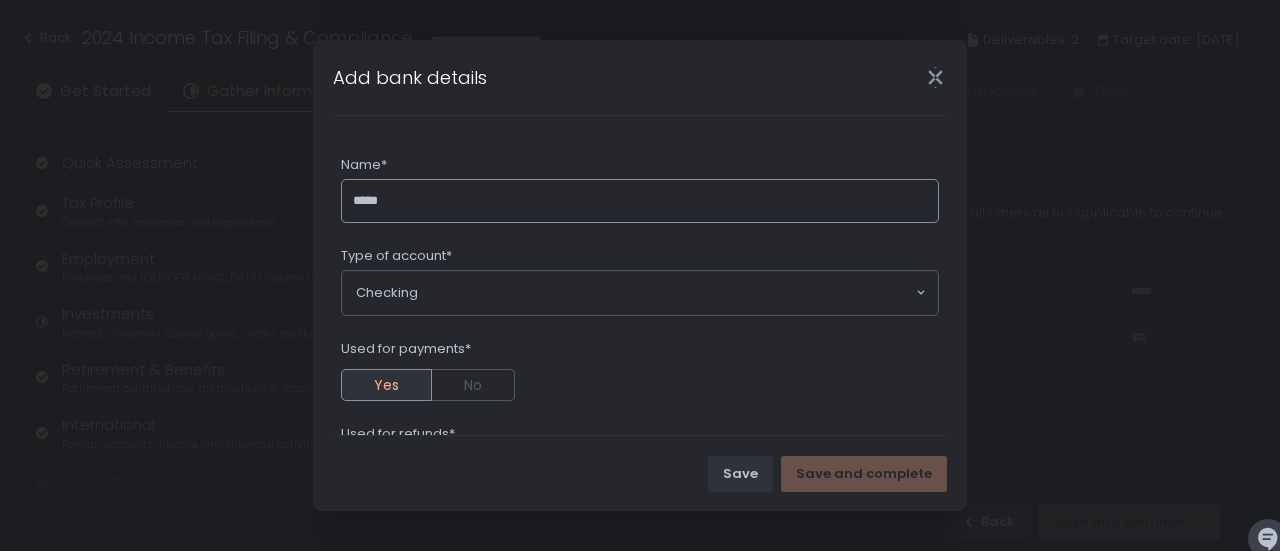 click on "****" 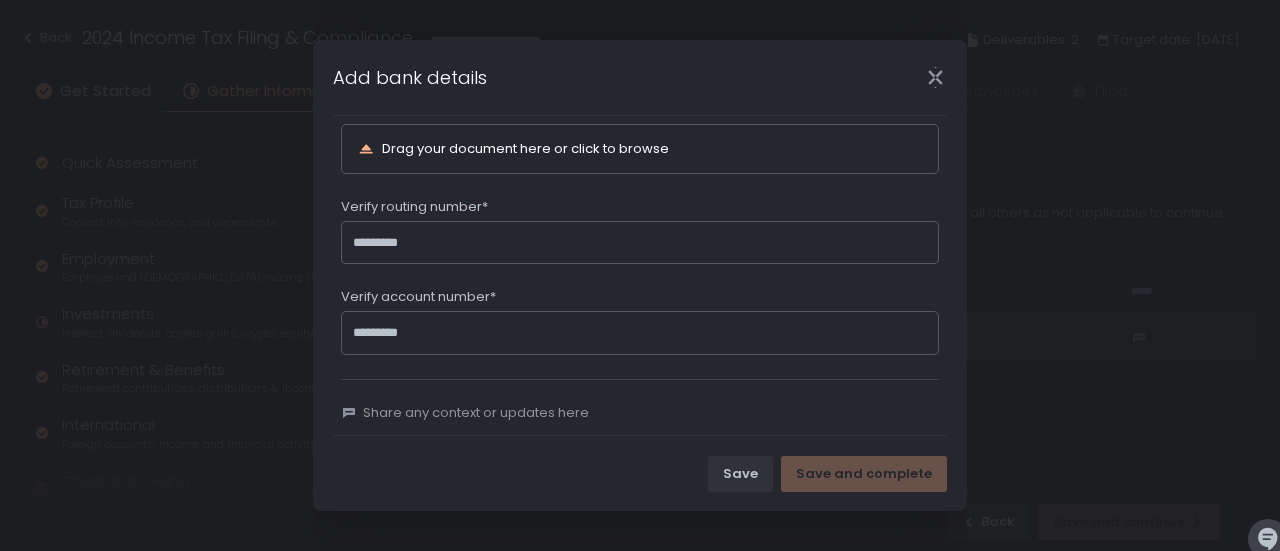 scroll, scrollTop: 520, scrollLeft: 0, axis: vertical 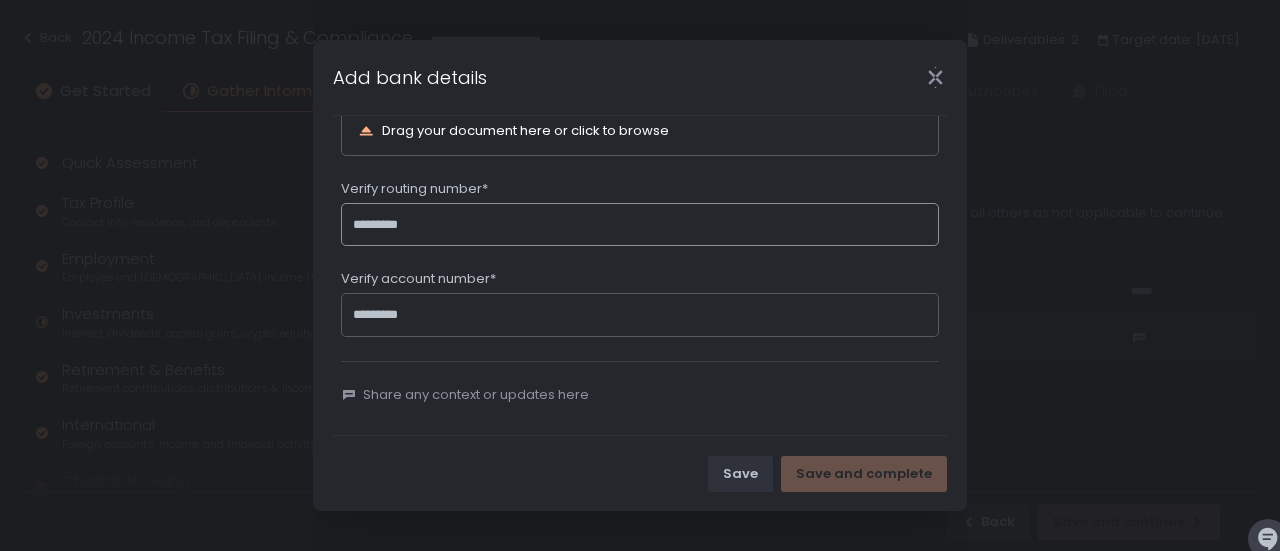 click on "*********" 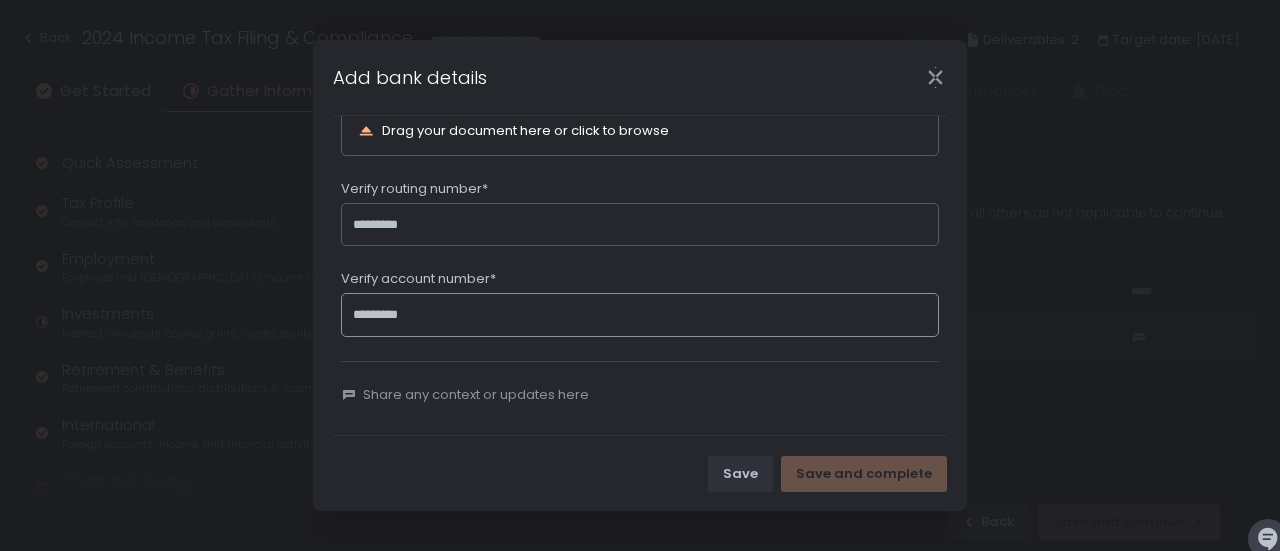 click on "*********" 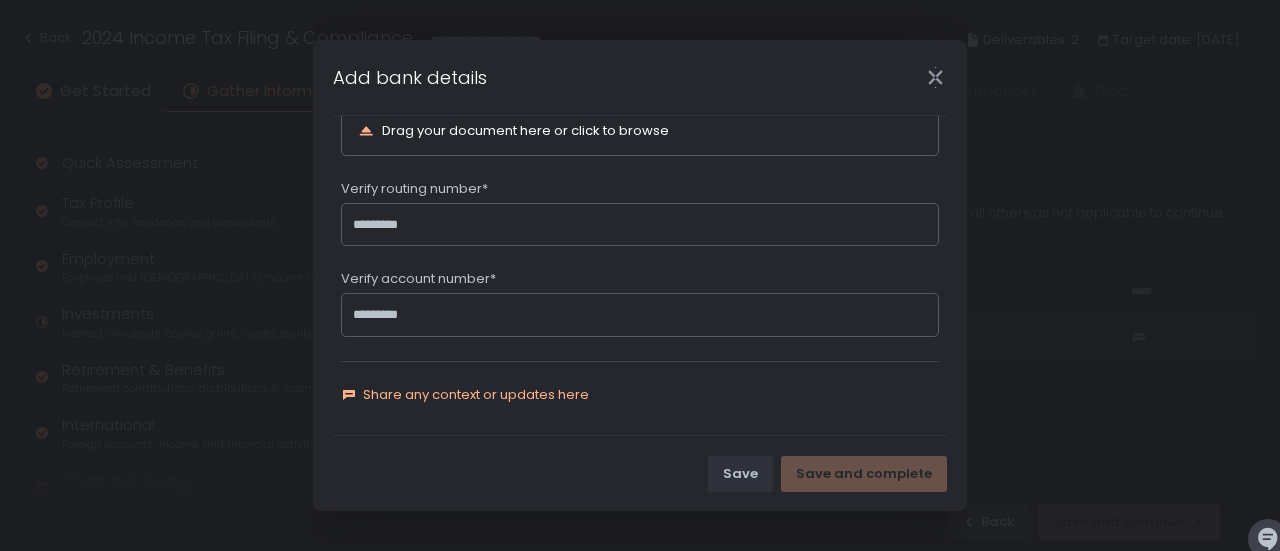 click on "Share any context or updates here" 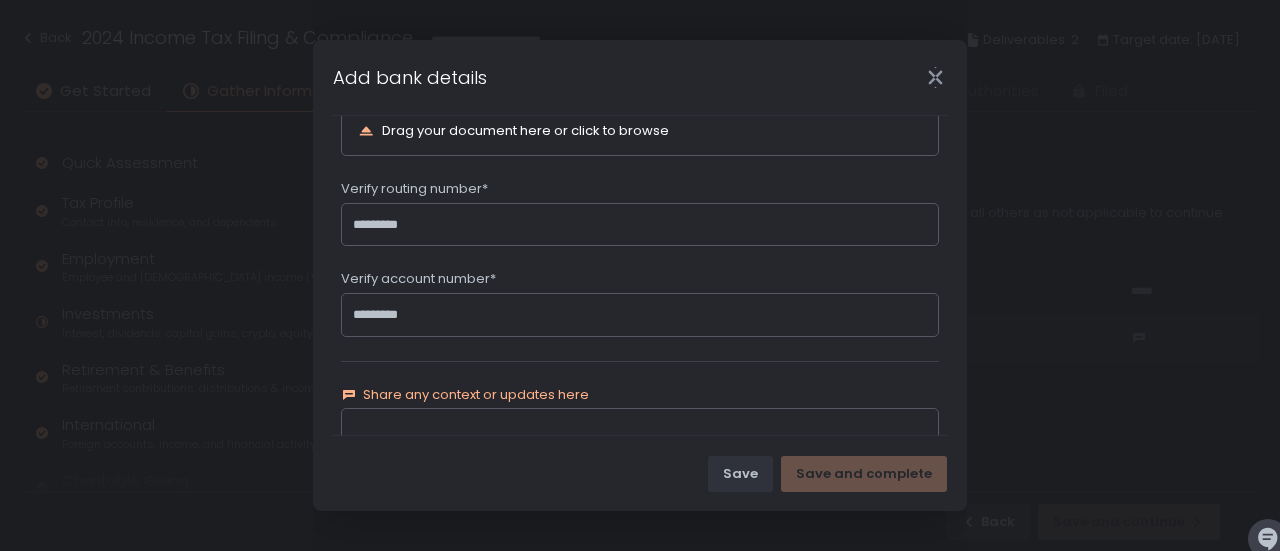 scroll, scrollTop: 636, scrollLeft: 0, axis: vertical 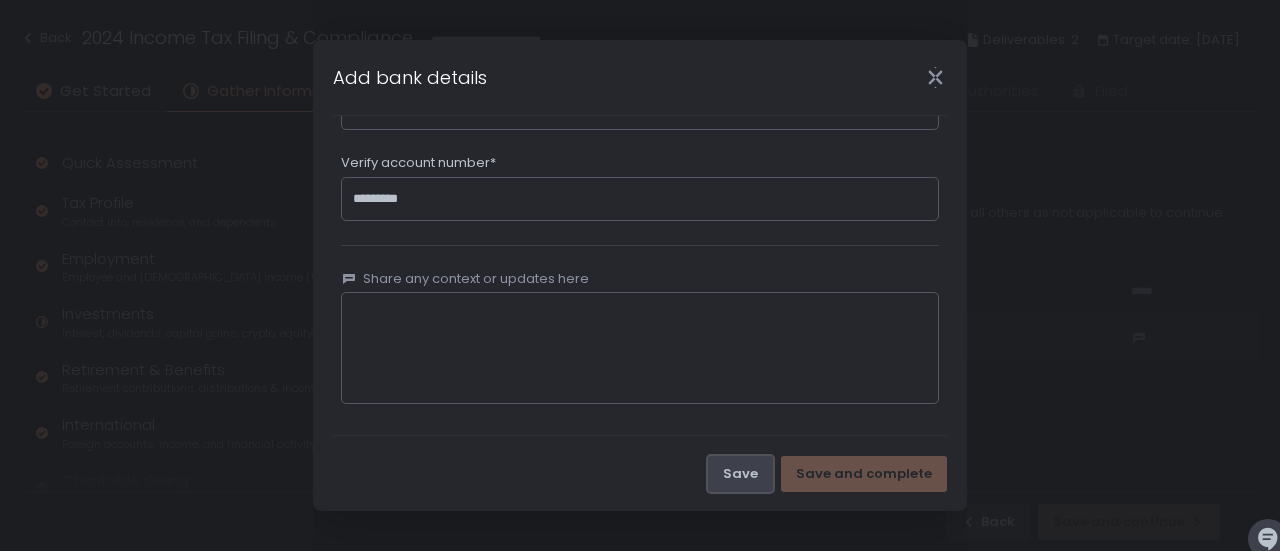 click on "Save" at bounding box center (740, 474) 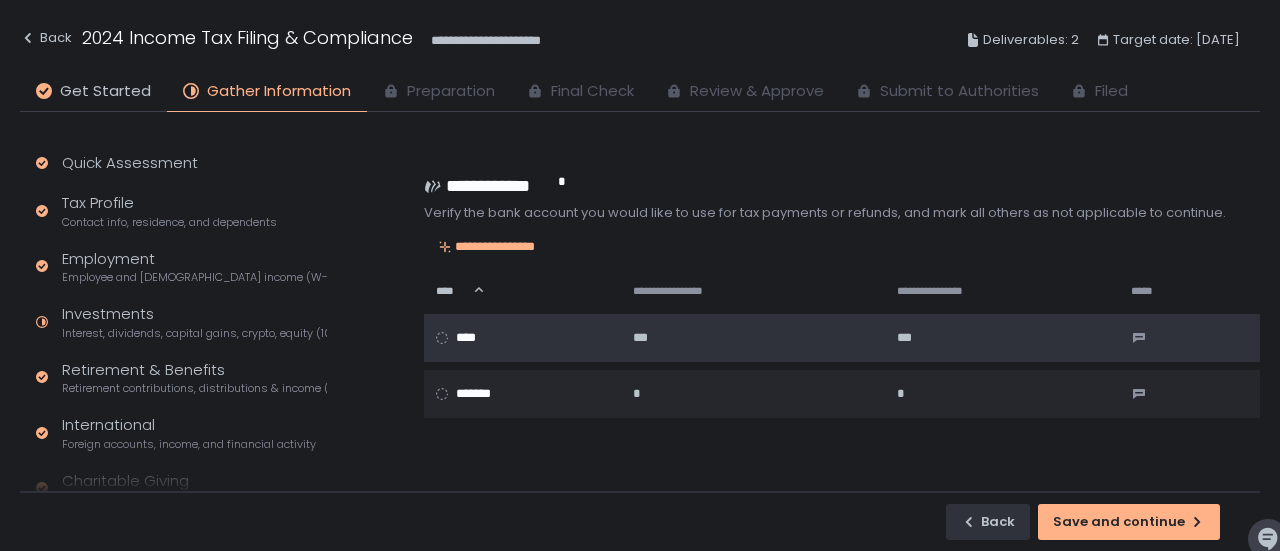 click 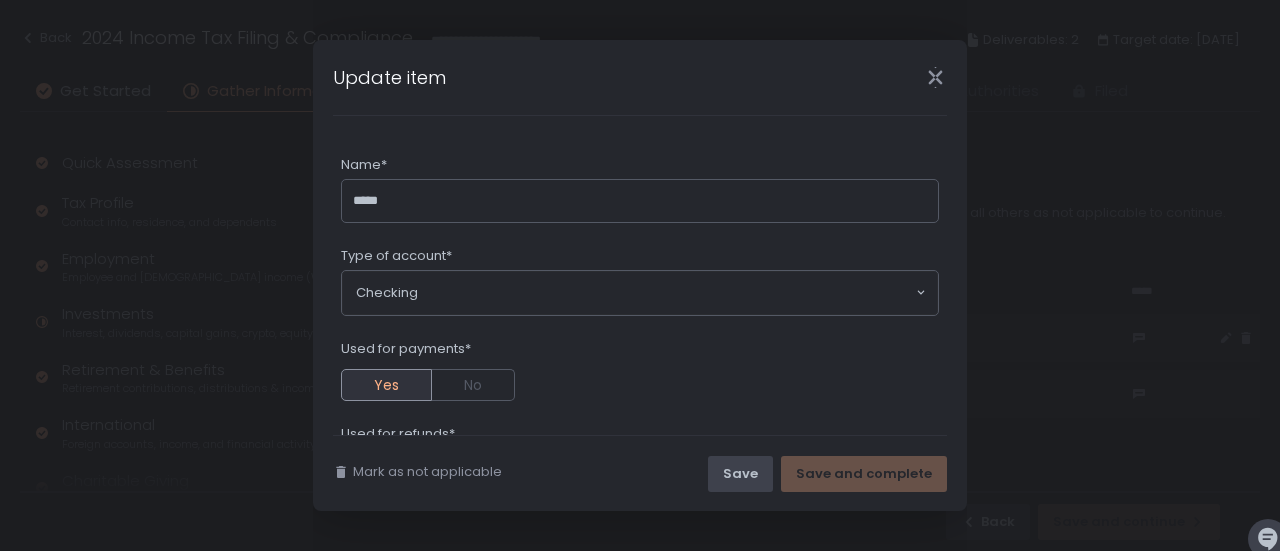 click on "Save" at bounding box center (740, 474) 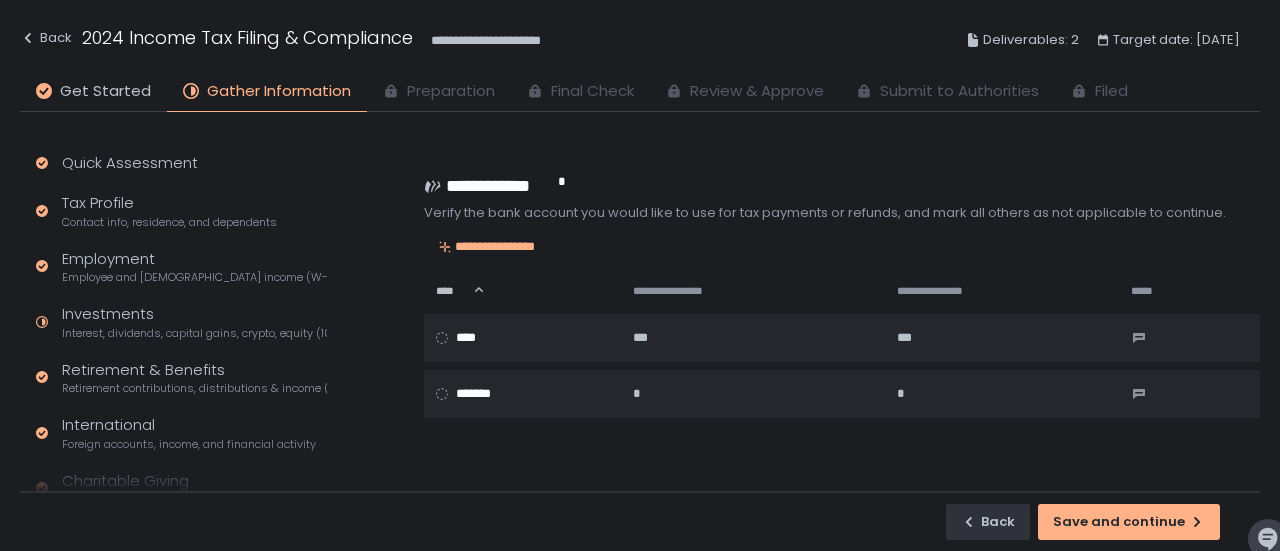 click on "Save and continue" 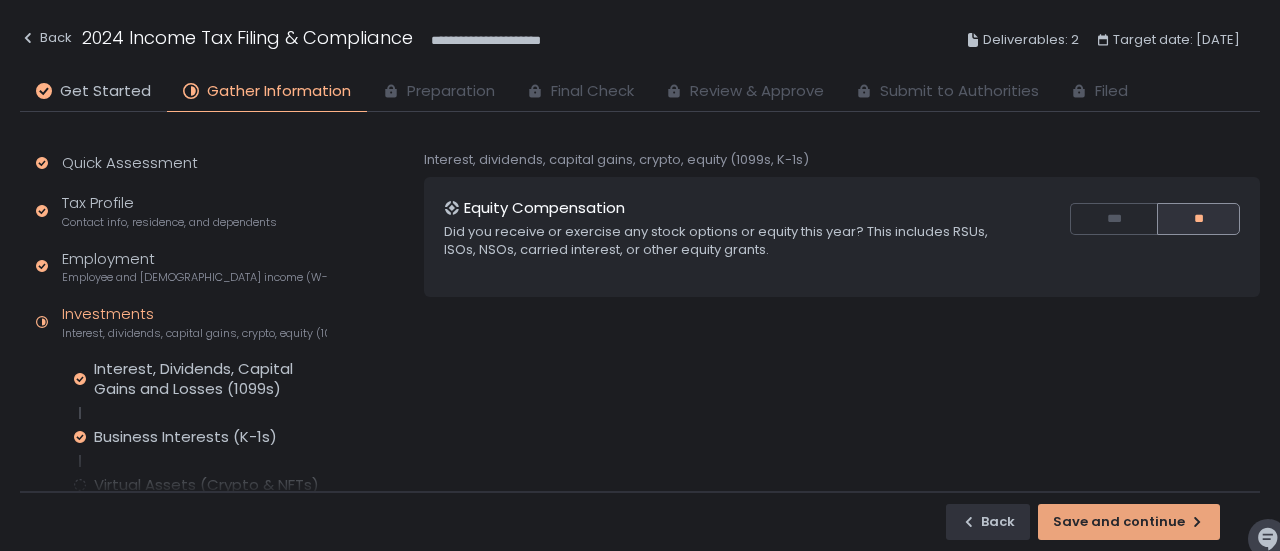 scroll, scrollTop: 28, scrollLeft: 0, axis: vertical 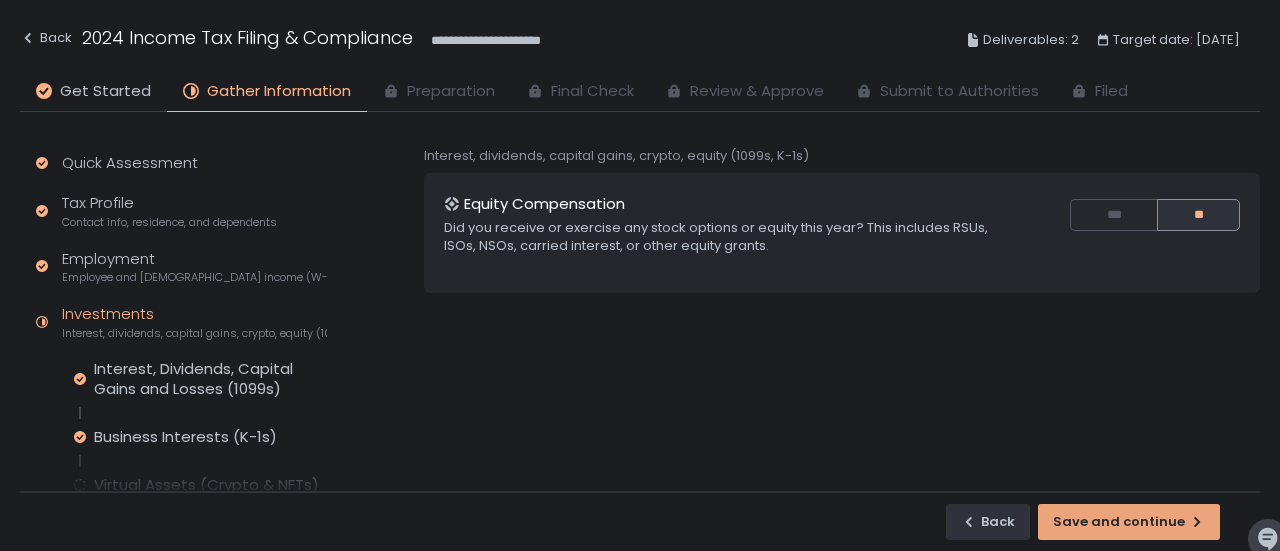click on "Save and continue" 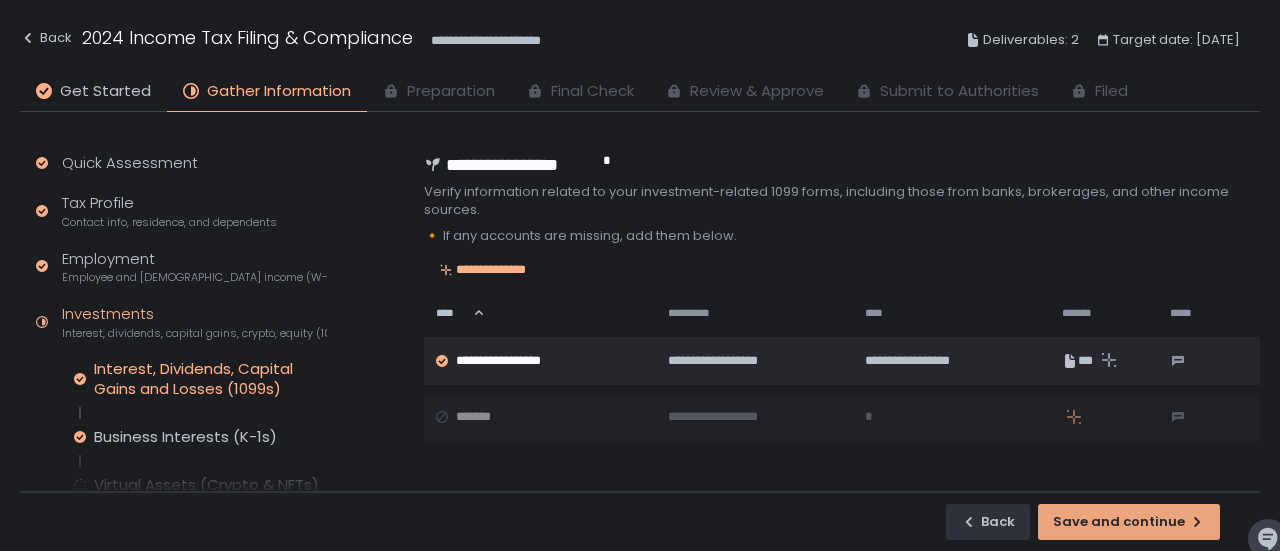 click on "Save and continue" 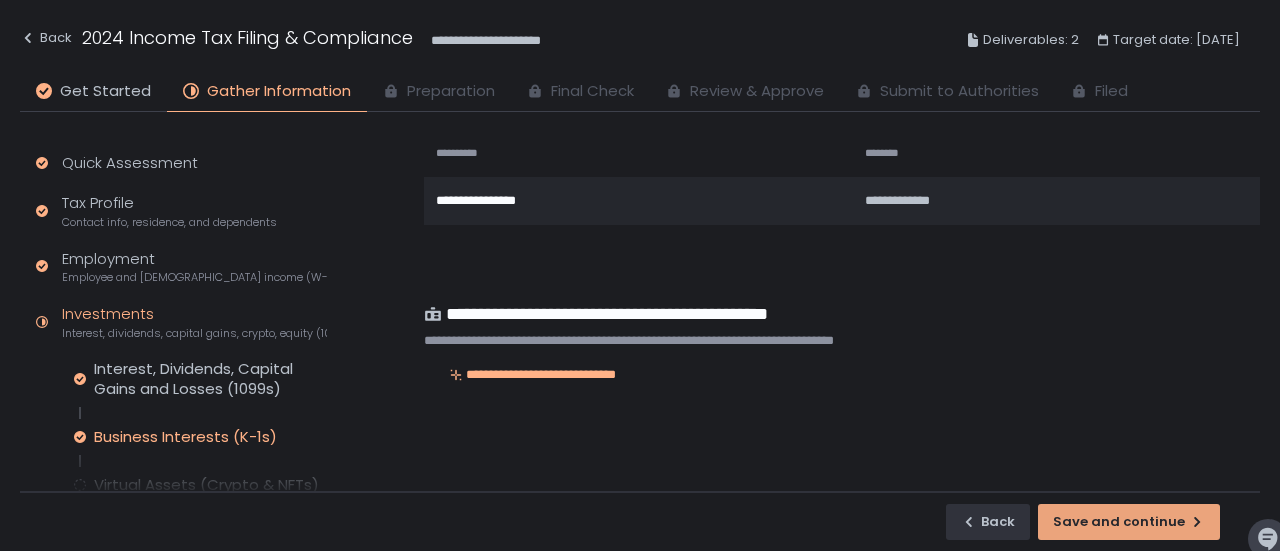 scroll, scrollTop: 165, scrollLeft: 0, axis: vertical 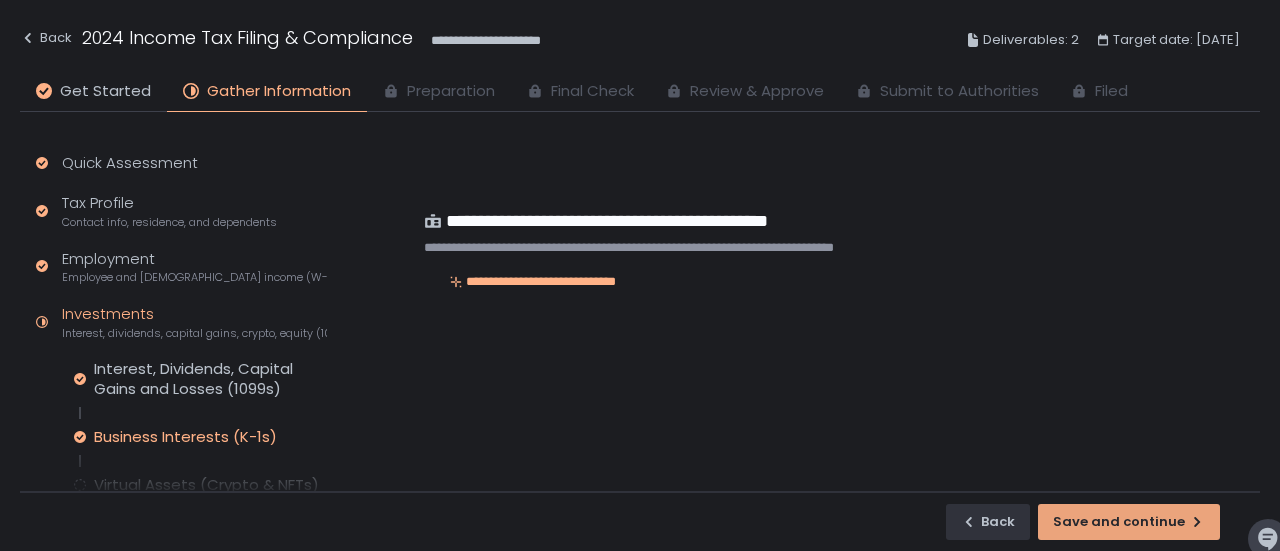 click on "Save and continue" 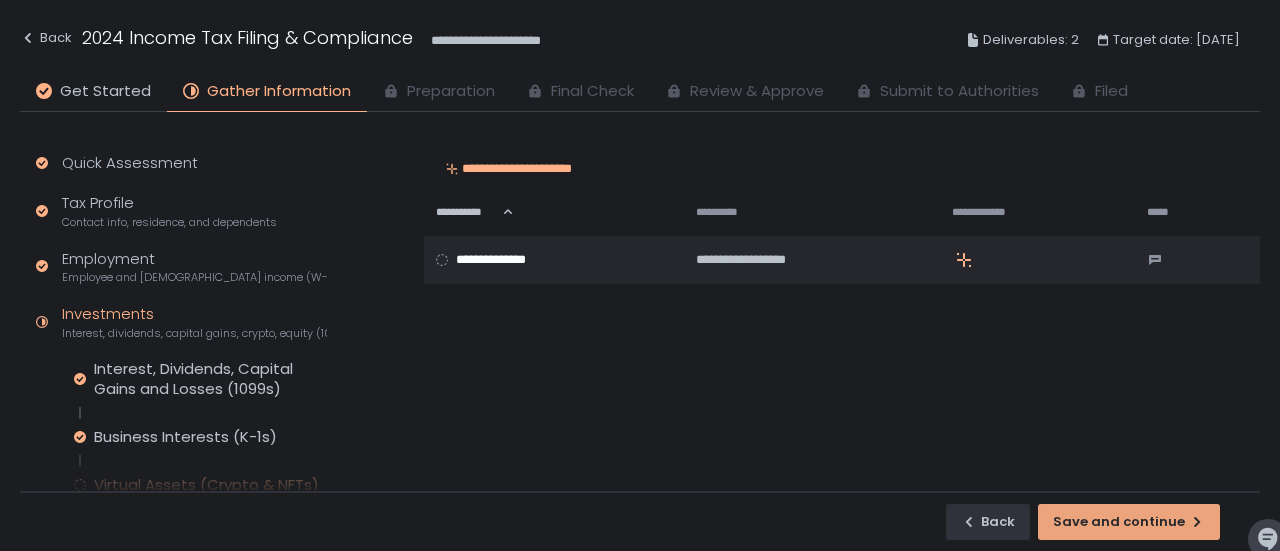 scroll, scrollTop: 0, scrollLeft: 0, axis: both 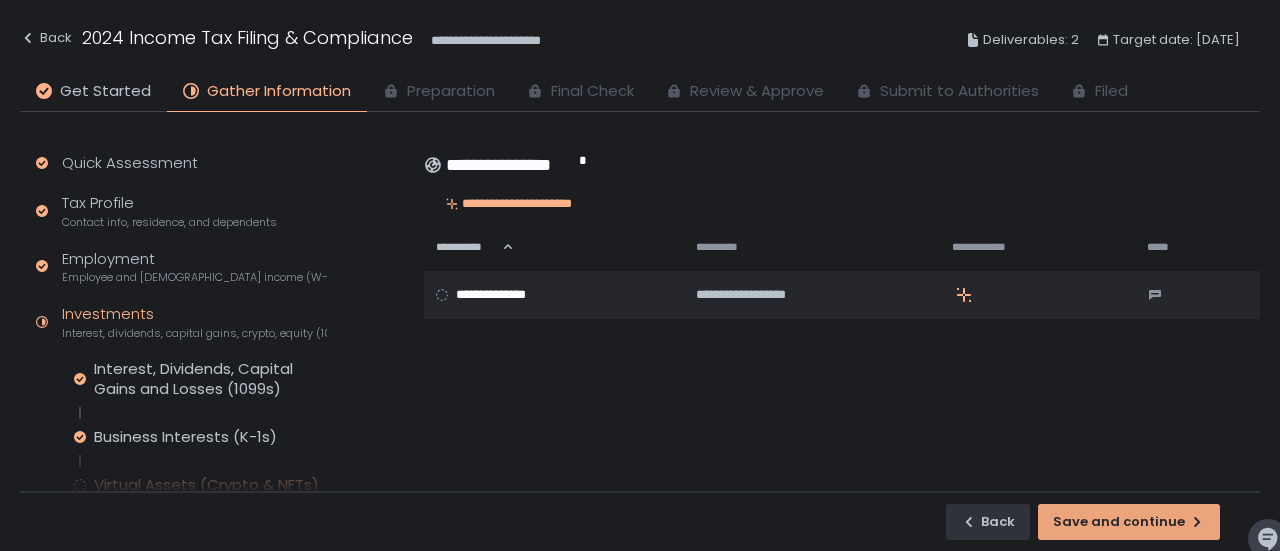click on "Save and continue" 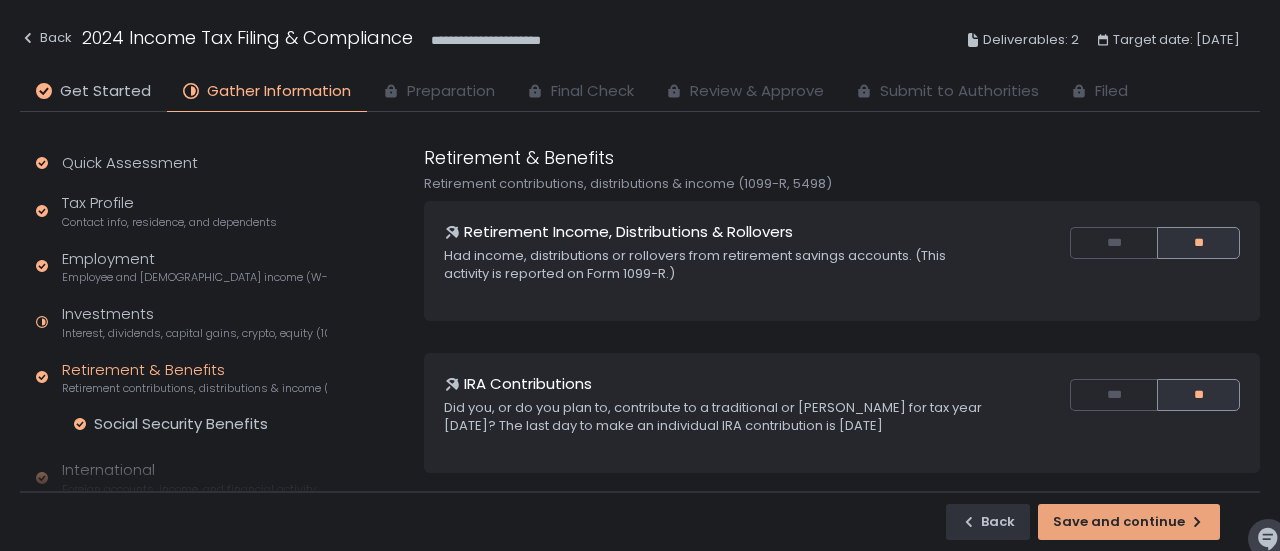 click on "Save and continue" at bounding box center [1129, 522] 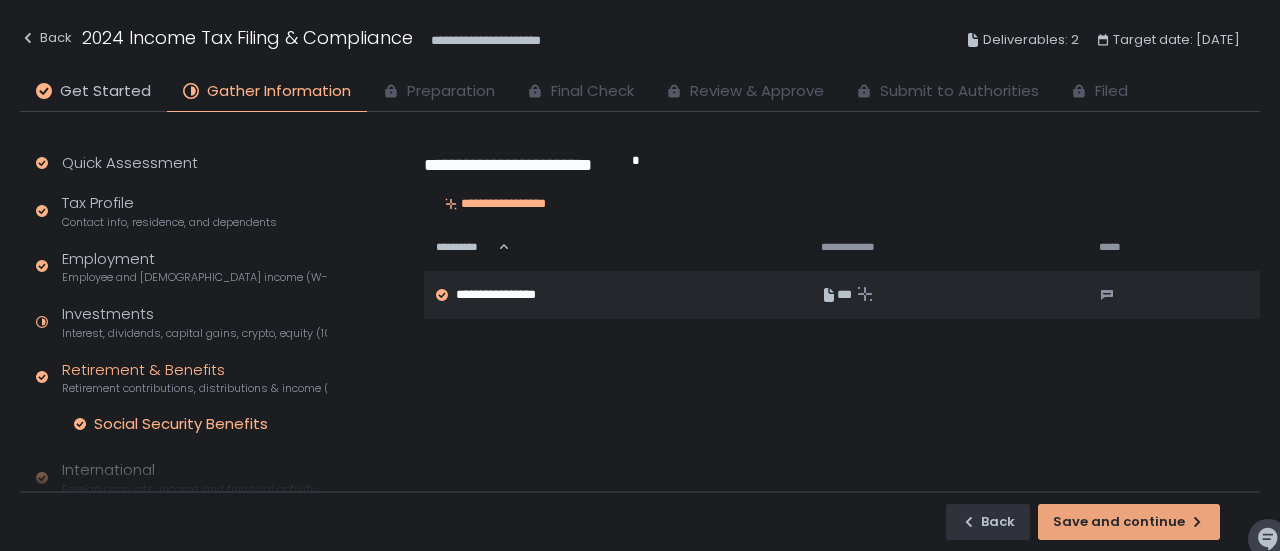 click on "Save and continue" 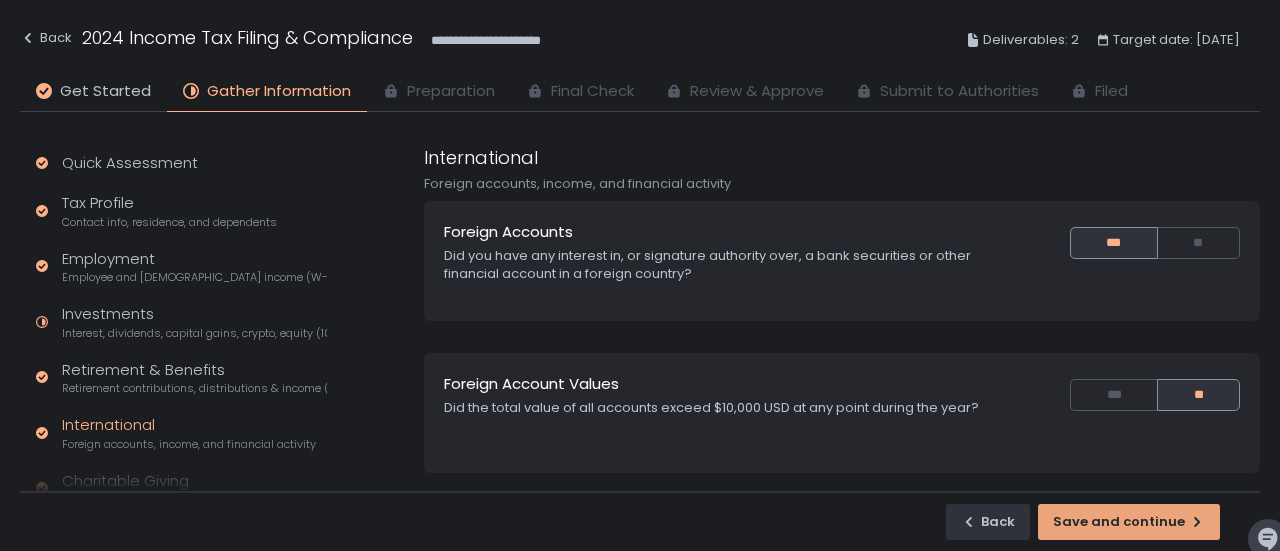 click on "Save and continue" 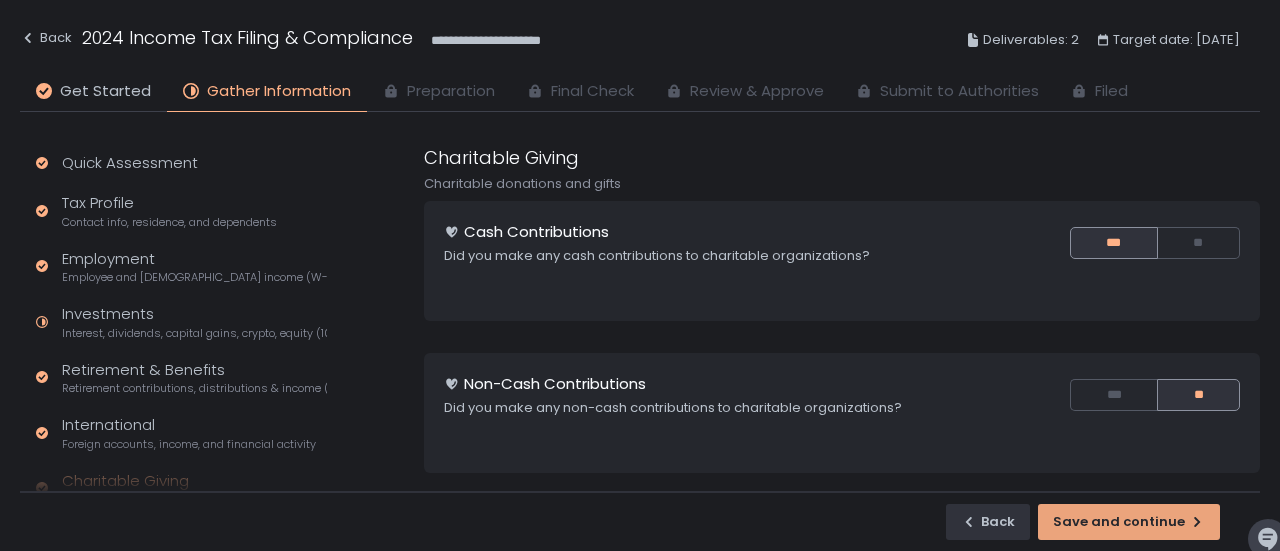 click on "Save and continue" 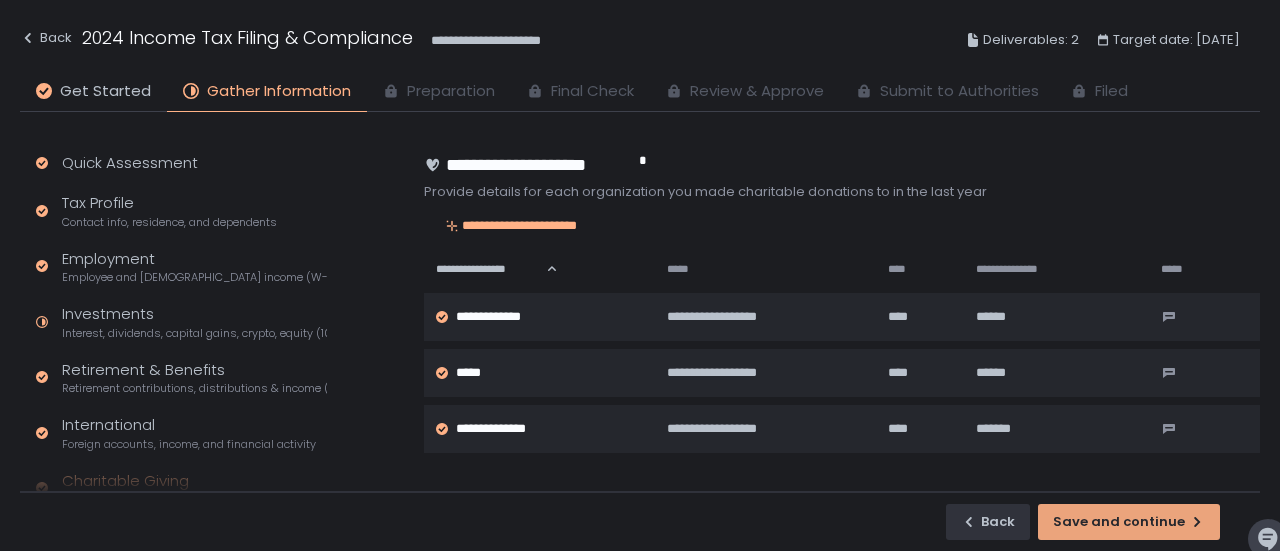 click on "Save and continue" 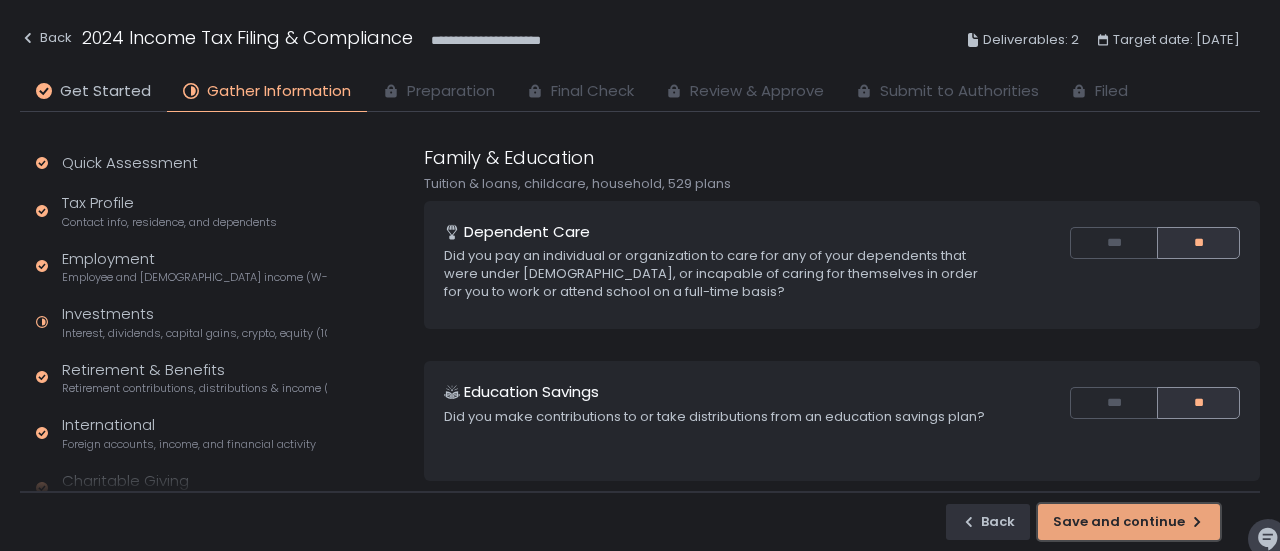 click on "Save and continue" 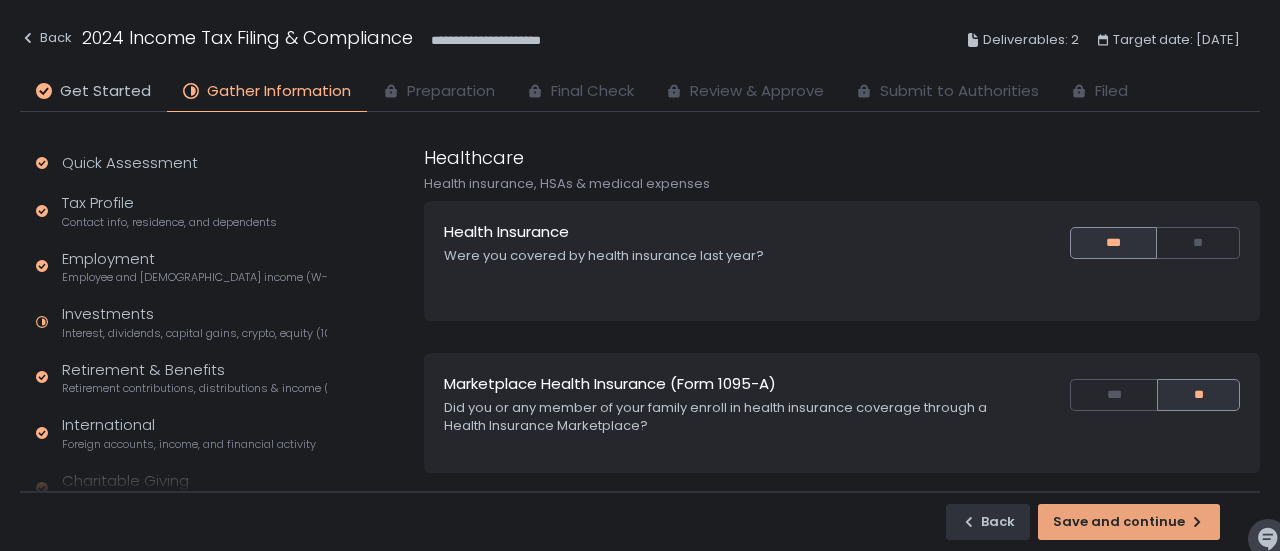 click on "Save and continue" 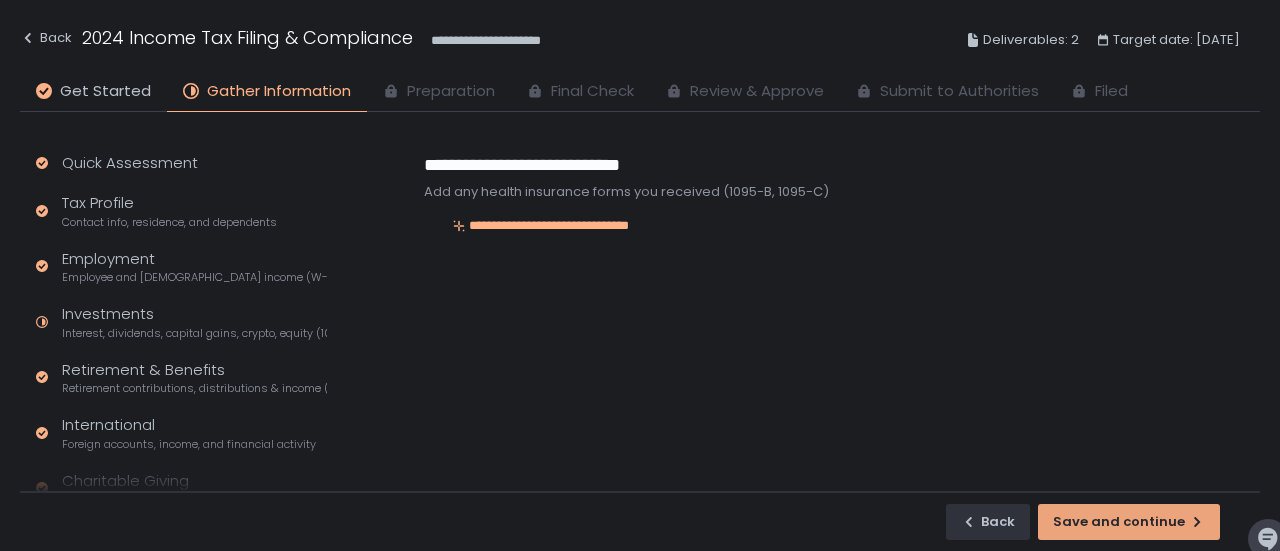 click on "Save and continue" at bounding box center [1129, 522] 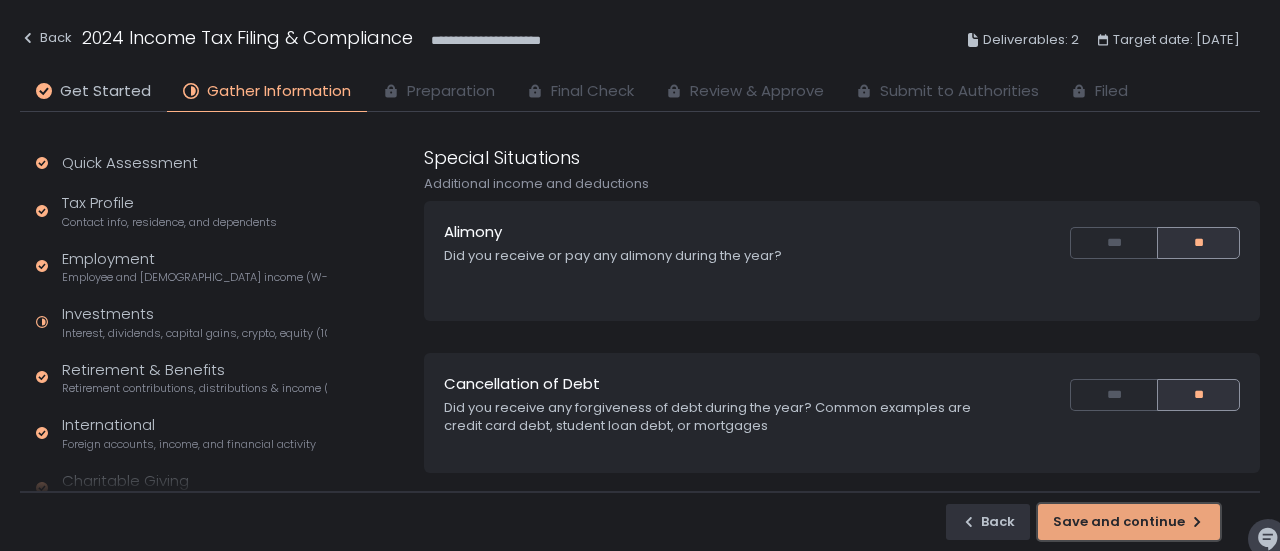 click on "Save and continue" 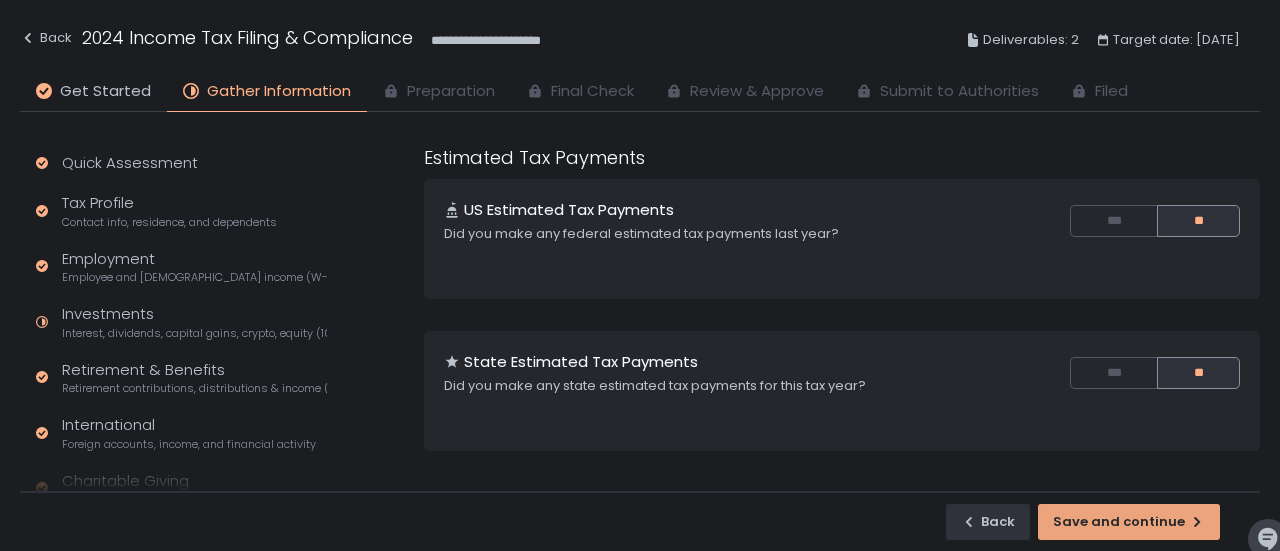 click on "Save and continue" 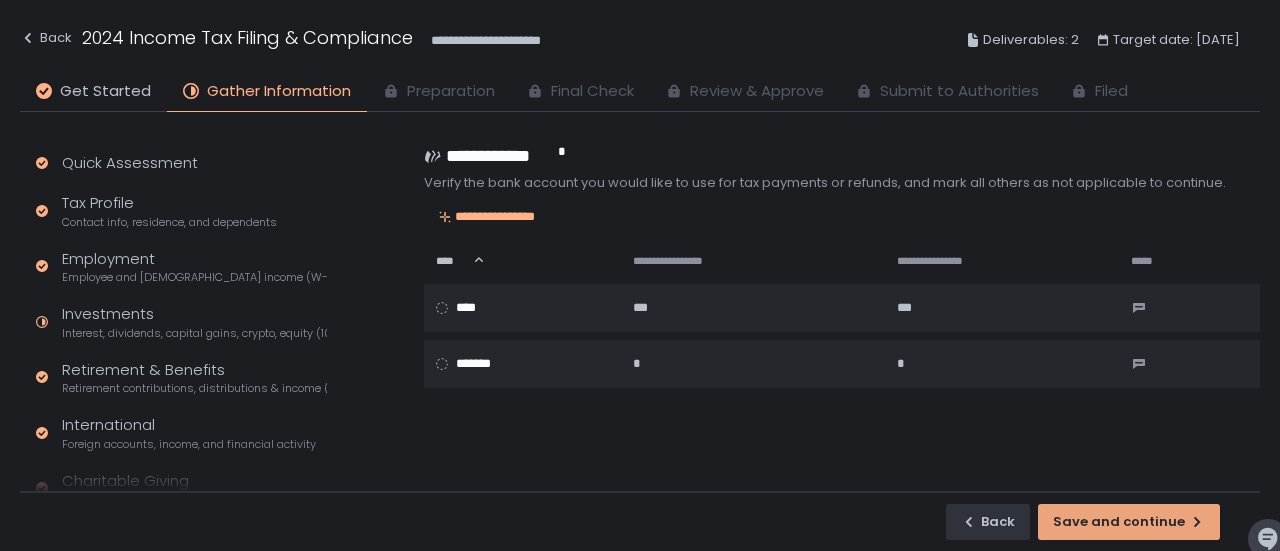 scroll, scrollTop: 308, scrollLeft: 0, axis: vertical 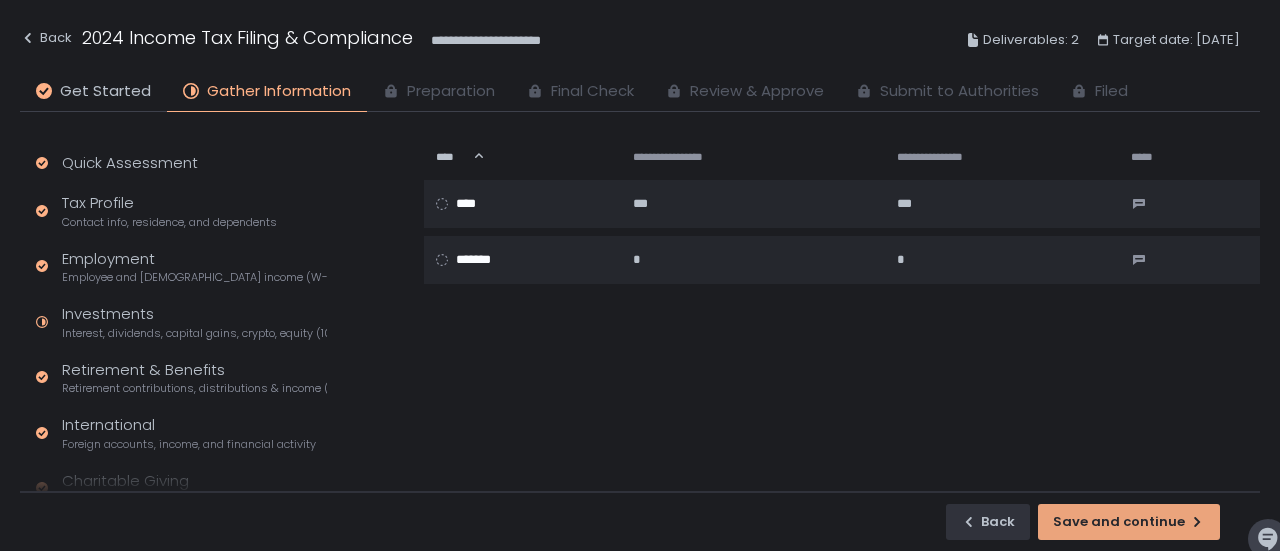 click on "Save and continue" 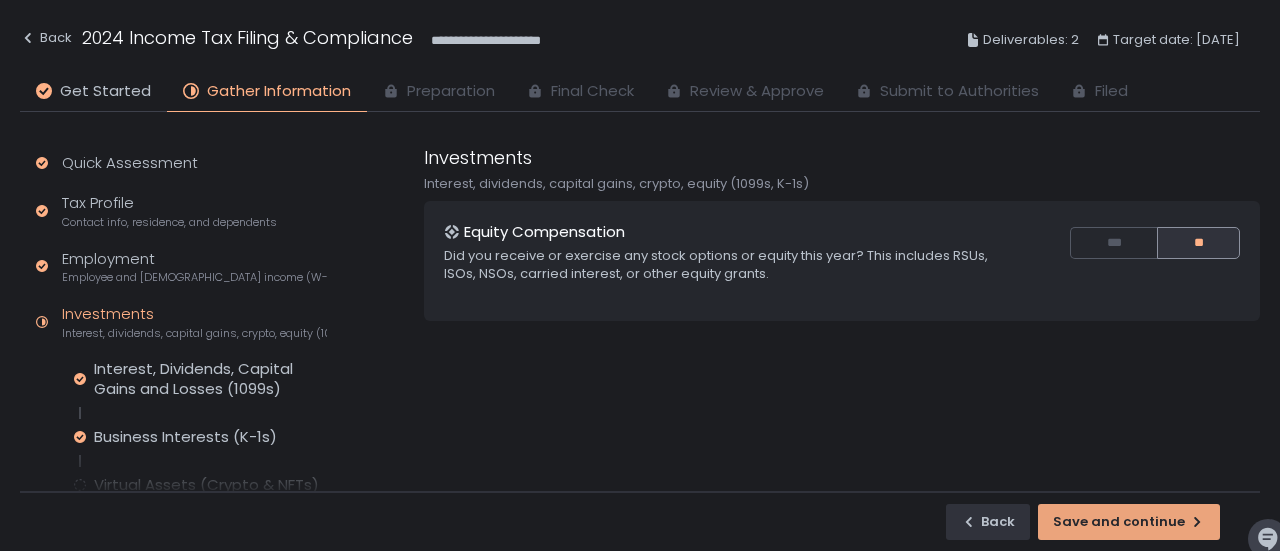 scroll, scrollTop: 28, scrollLeft: 0, axis: vertical 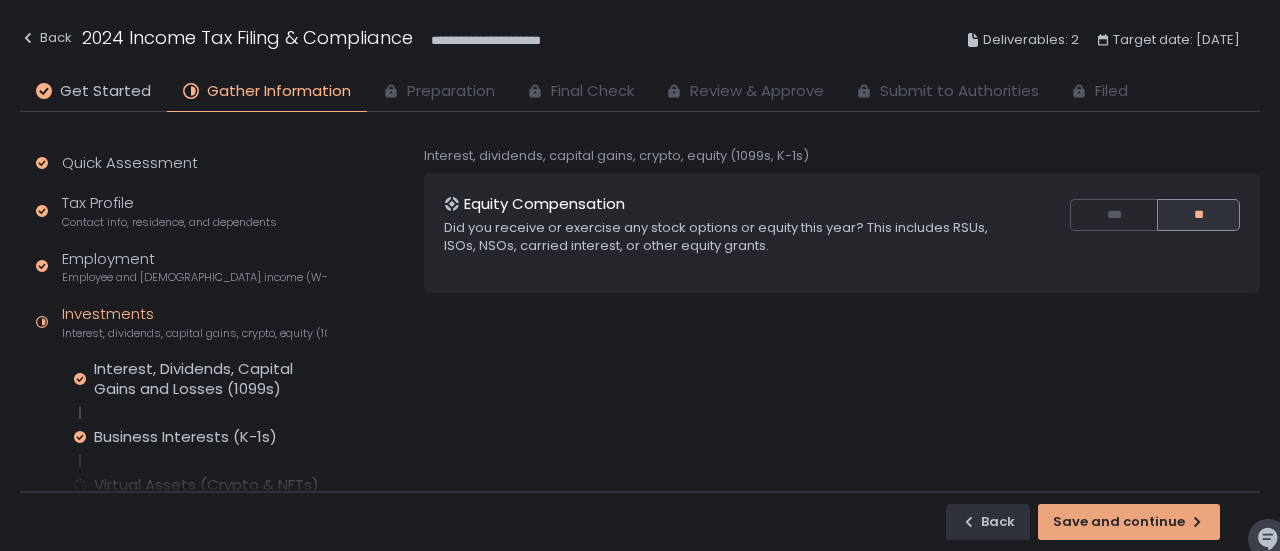 click on "Preparation" at bounding box center (451, 91) 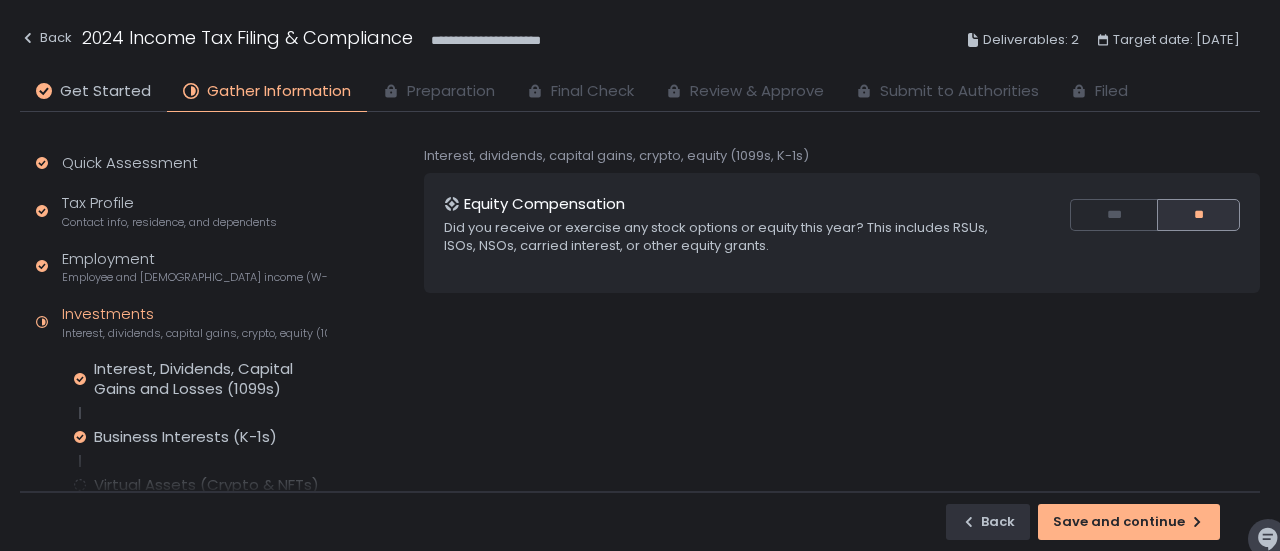 click on "Preparation" 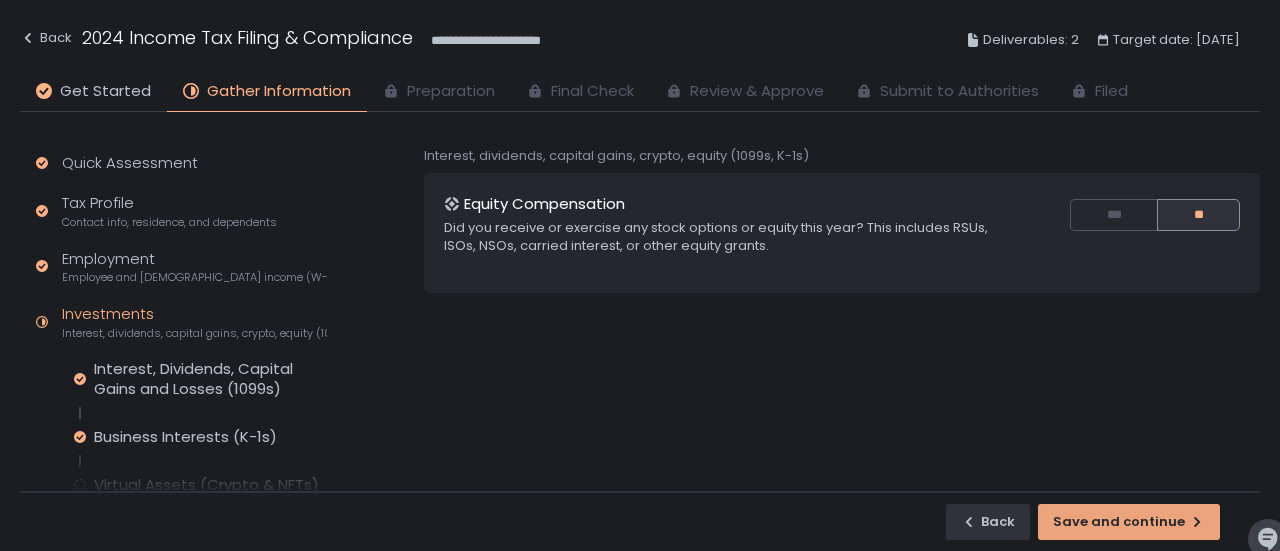 click on "Save and continue" 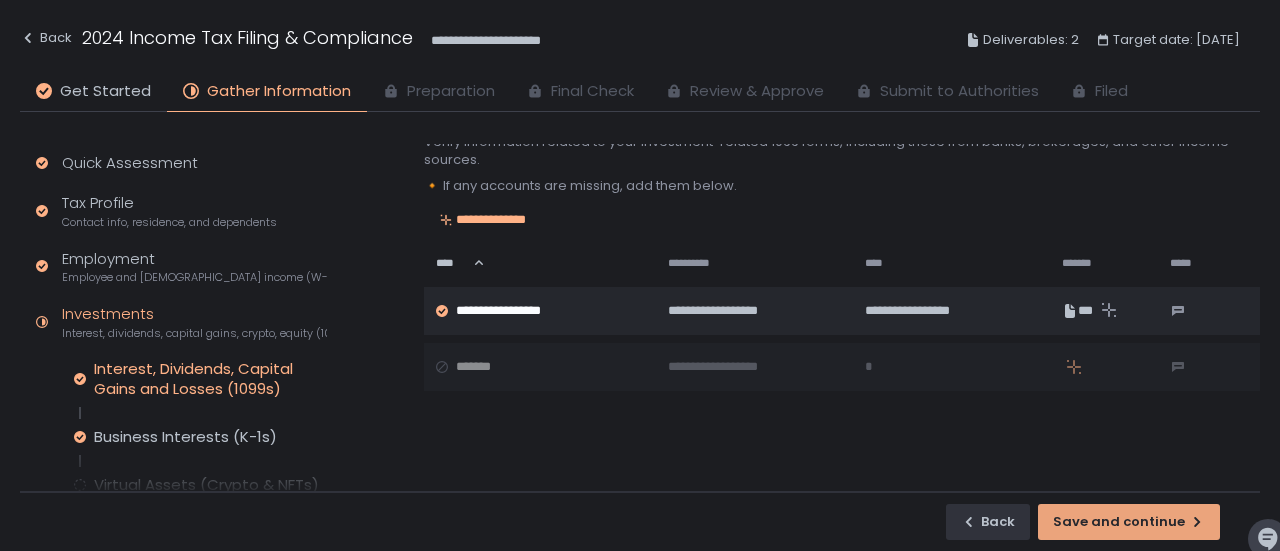 scroll, scrollTop: 54, scrollLeft: 0, axis: vertical 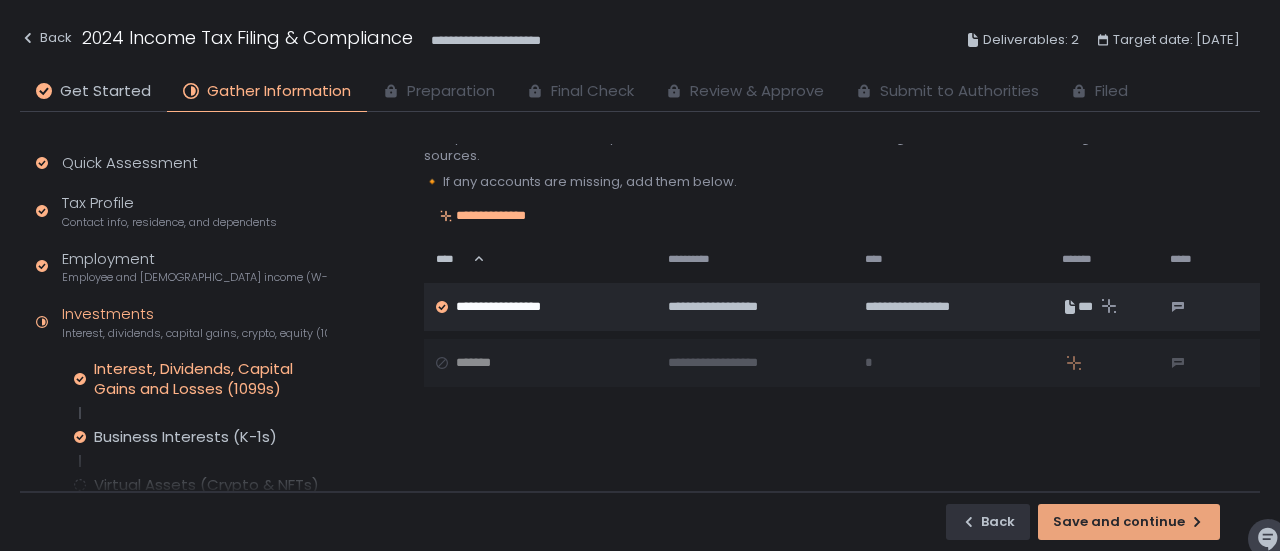 click 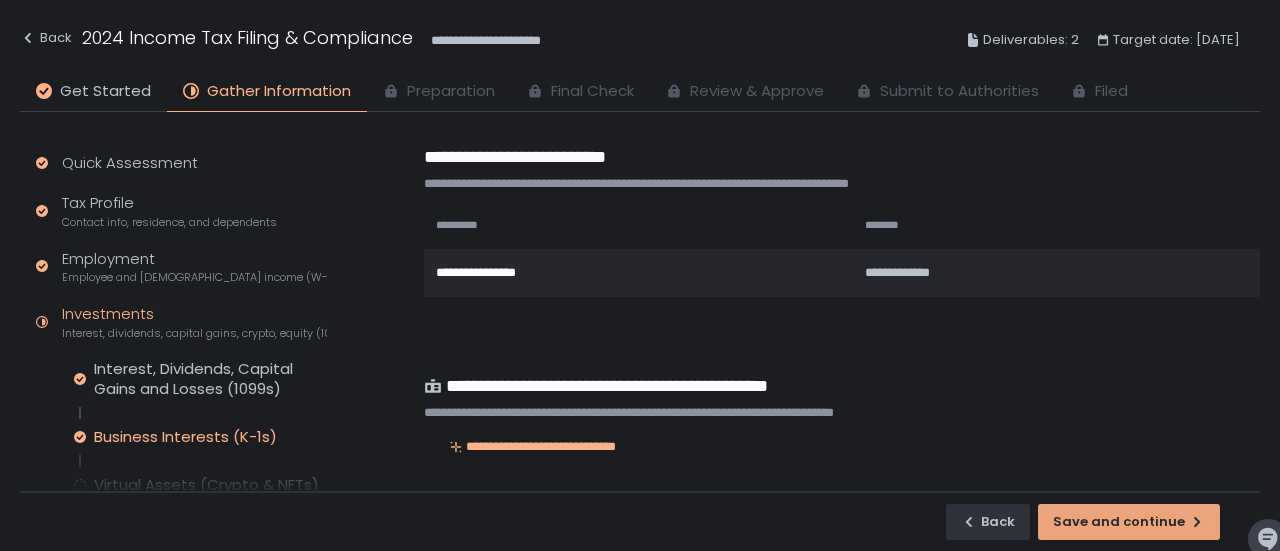 click on "Save and continue" 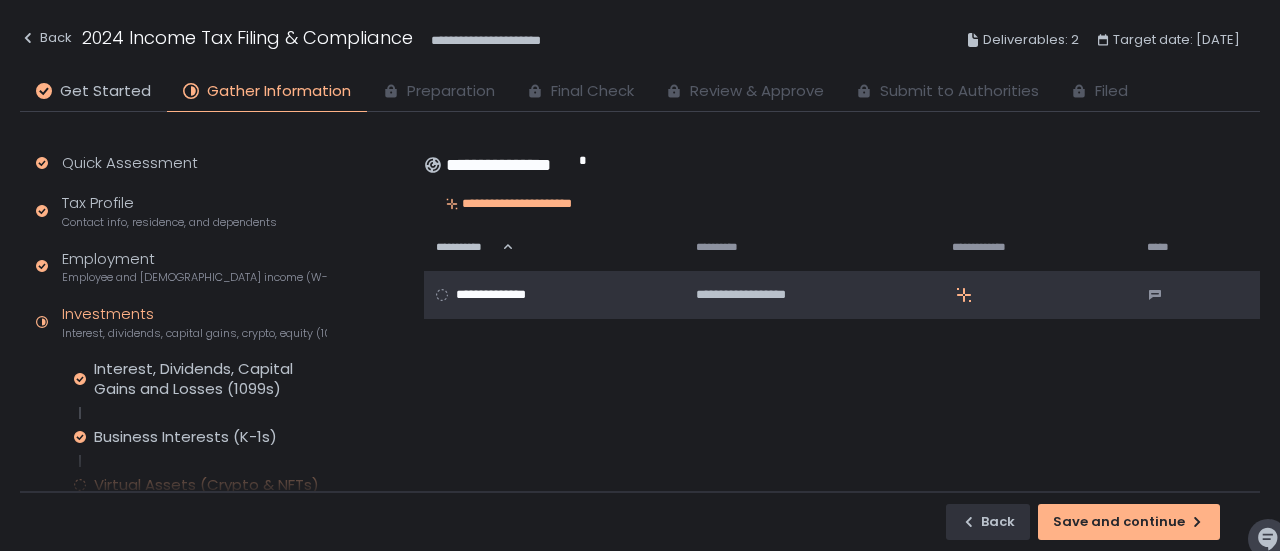 click 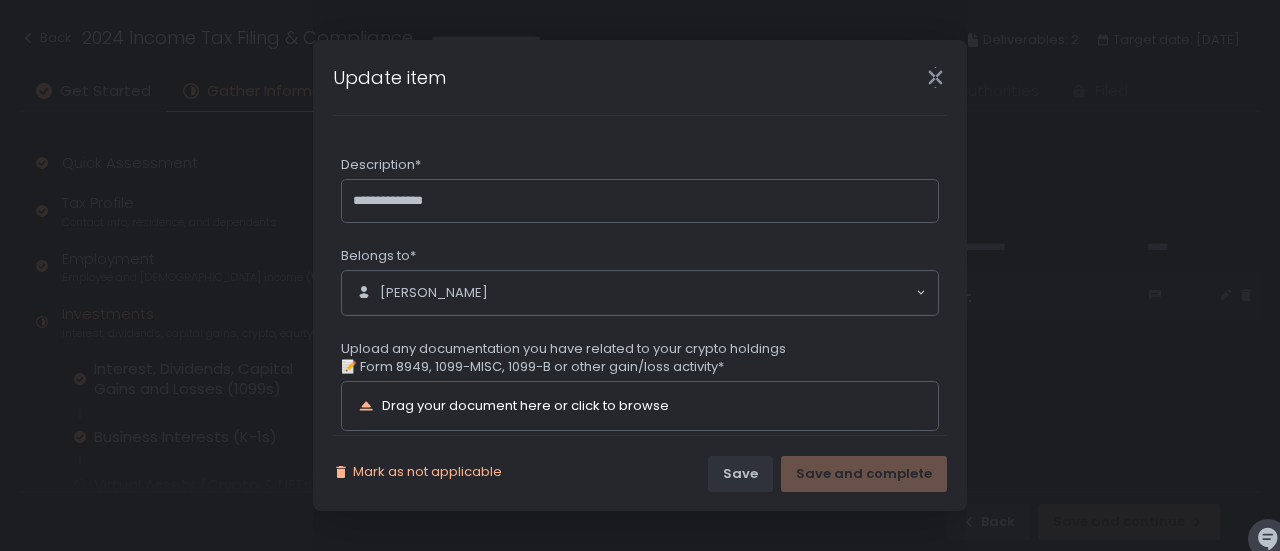 click on "Mark as not applicable" 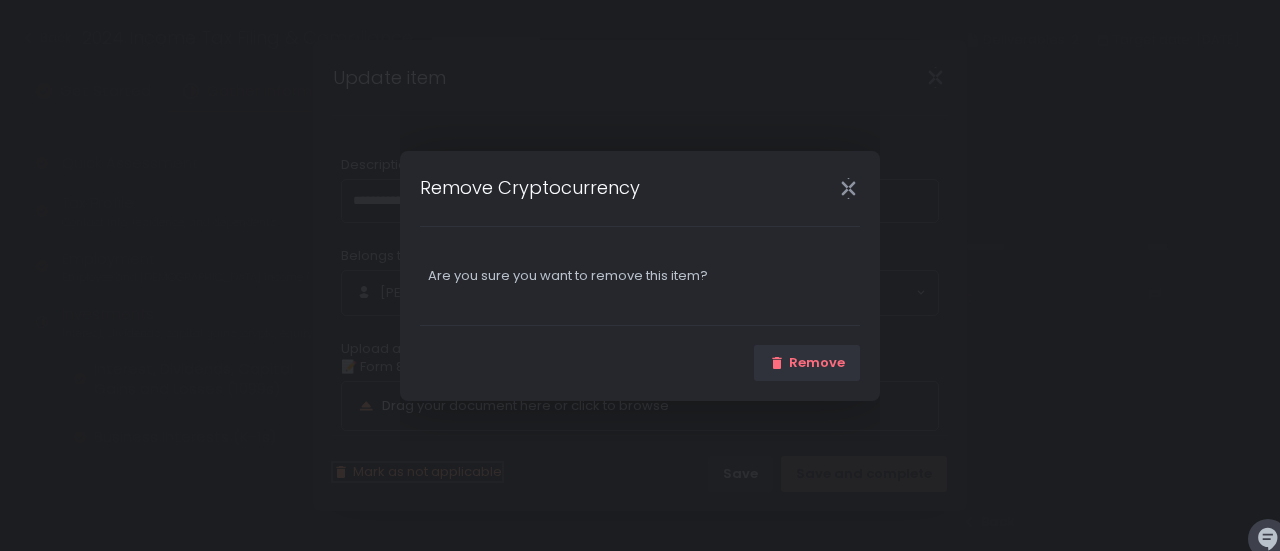 click on "Remove" 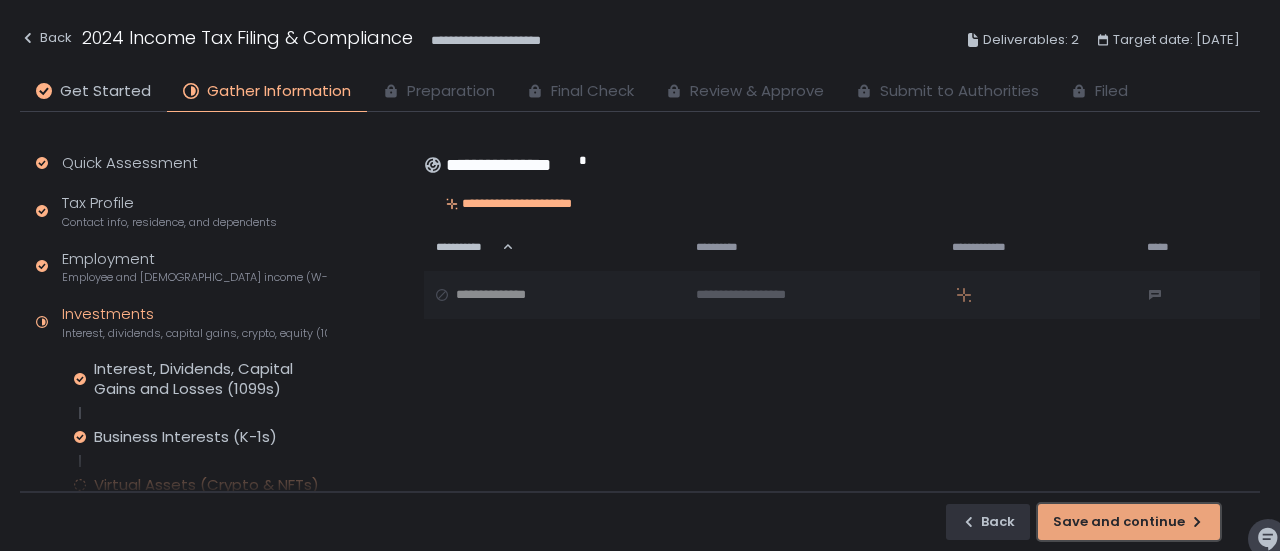 click on "Save and continue" 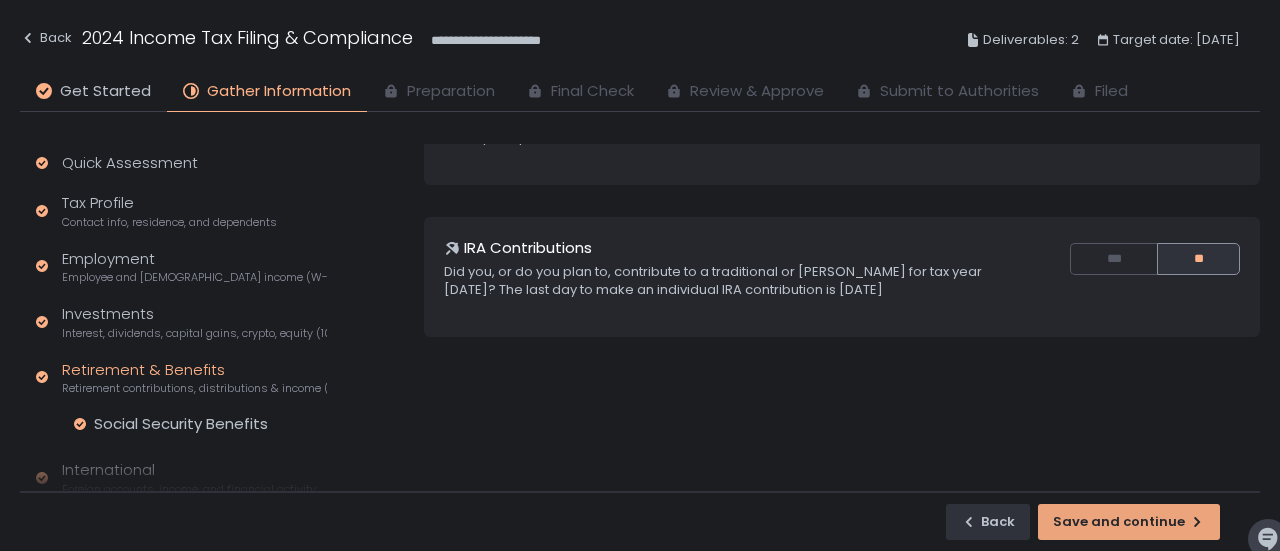 scroll, scrollTop: 180, scrollLeft: 0, axis: vertical 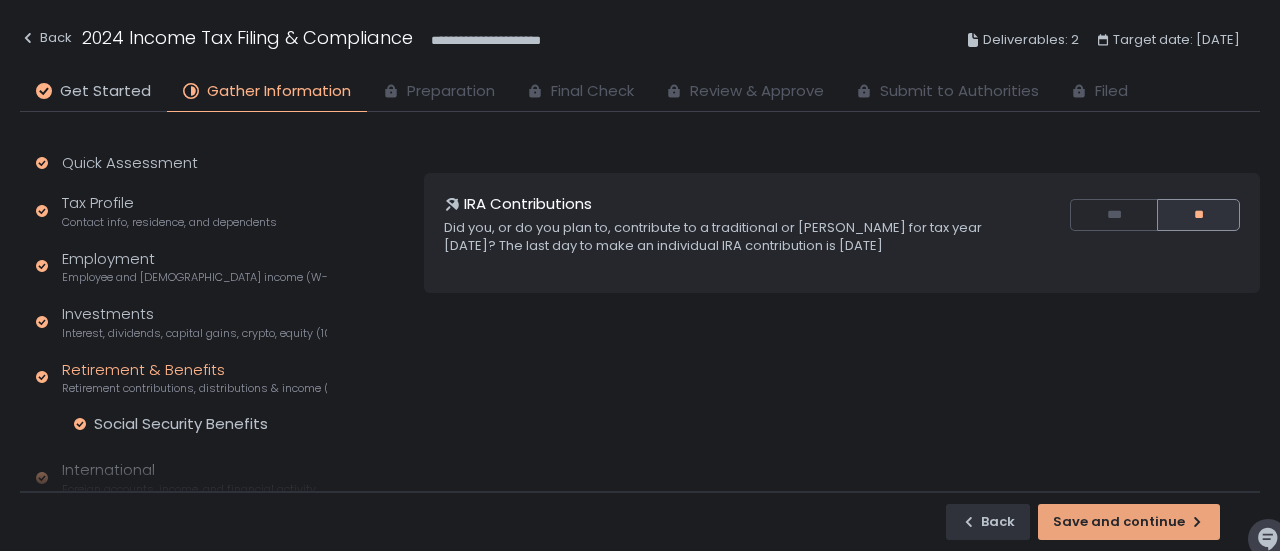 click on "Save and continue" at bounding box center (1129, 522) 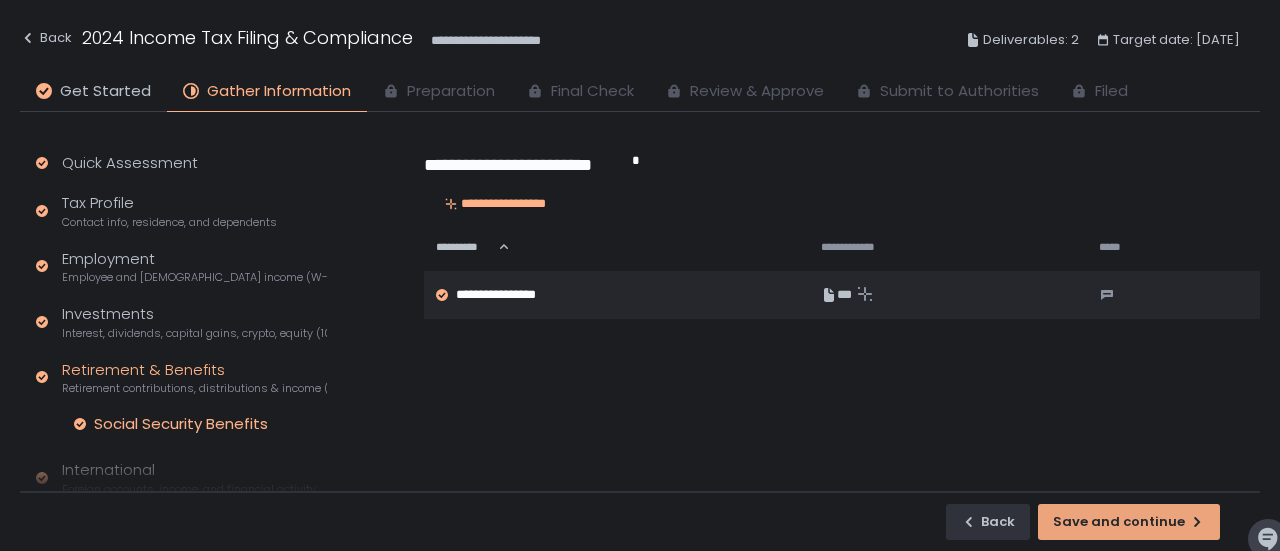 click on "Save and continue" 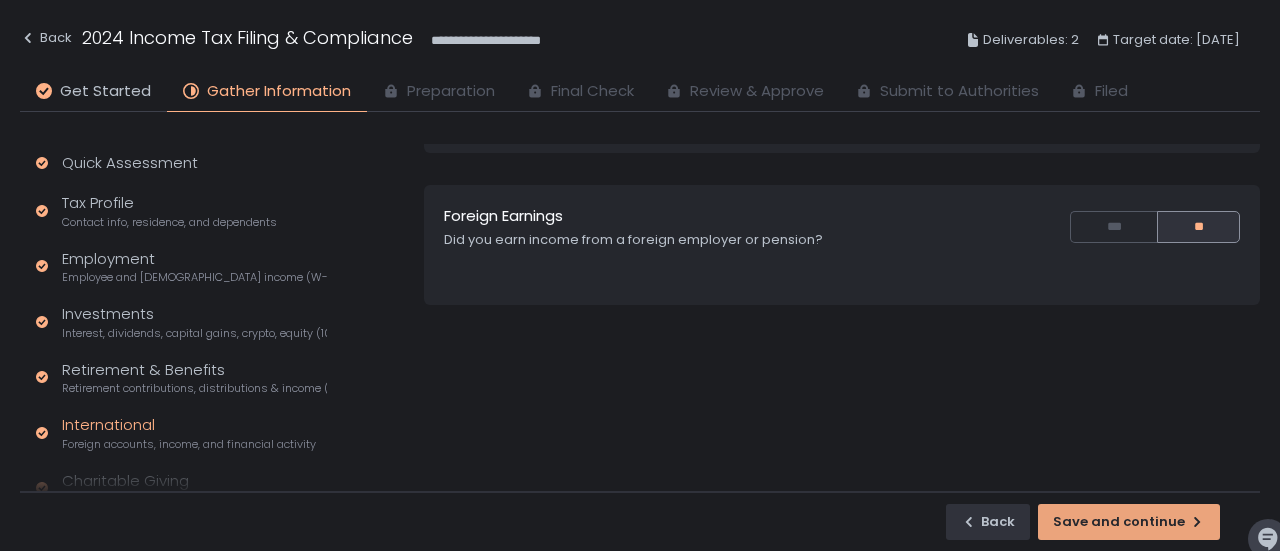 scroll, scrollTop: 332, scrollLeft: 0, axis: vertical 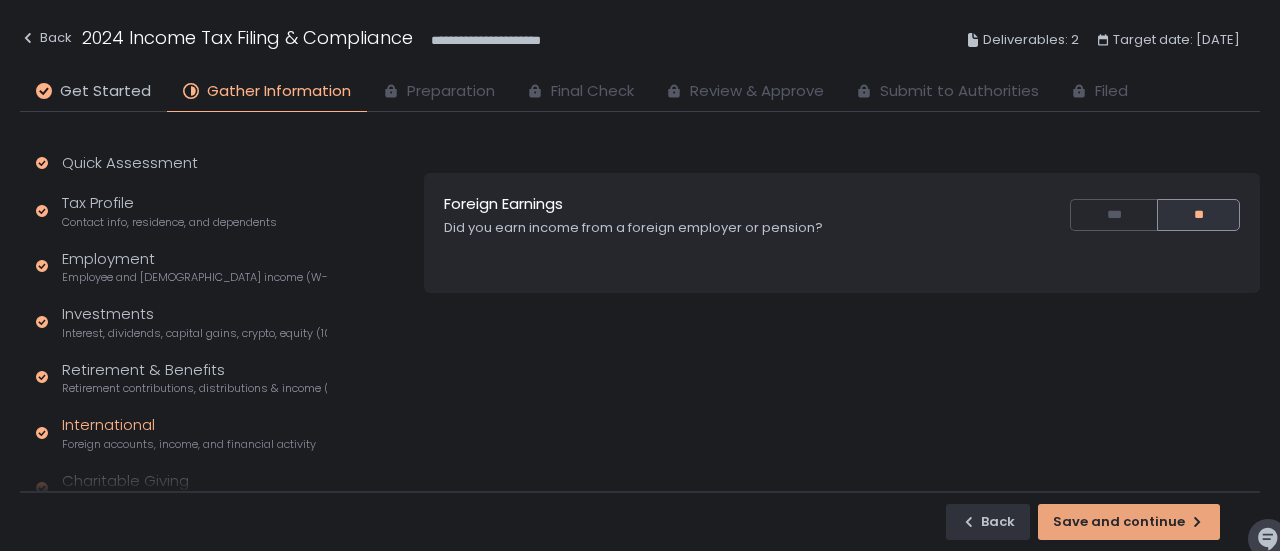 click on "Save and continue" 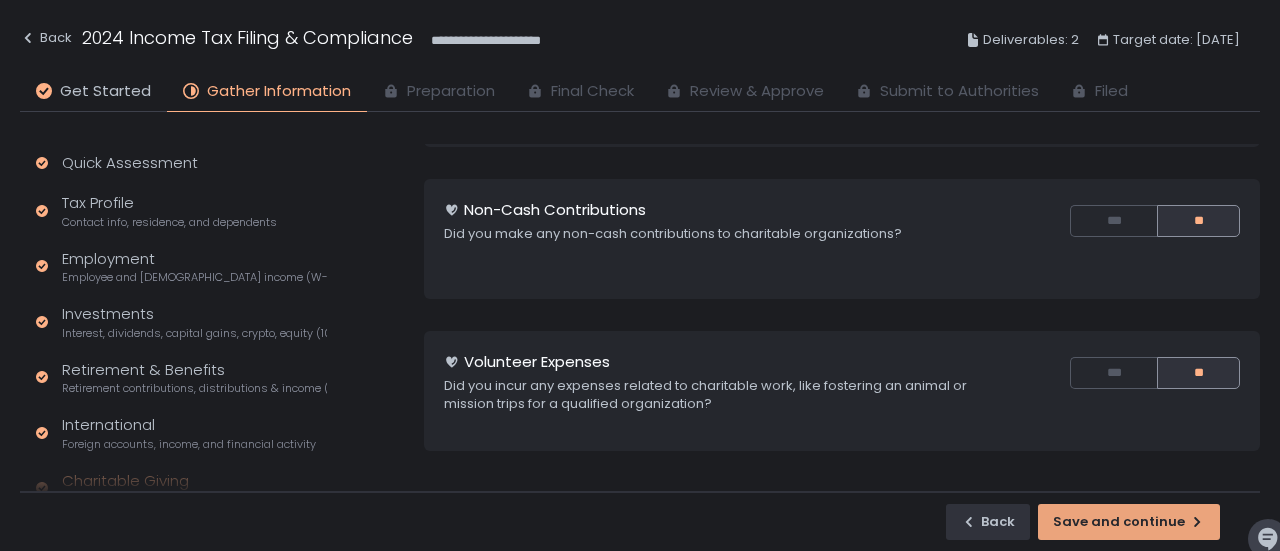 scroll, scrollTop: 332, scrollLeft: 0, axis: vertical 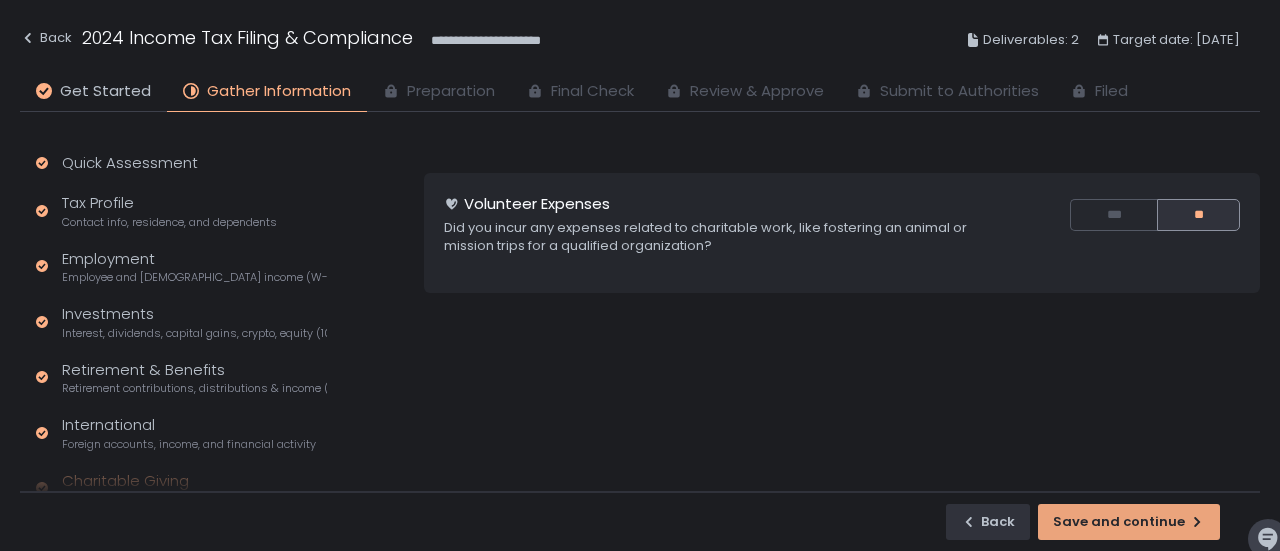 click on "Save and continue" 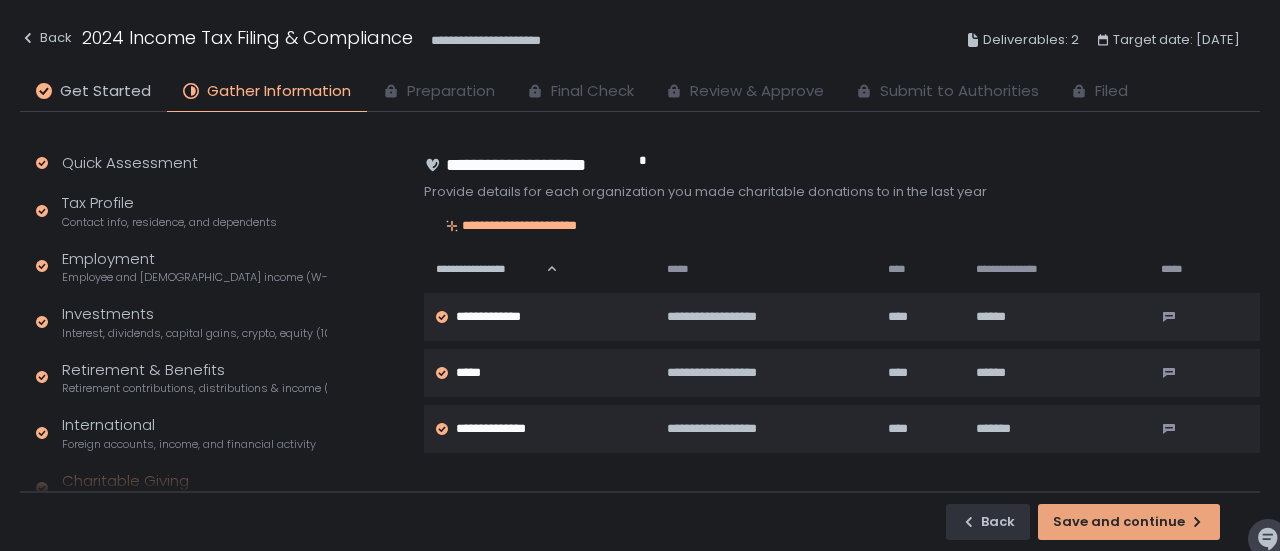 scroll, scrollTop: 168, scrollLeft: 0, axis: vertical 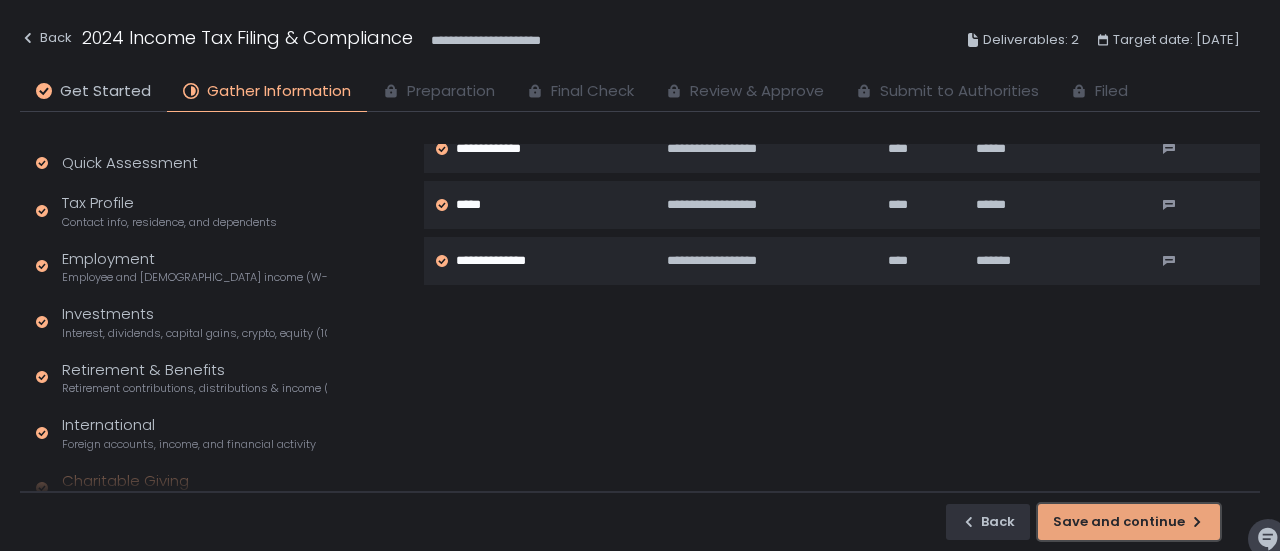click on "Save and continue" 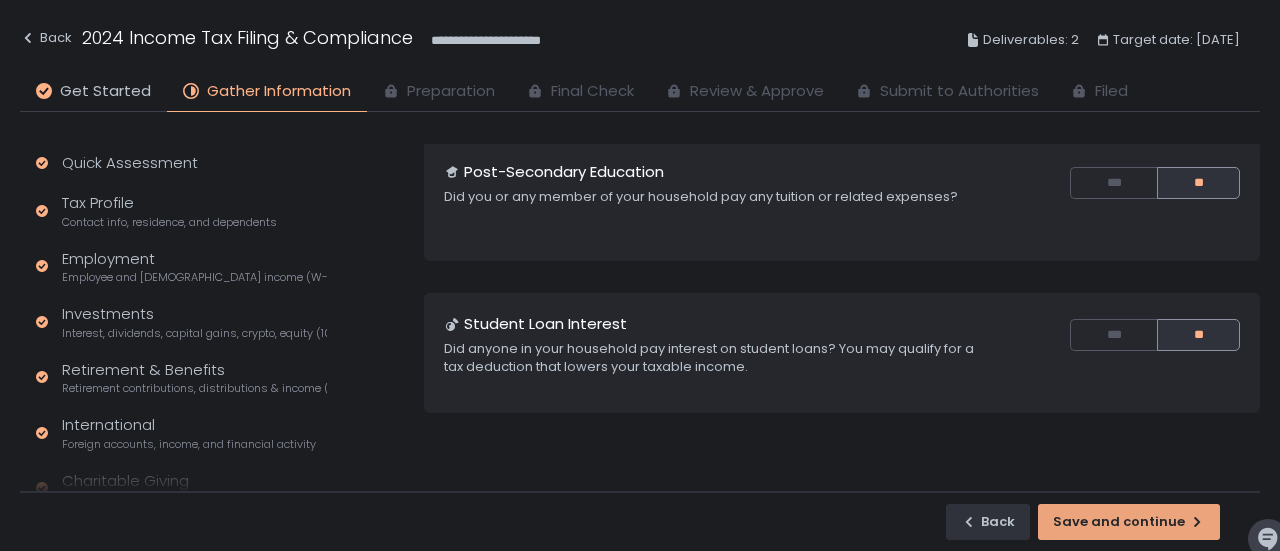 scroll, scrollTop: 645, scrollLeft: 0, axis: vertical 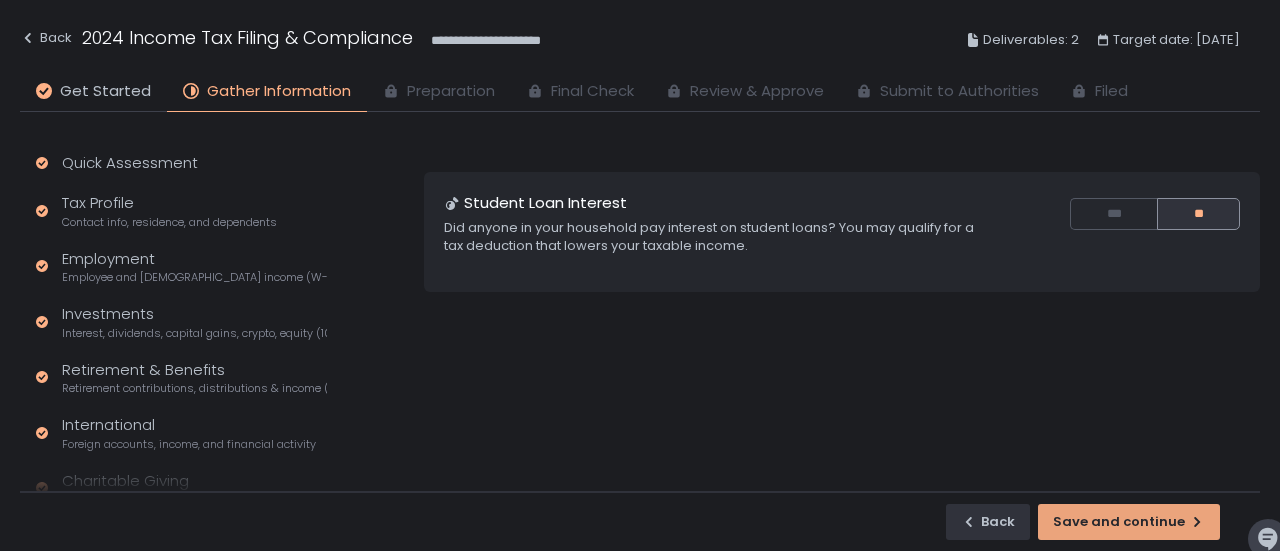 click on "Save and continue" 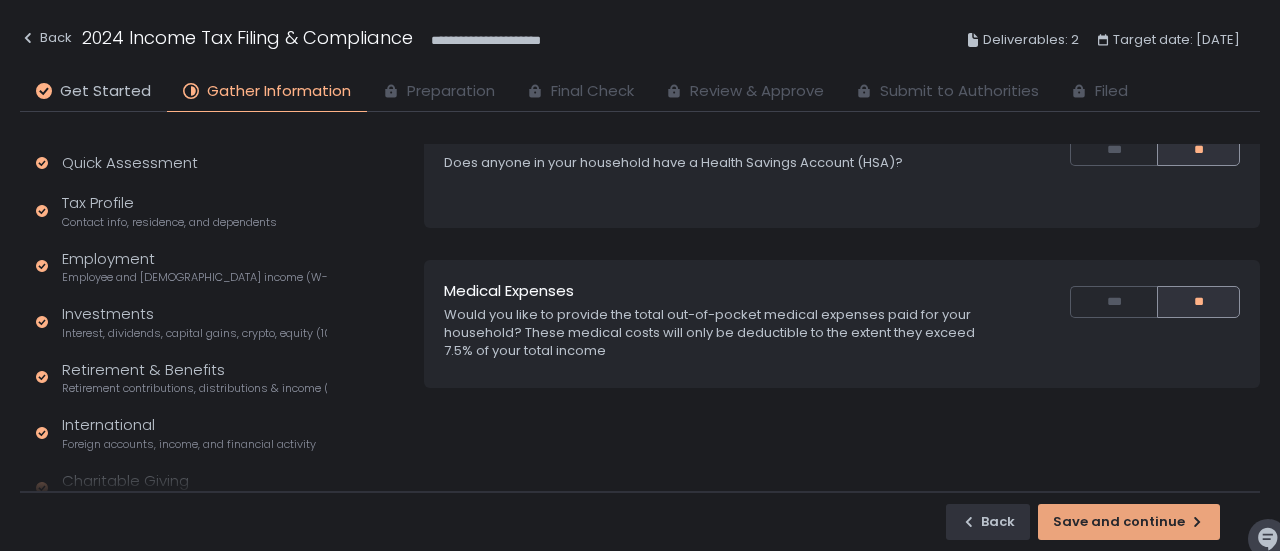 scroll, scrollTop: 493, scrollLeft: 0, axis: vertical 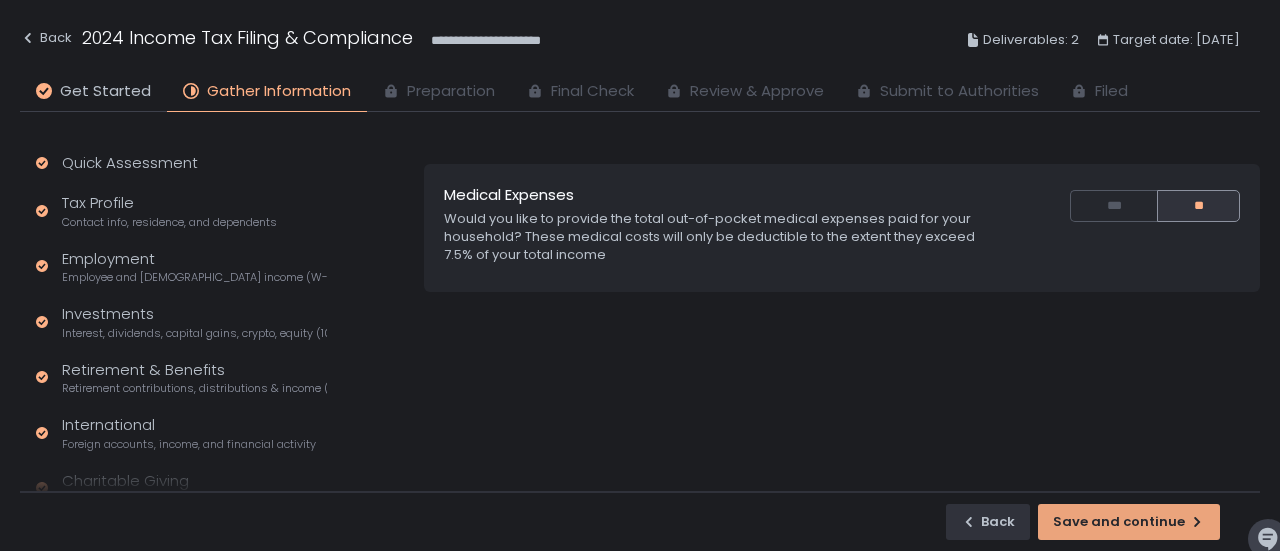 click on "Save and continue" 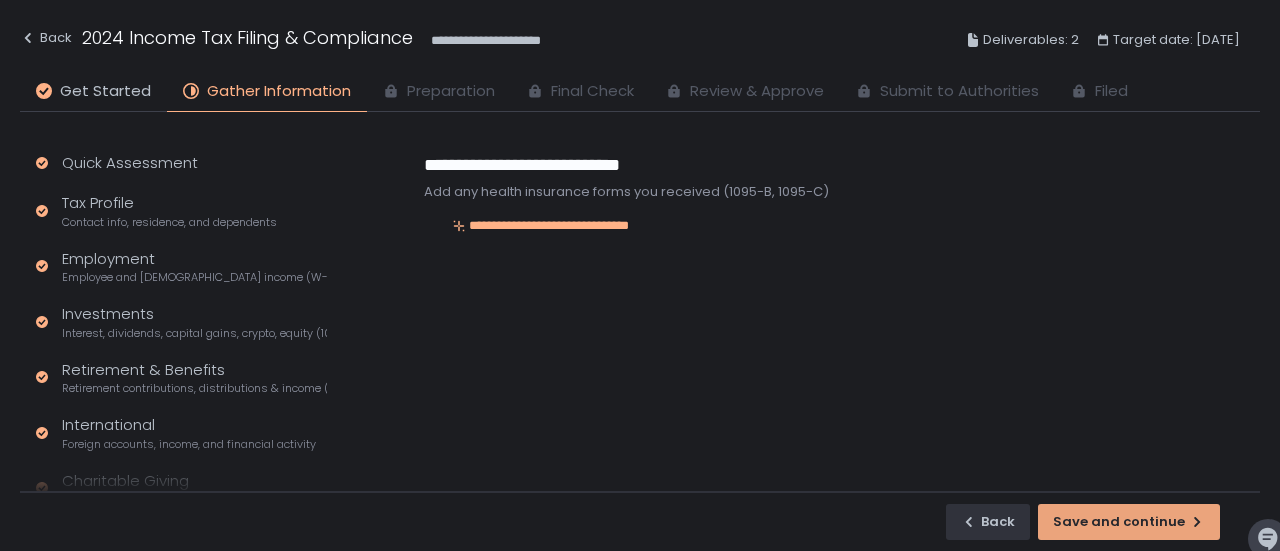 click on "Save and continue" 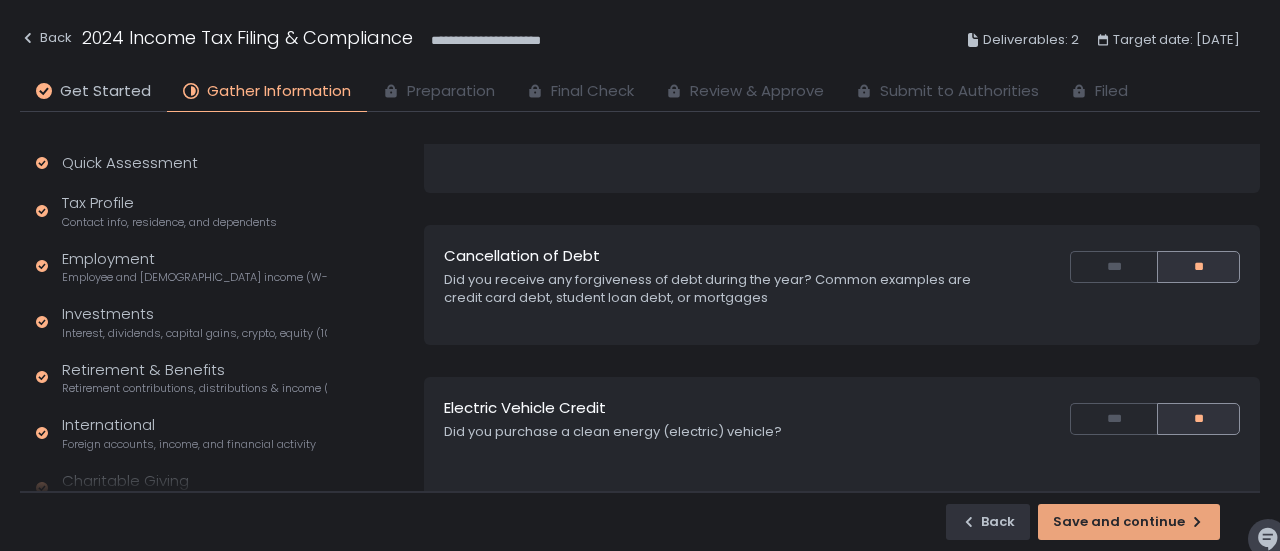 scroll, scrollTop: 0, scrollLeft: 0, axis: both 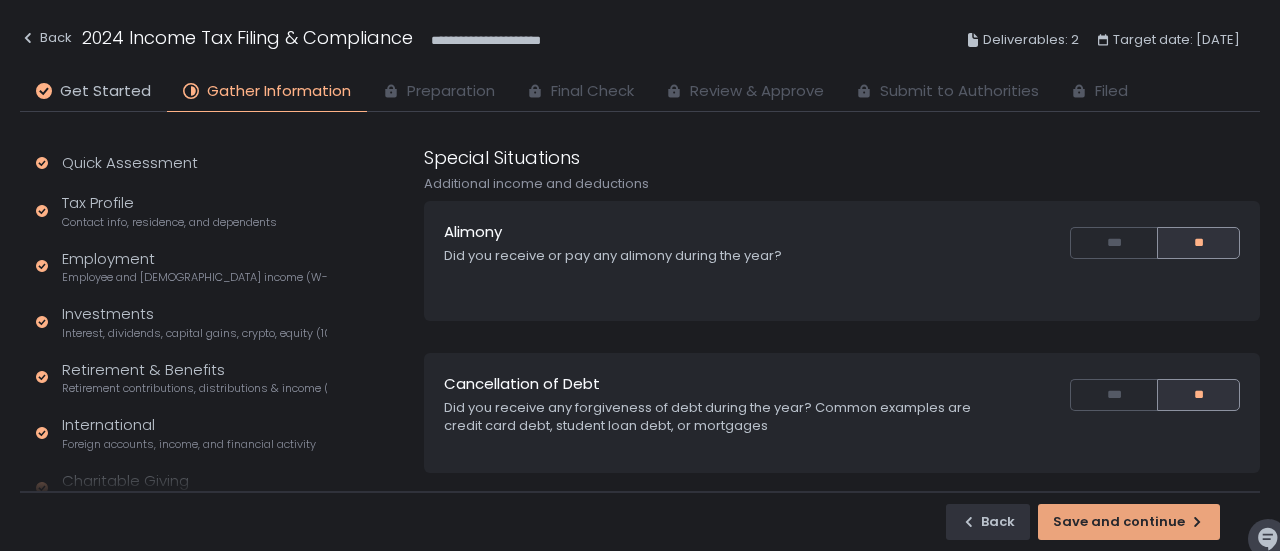 click on "Save and continue" at bounding box center [1129, 522] 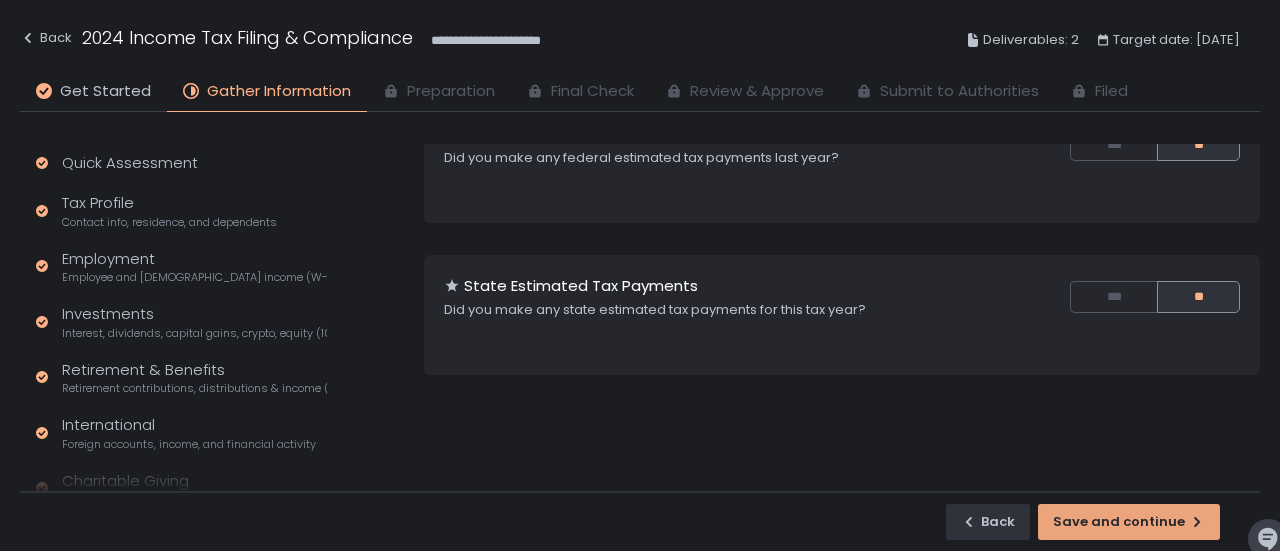 scroll, scrollTop: 158, scrollLeft: 0, axis: vertical 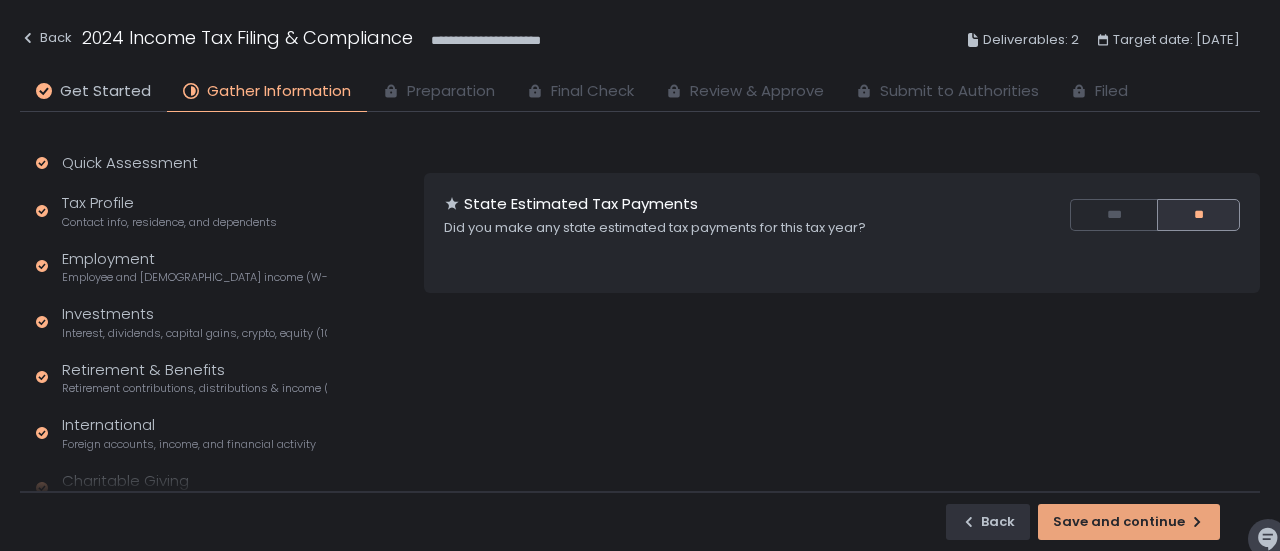 click on "Save and continue" 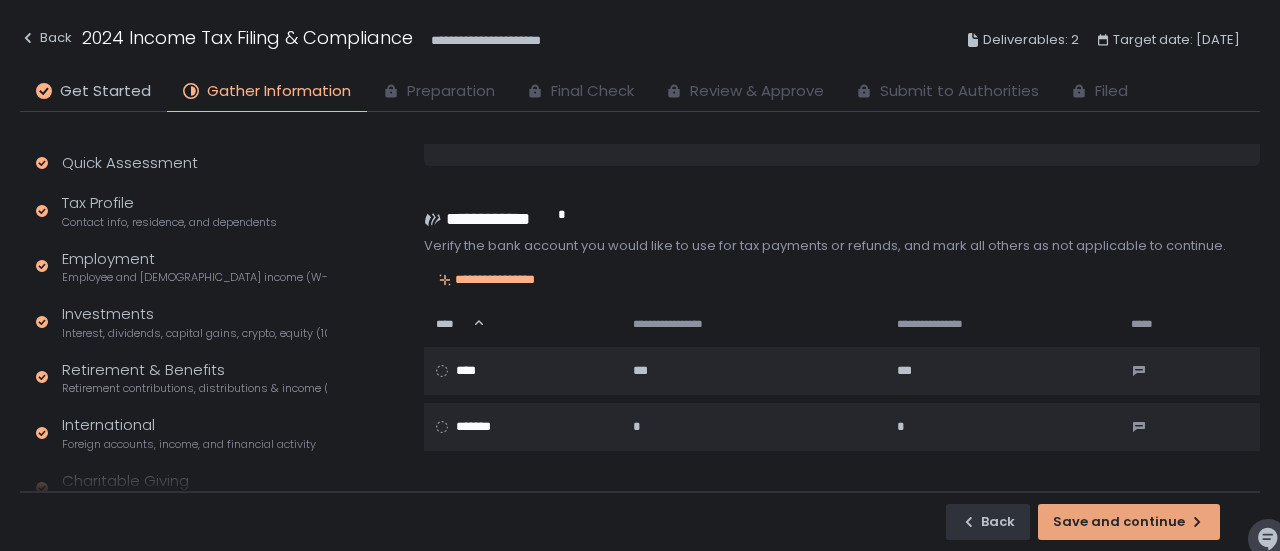scroll, scrollTop: 308, scrollLeft: 0, axis: vertical 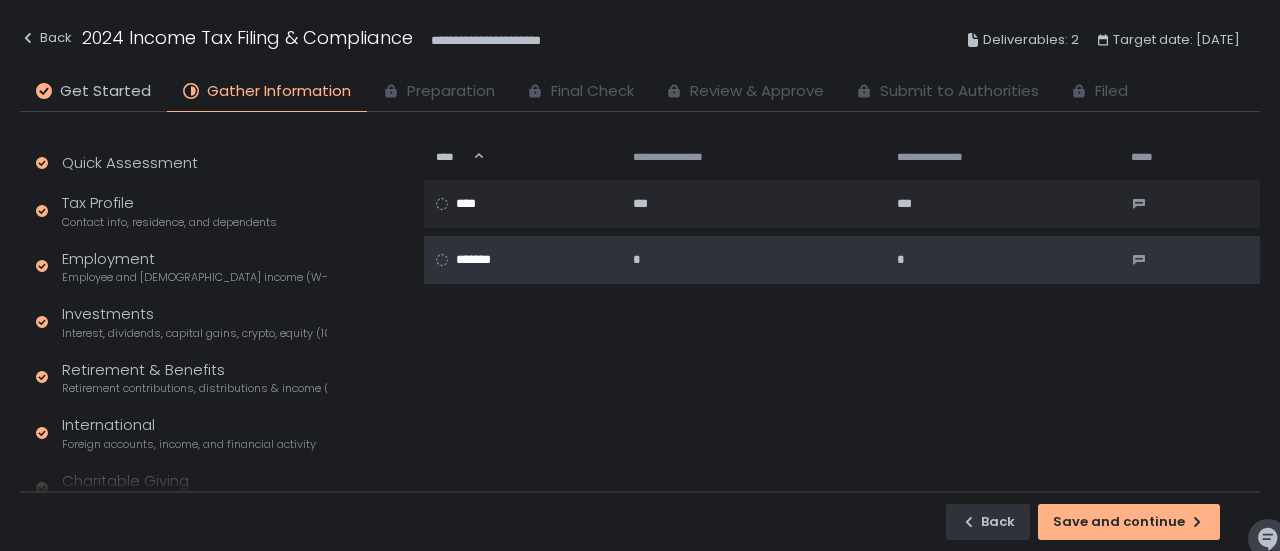 click 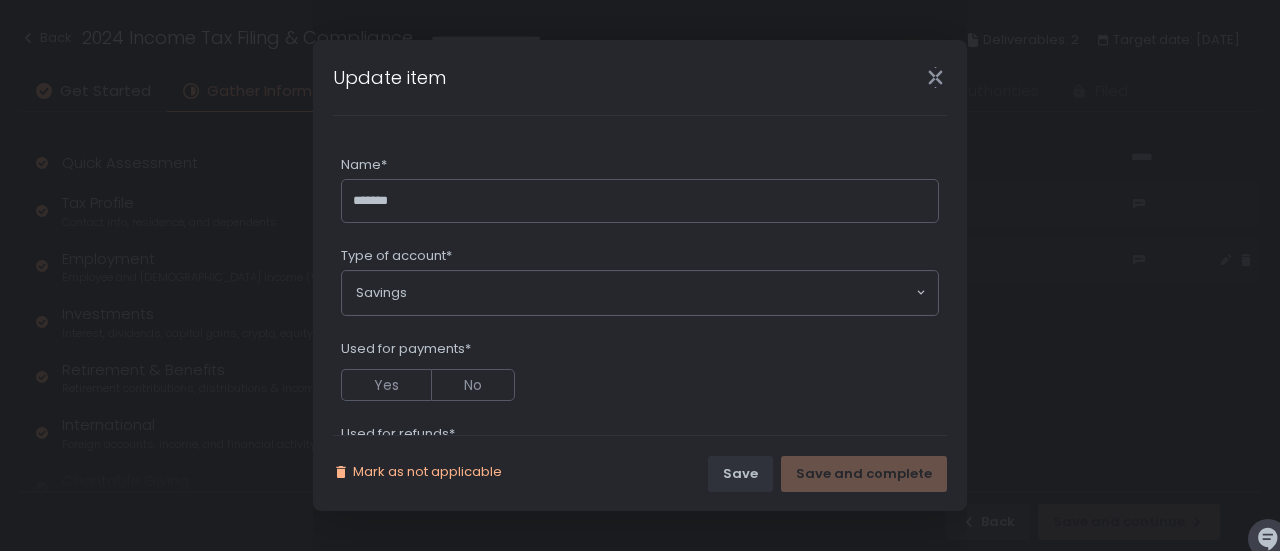 click on "Mark as not applicable" 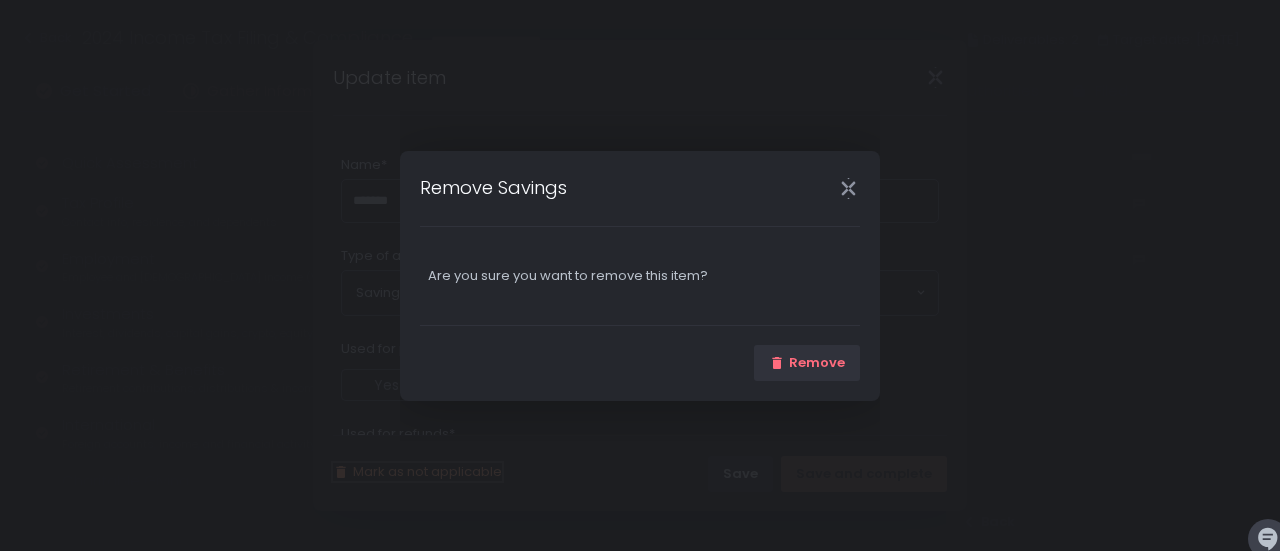 click on "Remove" 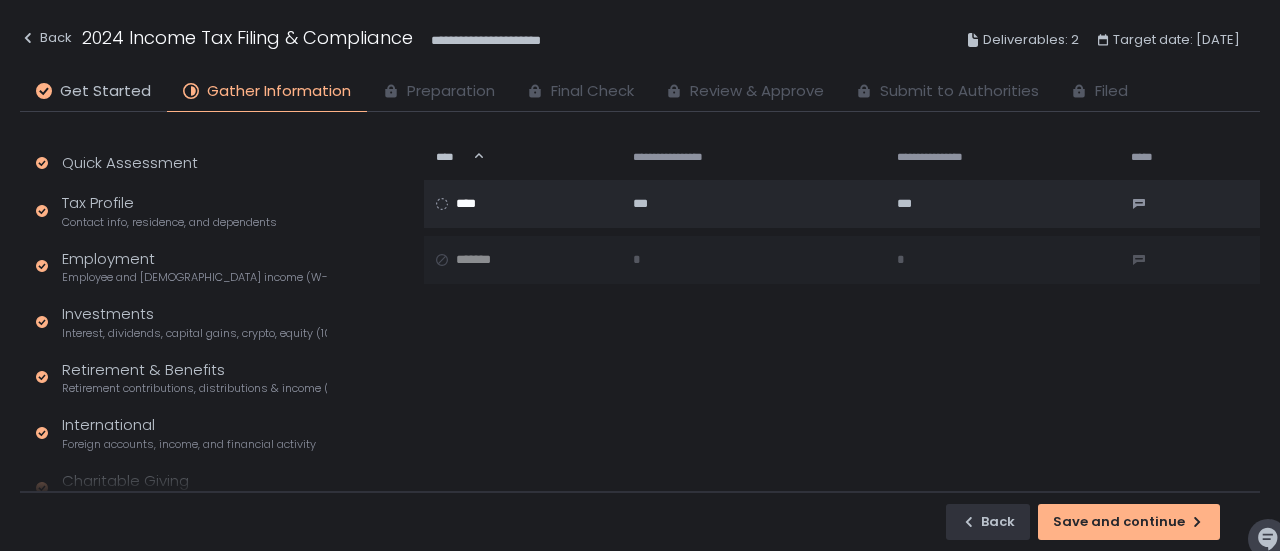 click on "Save and continue" at bounding box center [1129, 522] 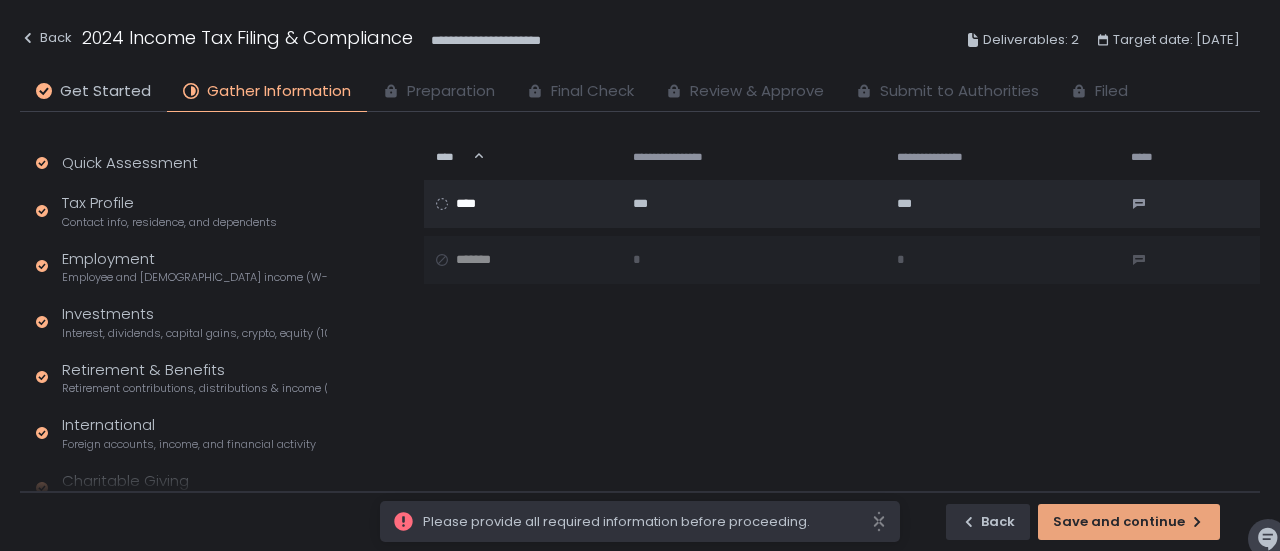 click on "Please provide all required information before proceeding." 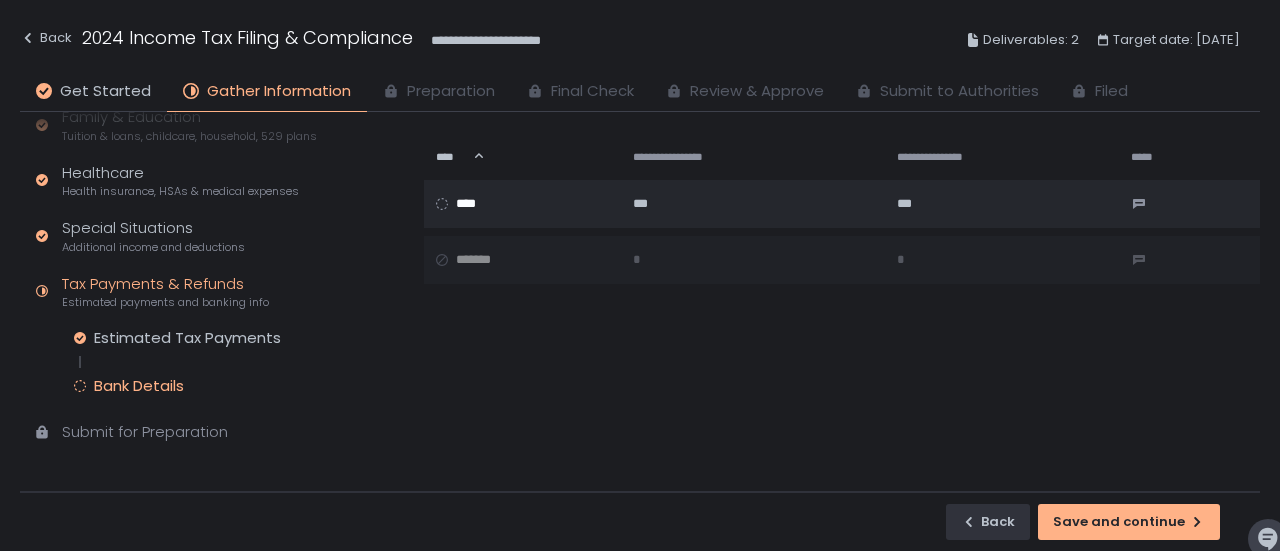 scroll, scrollTop: 428, scrollLeft: 0, axis: vertical 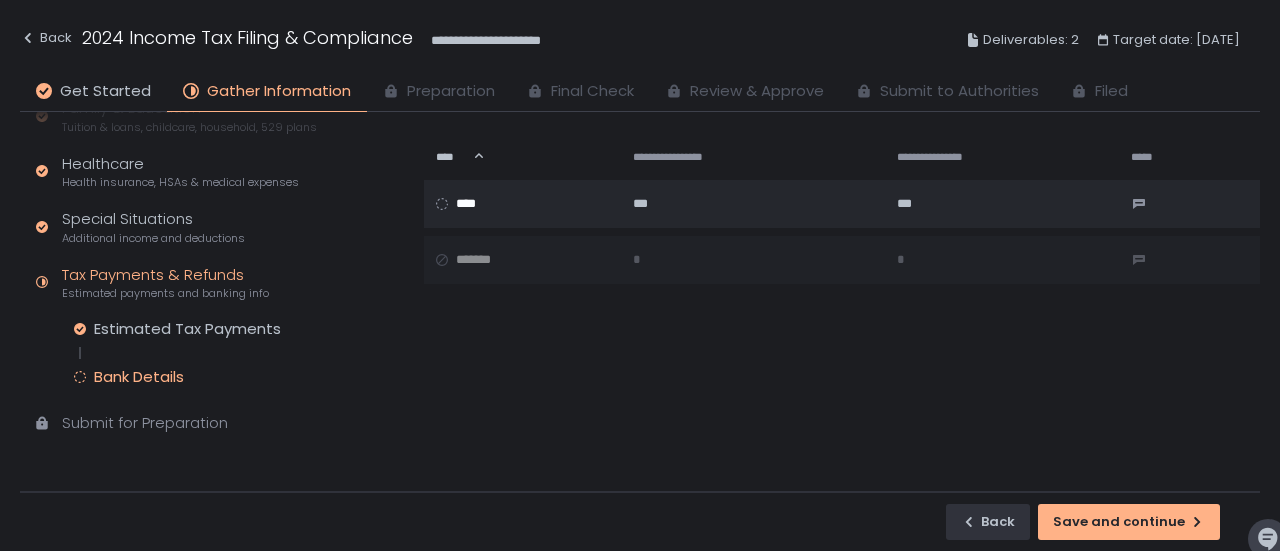 click on "Bank Details" 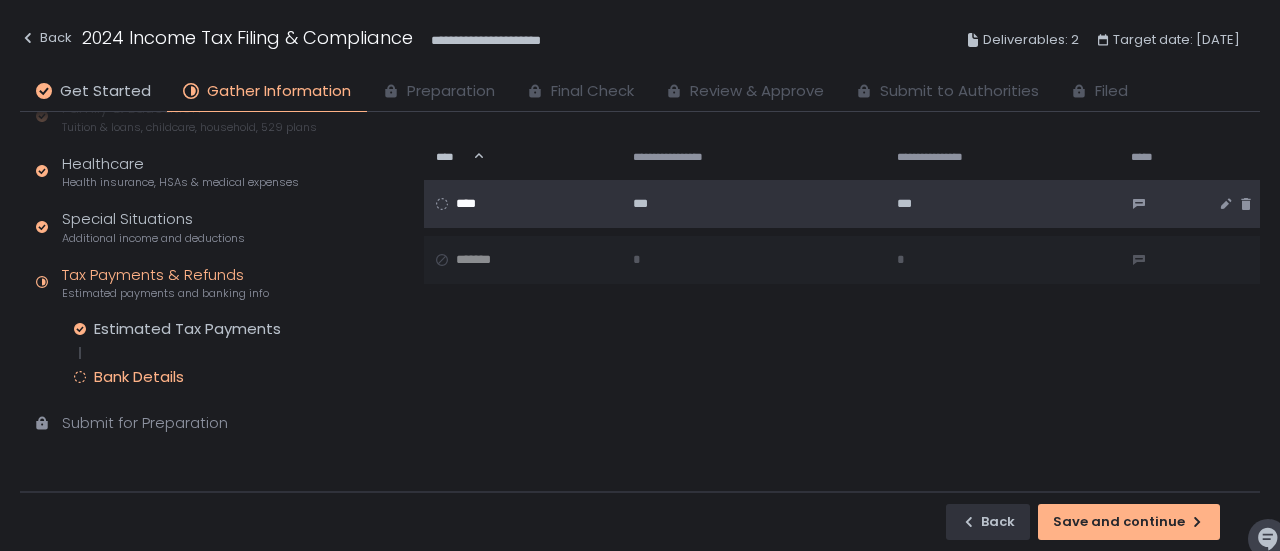 click 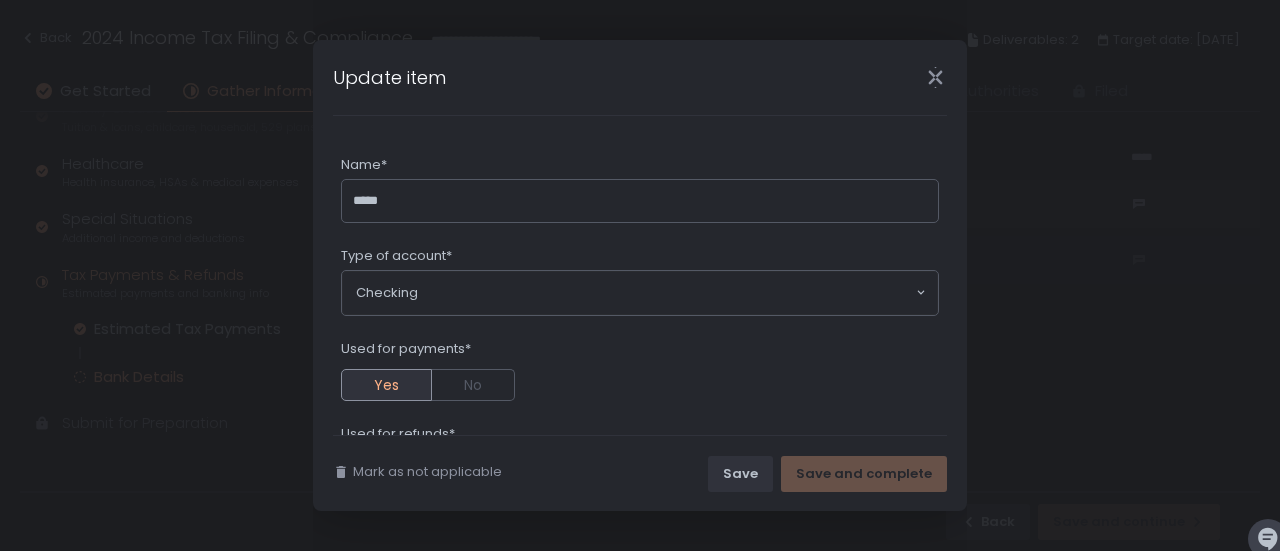 drag, startPoint x: 946, startPoint y: 171, endPoint x: 944, endPoint y: 229, distance: 58.034473 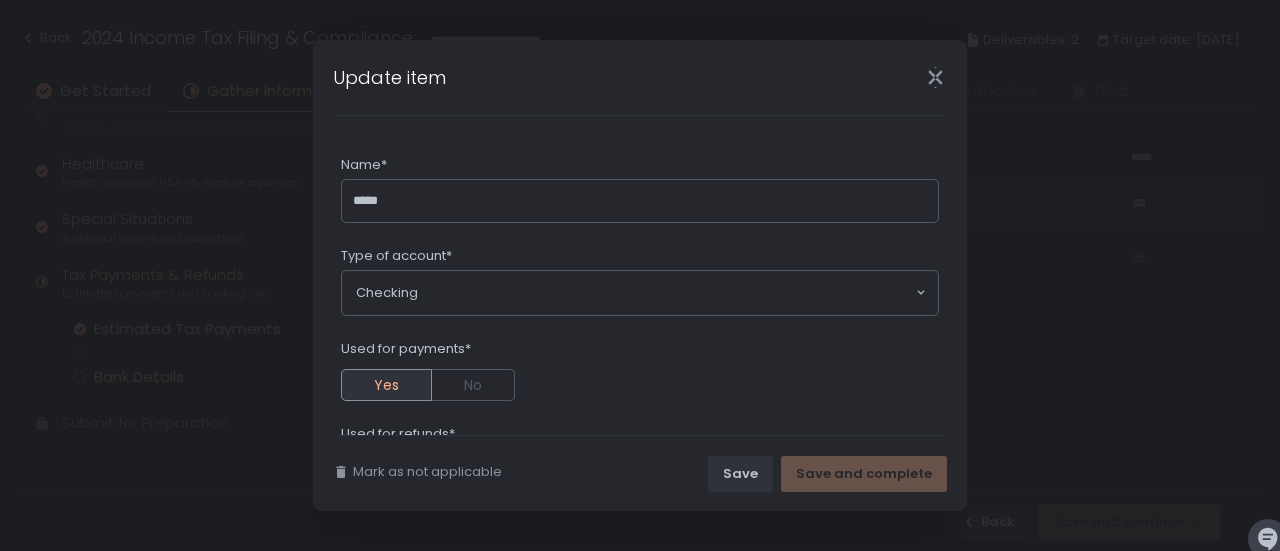 drag, startPoint x: 944, startPoint y: 229, endPoint x: 860, endPoint y: 109, distance: 146.47867 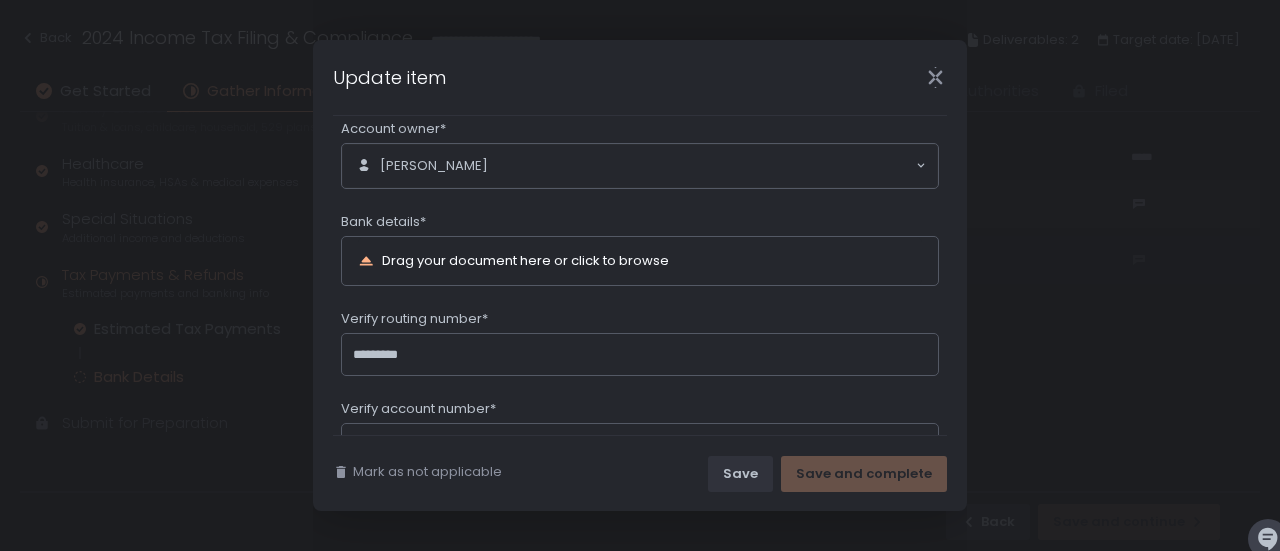 scroll, scrollTop: 373, scrollLeft: 0, axis: vertical 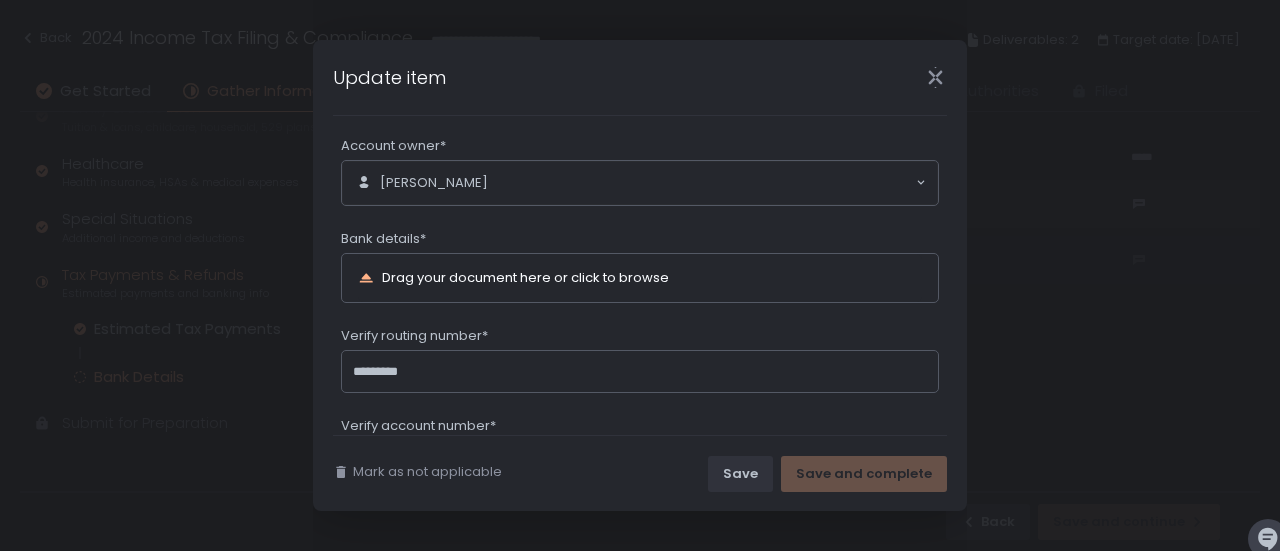 click on "Drag your document here or click to browse" at bounding box center [525, 277] 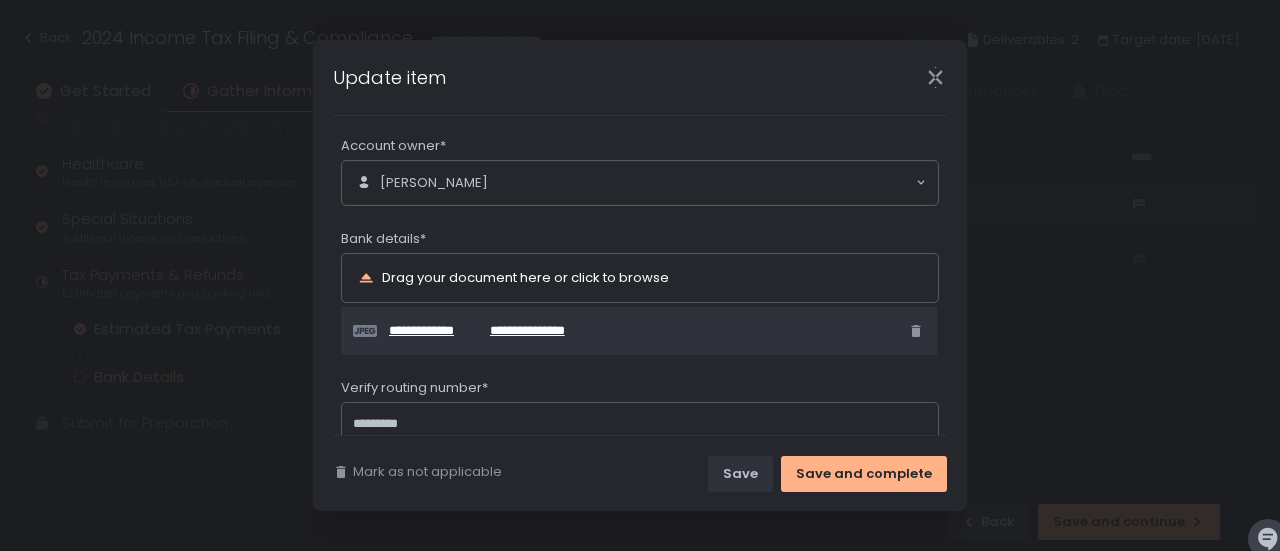 click on "**********" at bounding box center [536, 331] 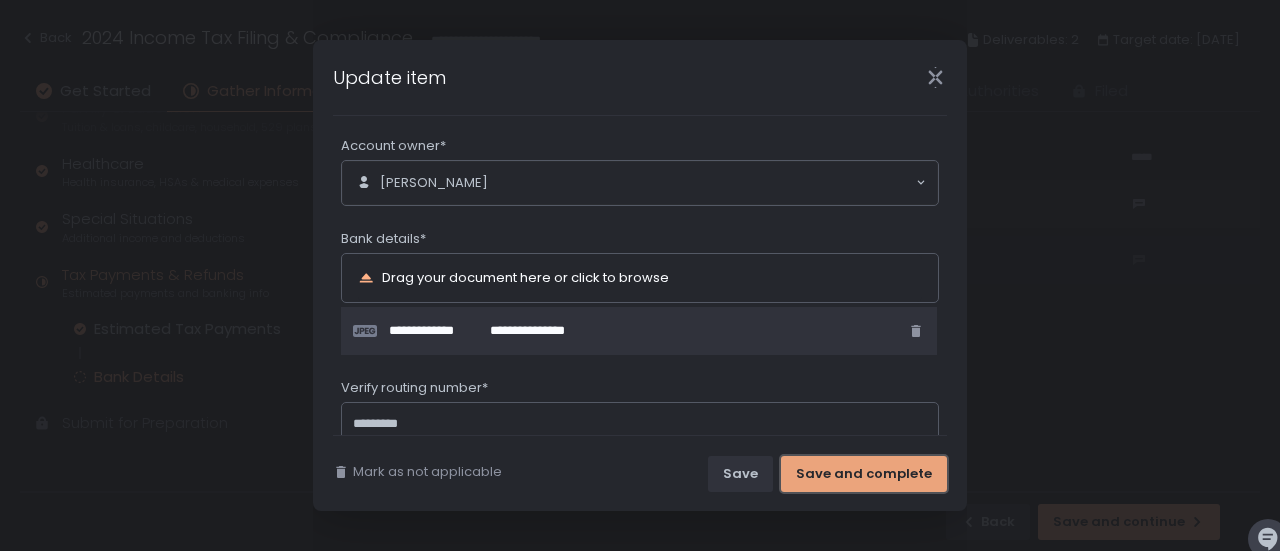 click on "Save and complete" at bounding box center (864, 474) 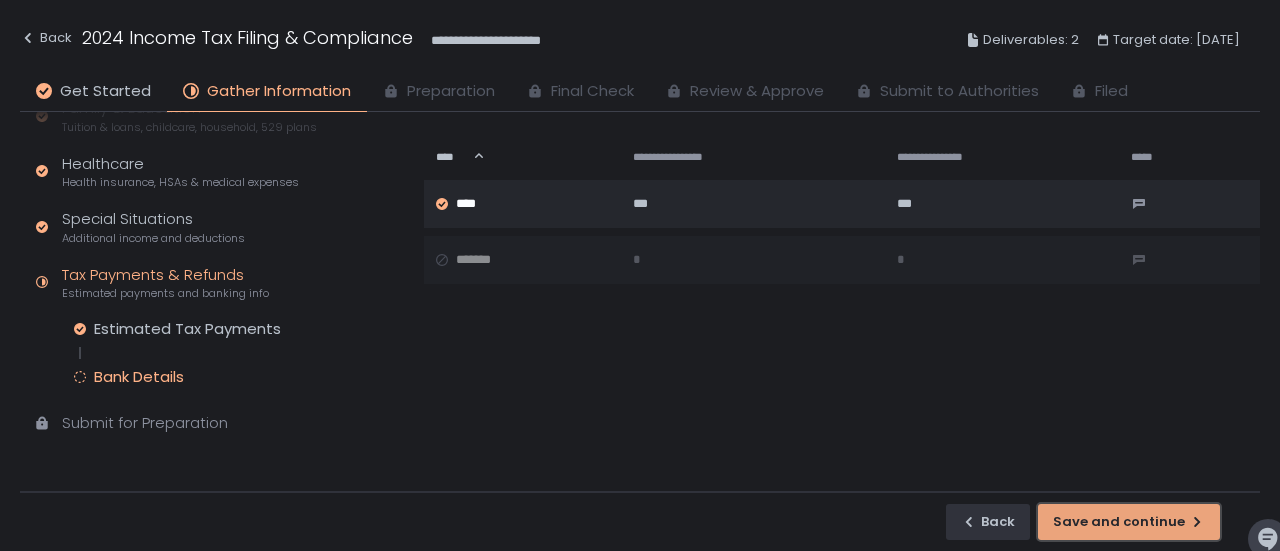 click on "Save and continue" 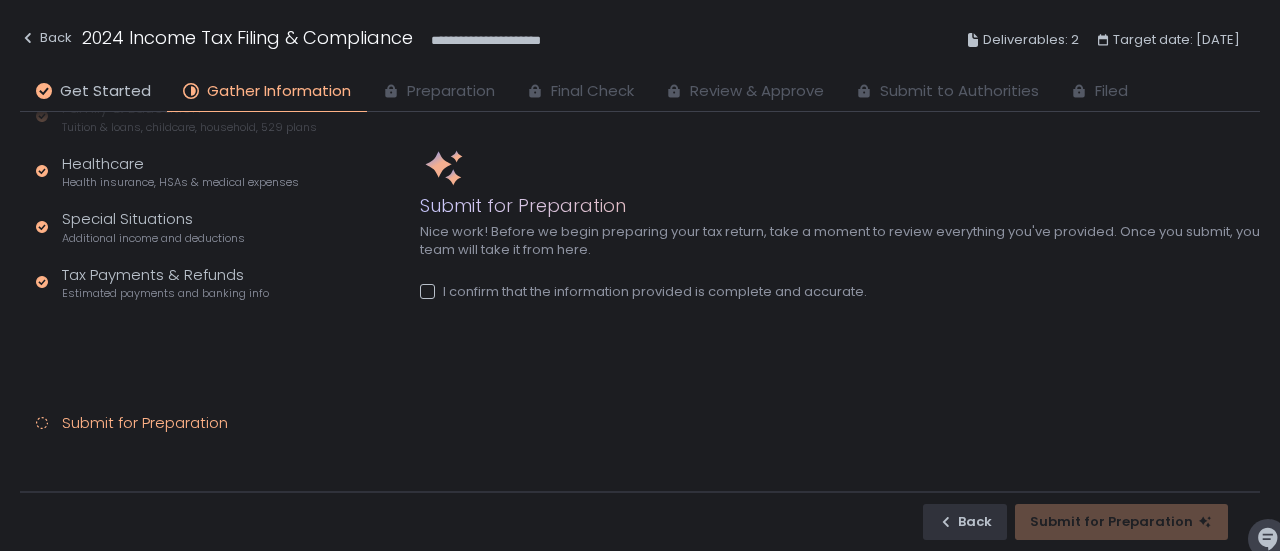 scroll, scrollTop: 336, scrollLeft: 0, axis: vertical 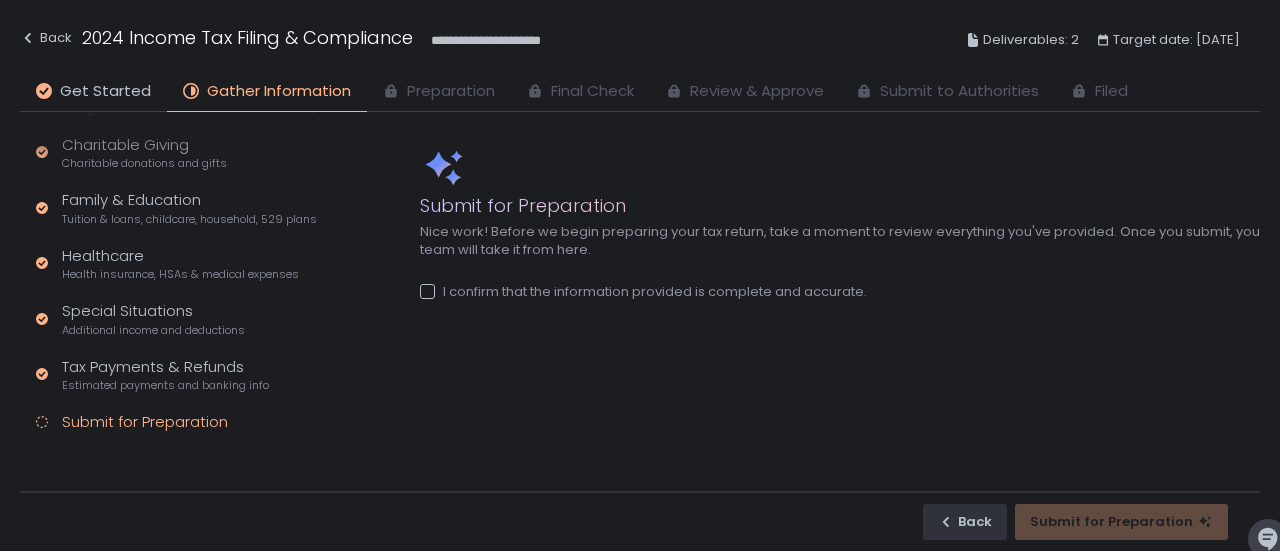 click at bounding box center (427, 291) 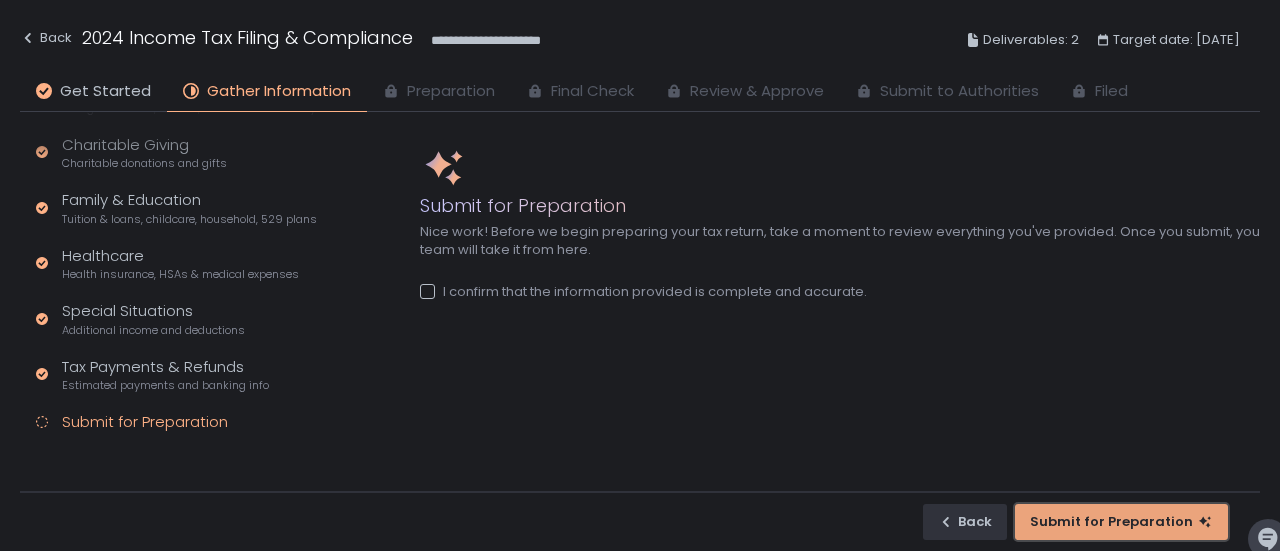 click on "Submit for Preparation" 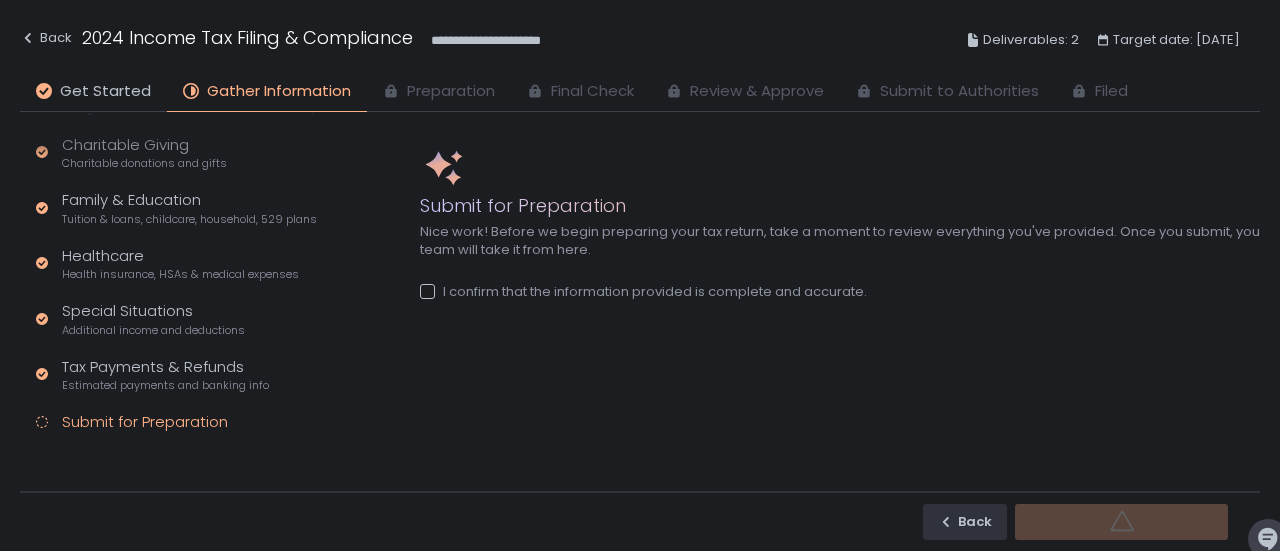 scroll, scrollTop: 376, scrollLeft: 0, axis: vertical 